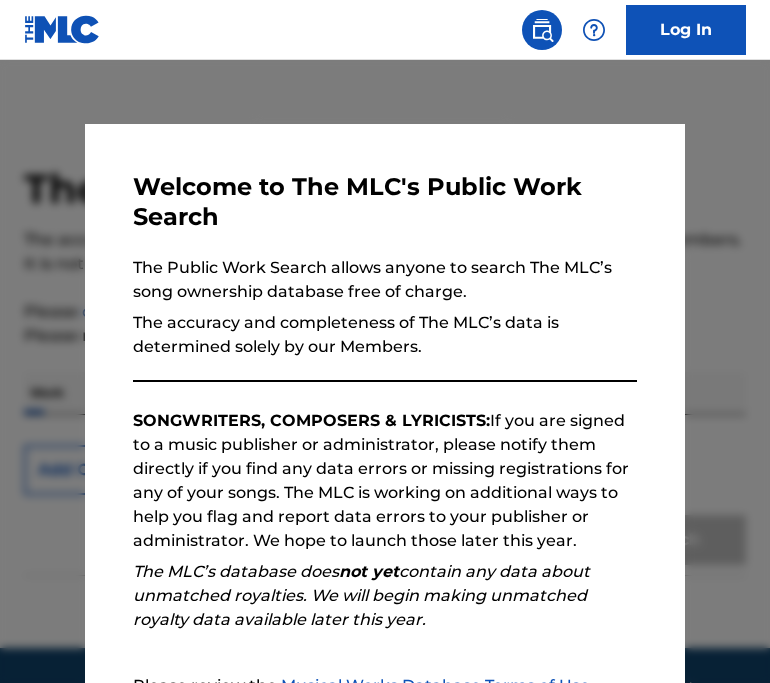 scroll, scrollTop: 0, scrollLeft: 0, axis: both 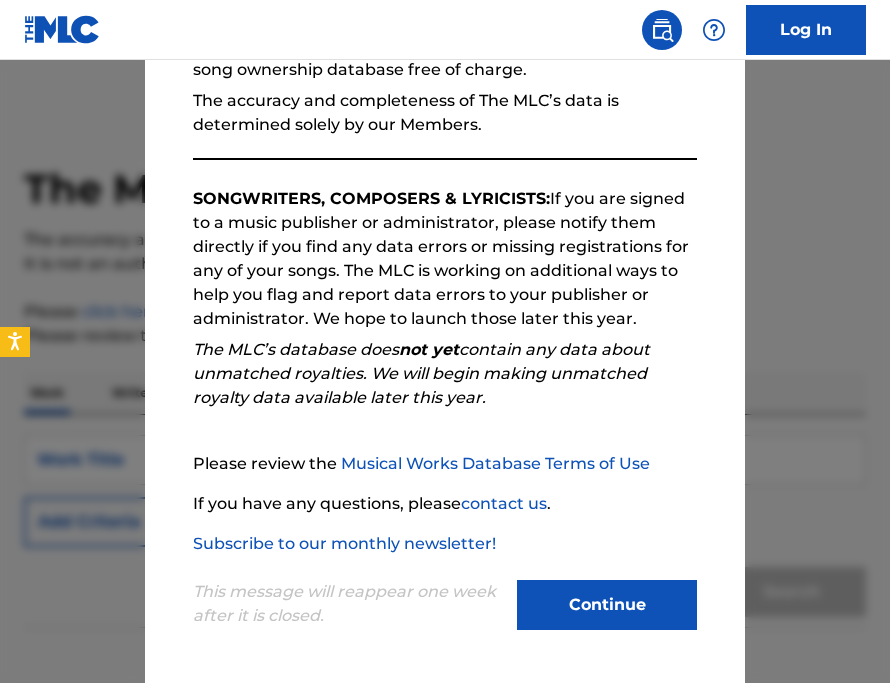 click on "Continue" at bounding box center (607, 605) 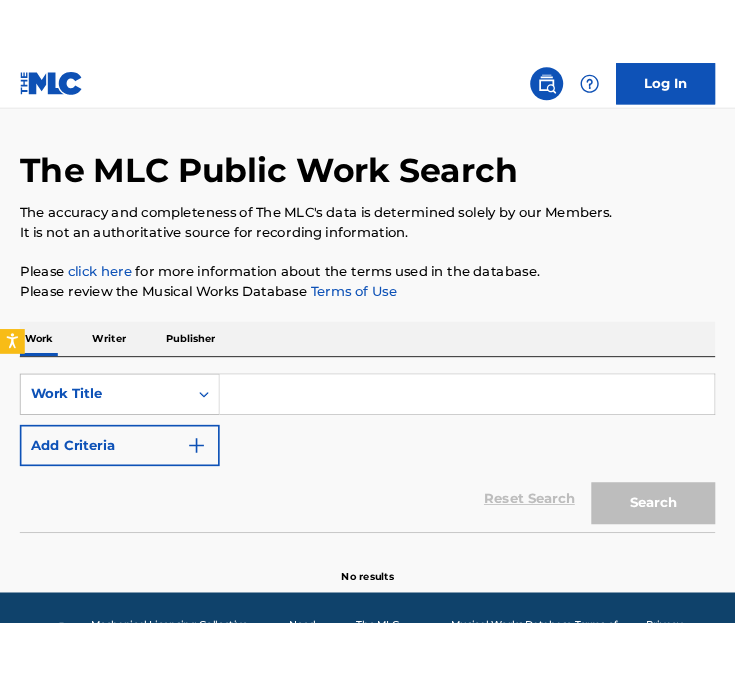 scroll, scrollTop: 113, scrollLeft: 0, axis: vertical 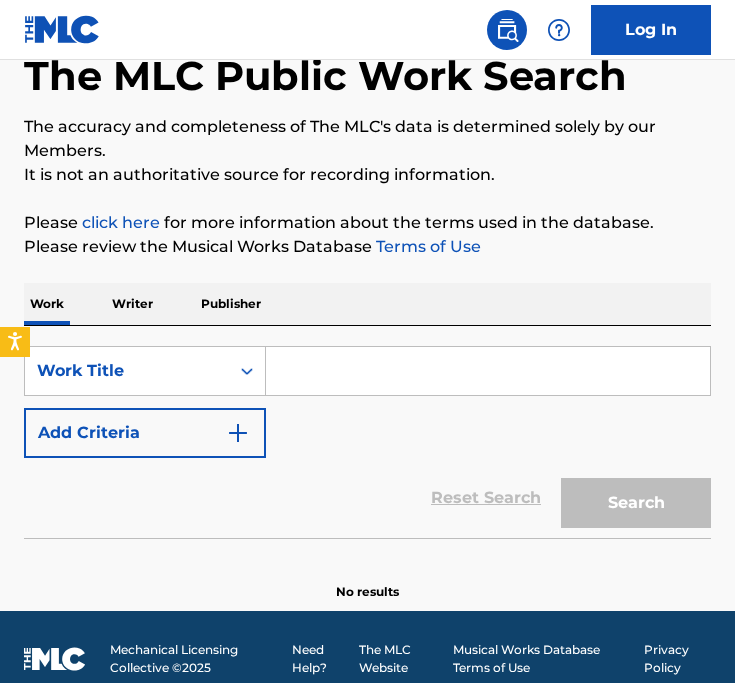 click at bounding box center (488, 371) 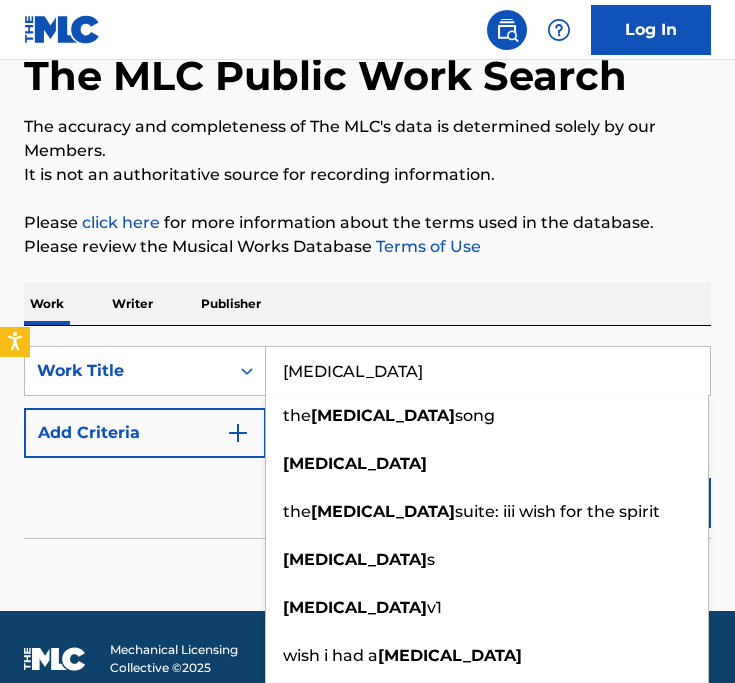 type on "wishbone" 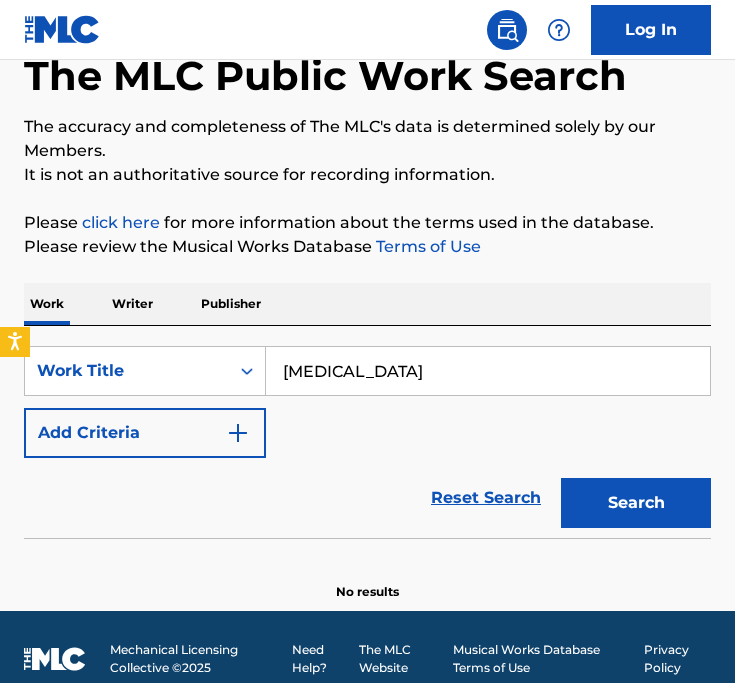 click on "Add Criteria" at bounding box center (145, 433) 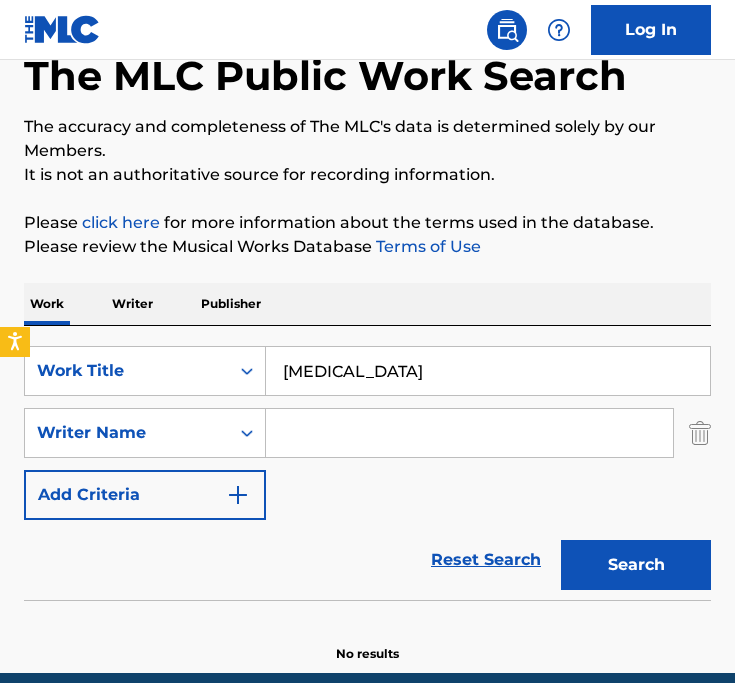 click at bounding box center [469, 433] 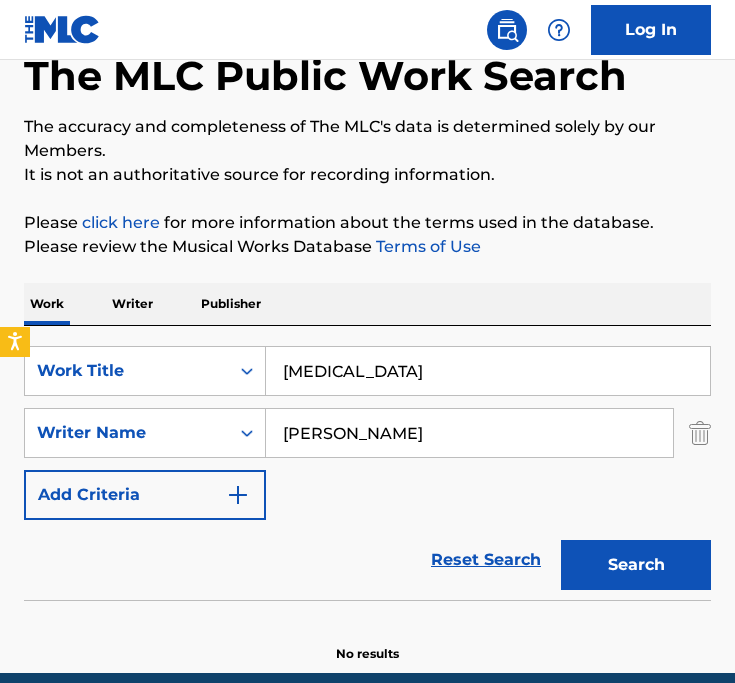 type on "terri" 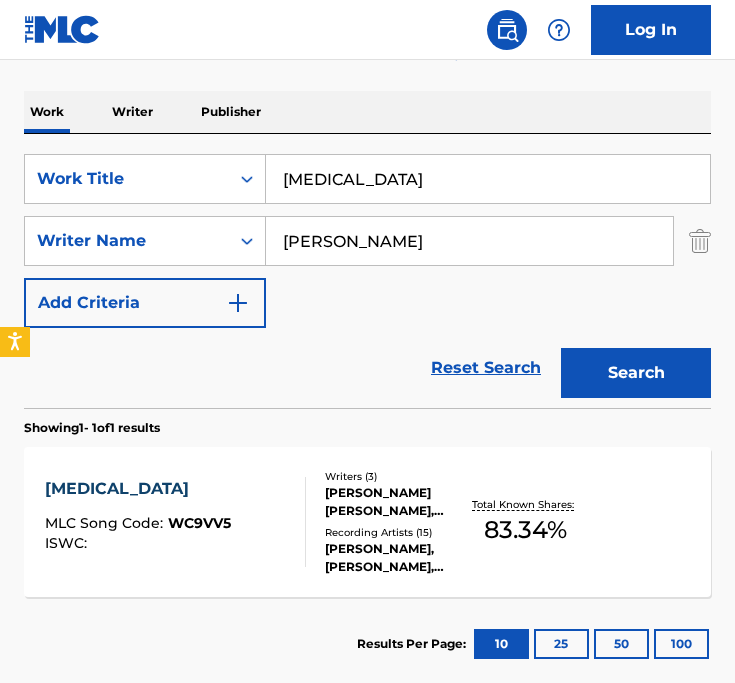 scroll, scrollTop: 419, scrollLeft: 0, axis: vertical 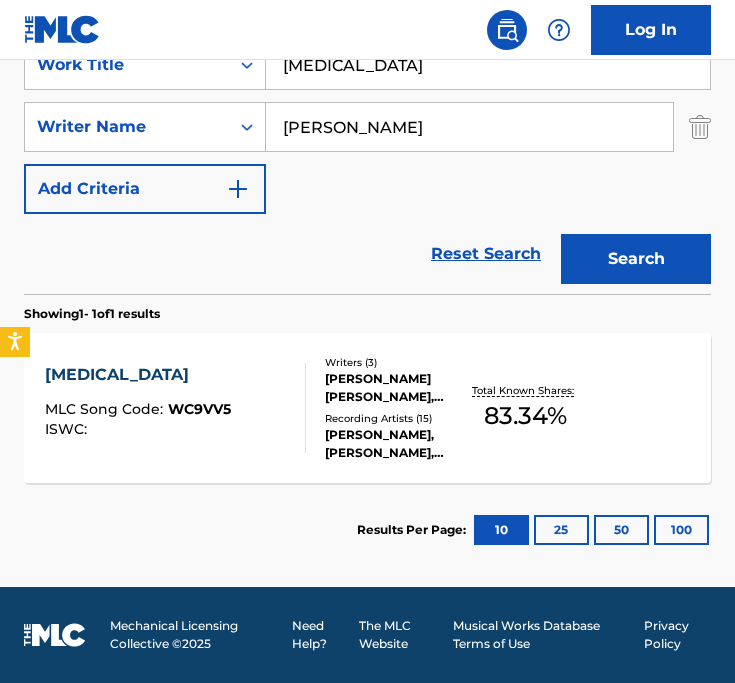 click on "WISHBONE MLC Song Code : WC9VV5 ISWC :" at bounding box center (175, 408) 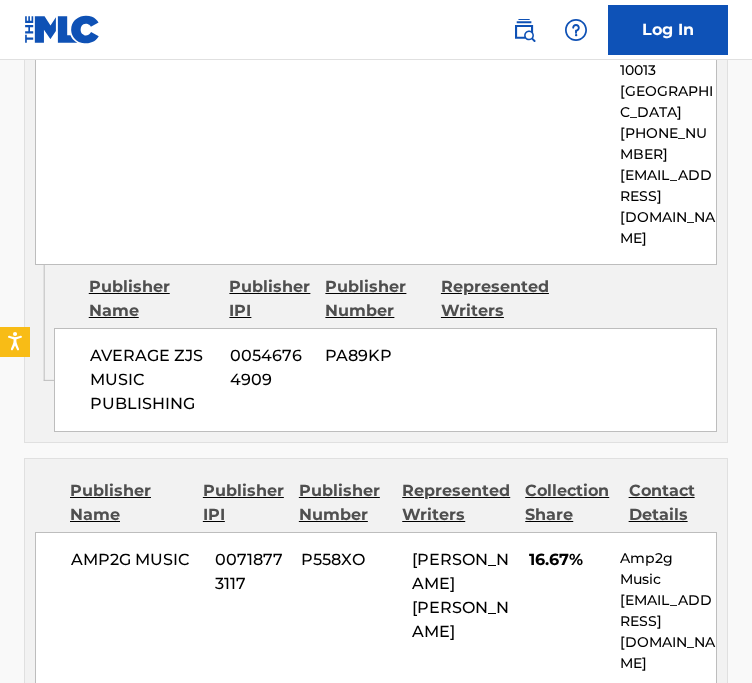 scroll, scrollTop: 0, scrollLeft: 0, axis: both 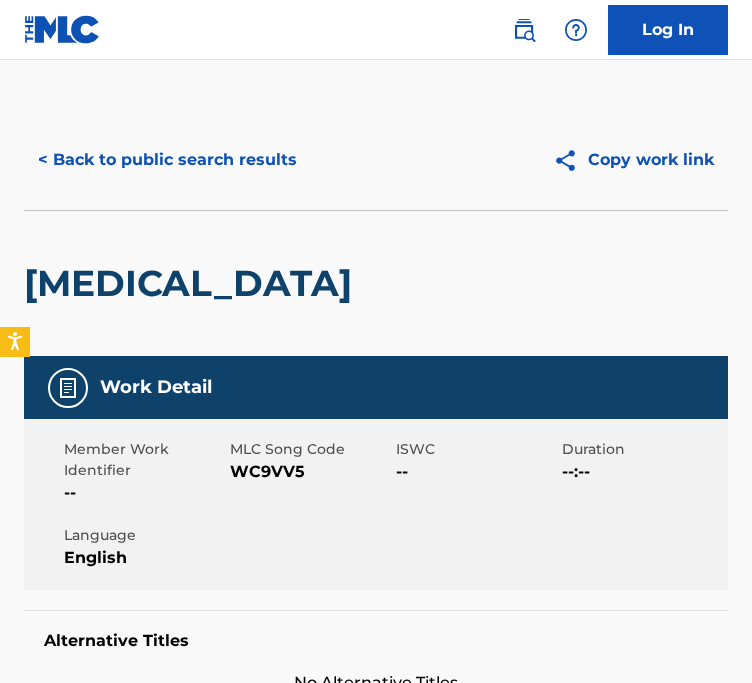 click on "< Back to public search results" at bounding box center [167, 160] 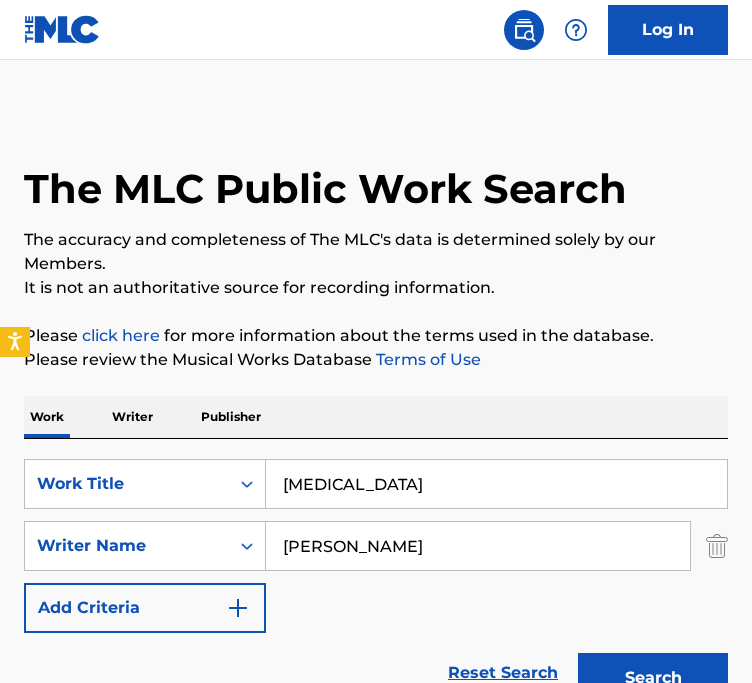 scroll, scrollTop: 305, scrollLeft: 0, axis: vertical 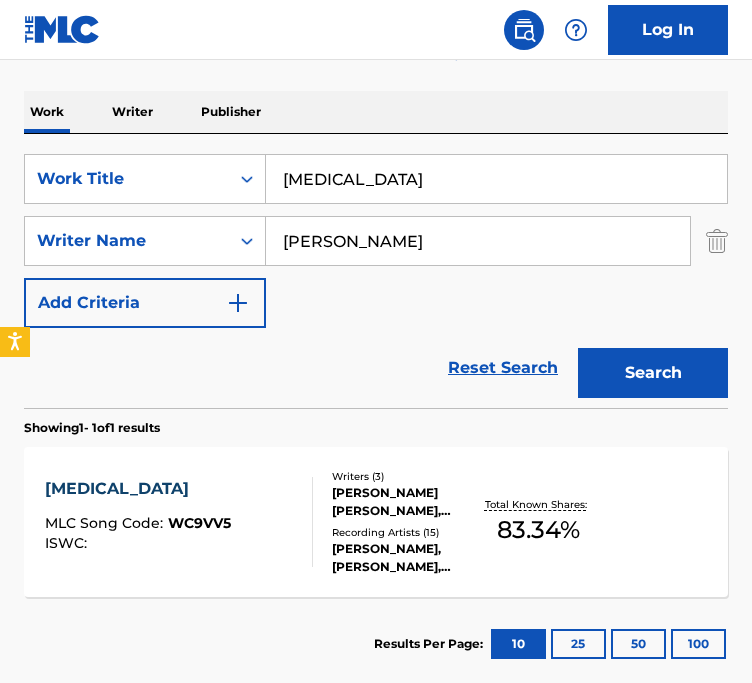 click on "terri" at bounding box center [478, 241] 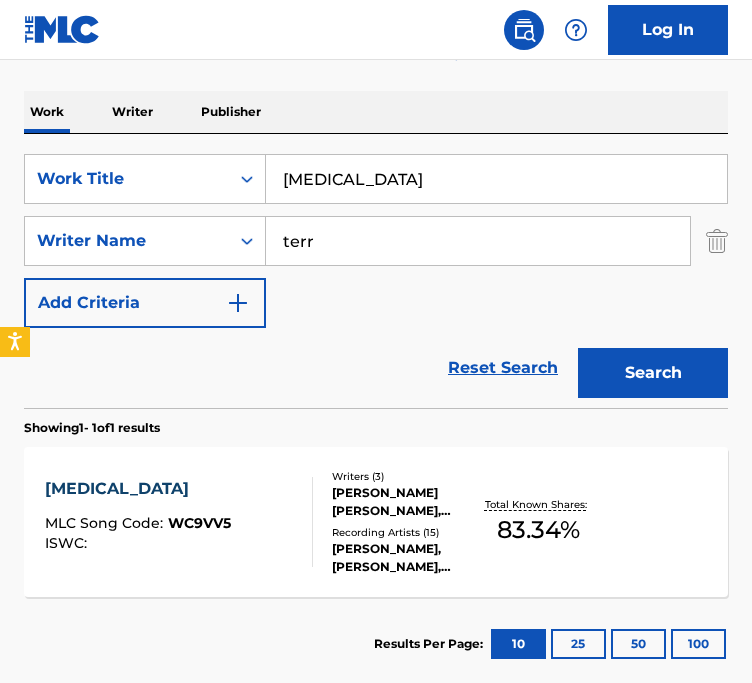 type on "terri" 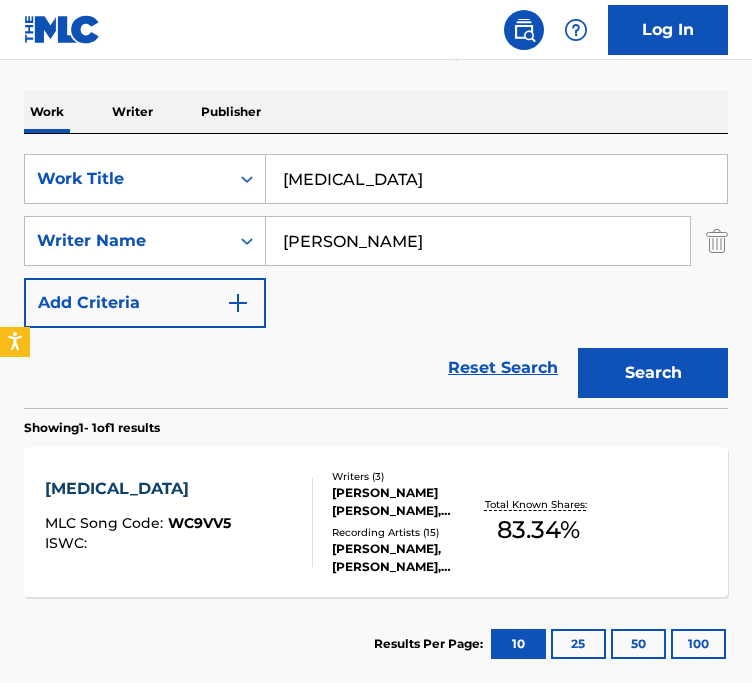 click on "wishbone" at bounding box center [496, 179] 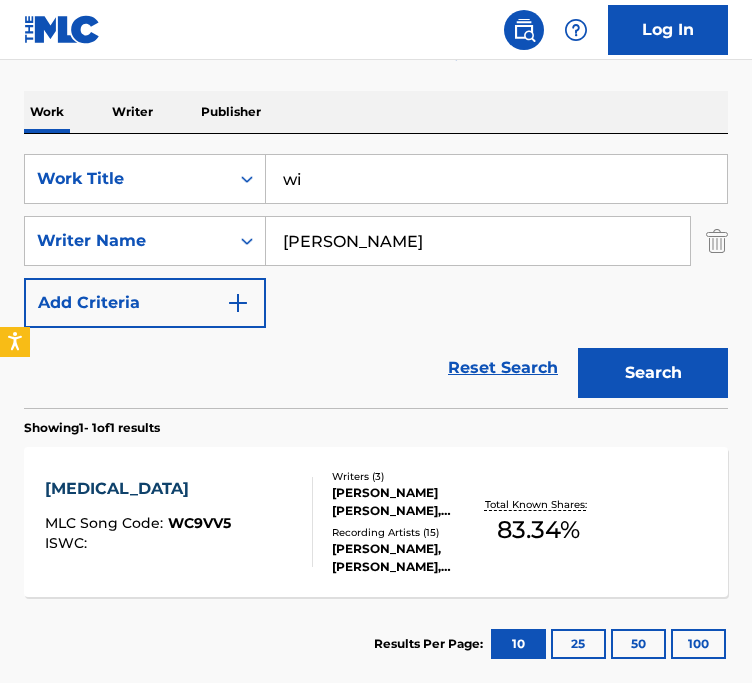 type on "w" 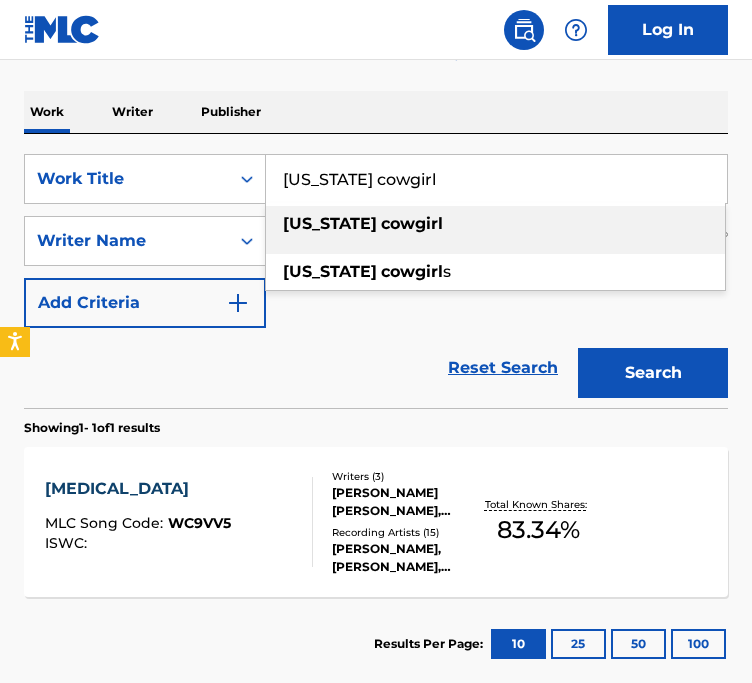 type on "california cowgirl" 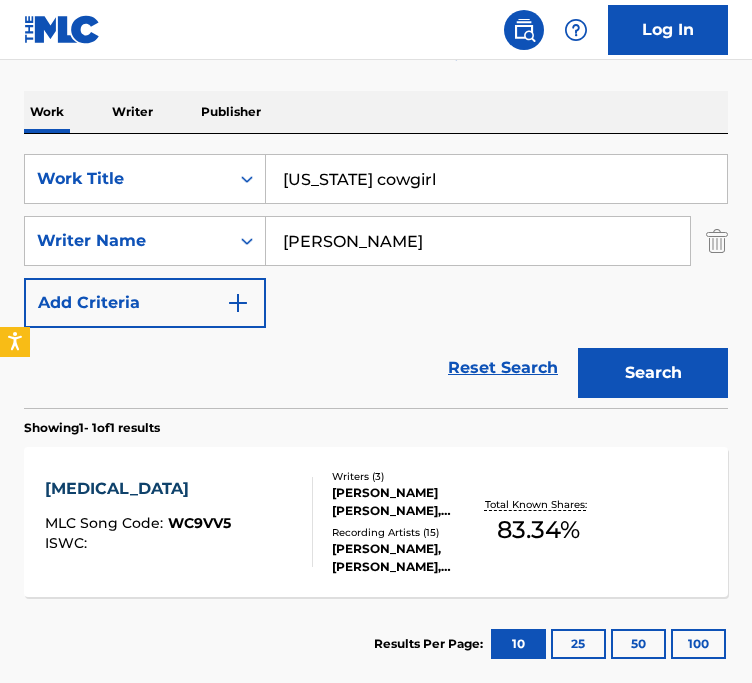 click on "Search" at bounding box center (648, 368) 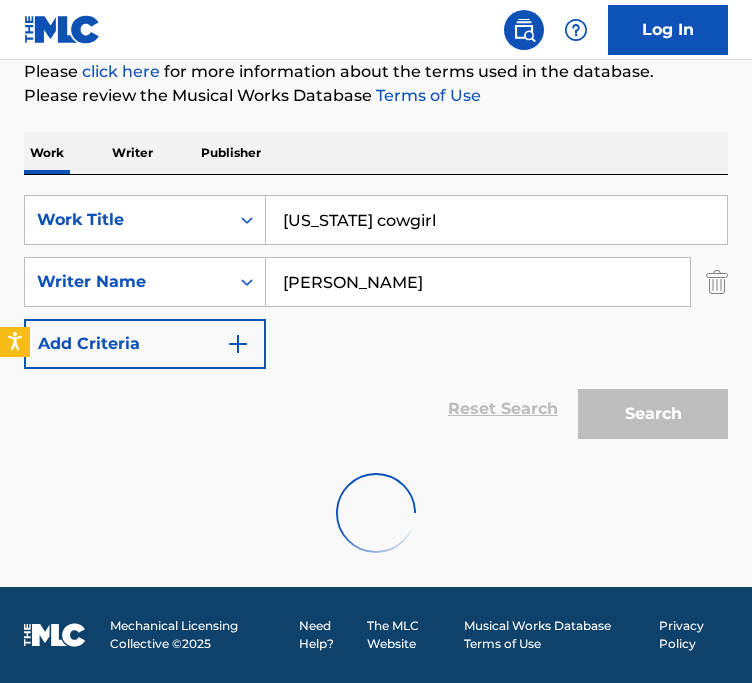 scroll, scrollTop: 305, scrollLeft: 0, axis: vertical 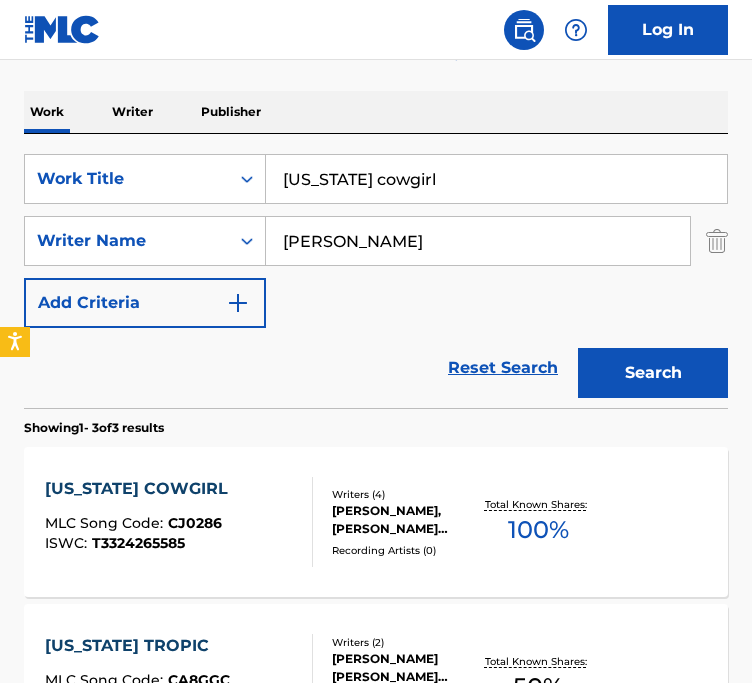 click on "CALIFORNIA COWGIRL MLC Song Code : CJ0286 ISWC : T3324265585" at bounding box center [179, 522] 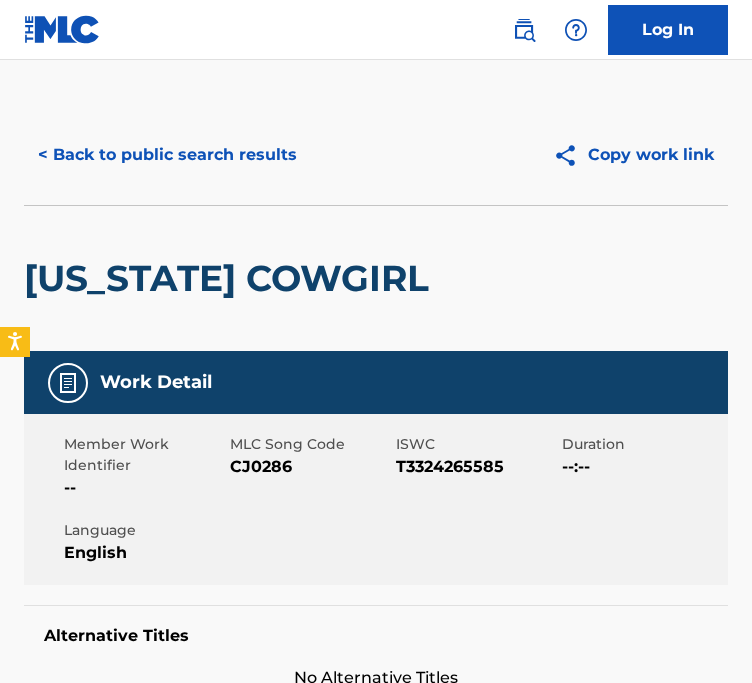 scroll, scrollTop: 0, scrollLeft: 0, axis: both 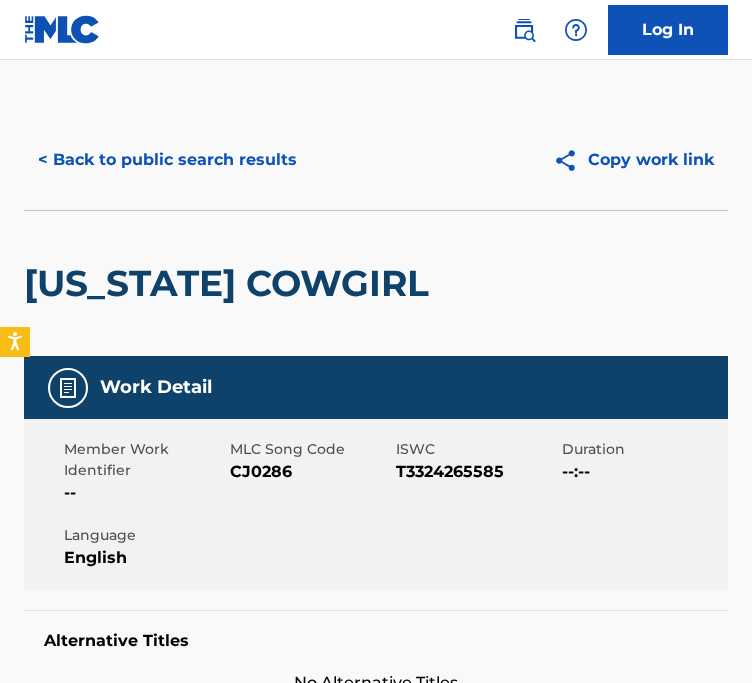 click on "< Back to public search results" at bounding box center (167, 160) 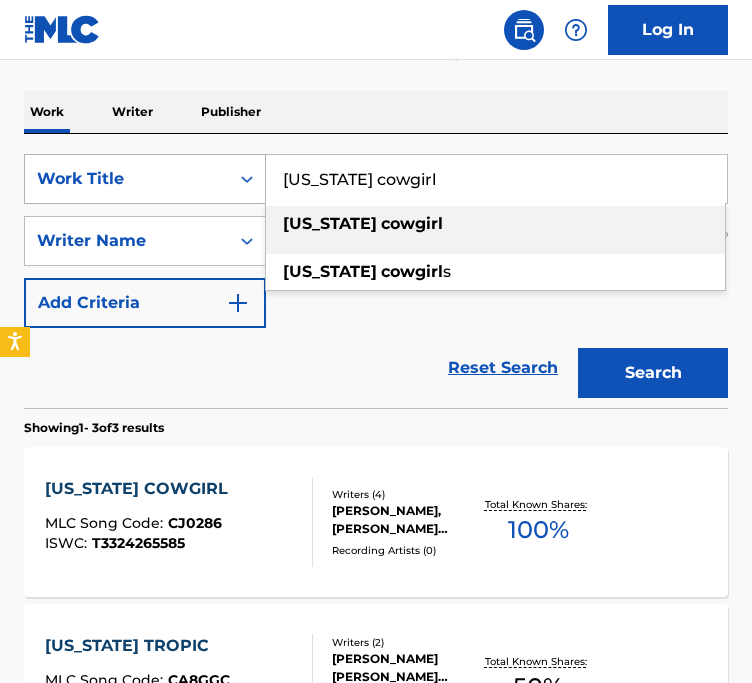 drag, startPoint x: 435, startPoint y: 170, endPoint x: 235, endPoint y: 184, distance: 200.4894 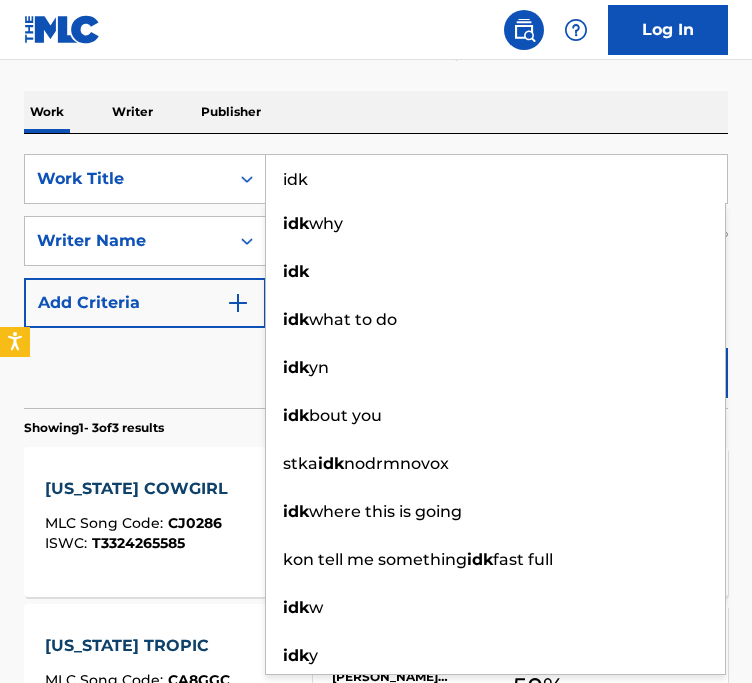 type on "idk" 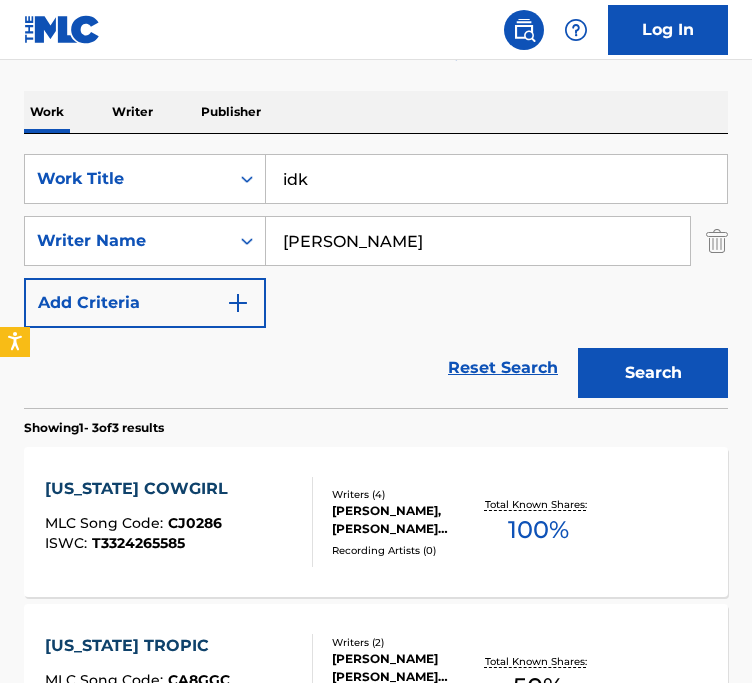 click on "terri" at bounding box center (478, 241) 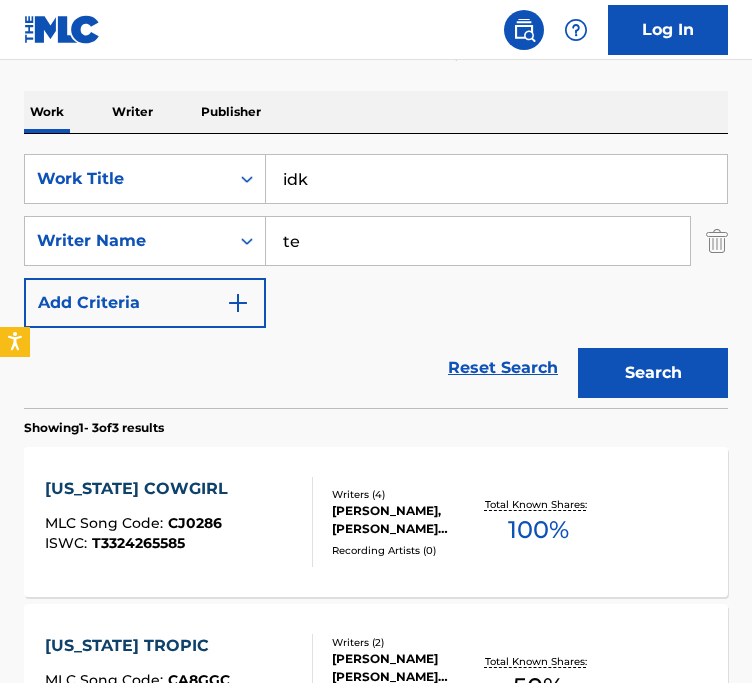 type on "t" 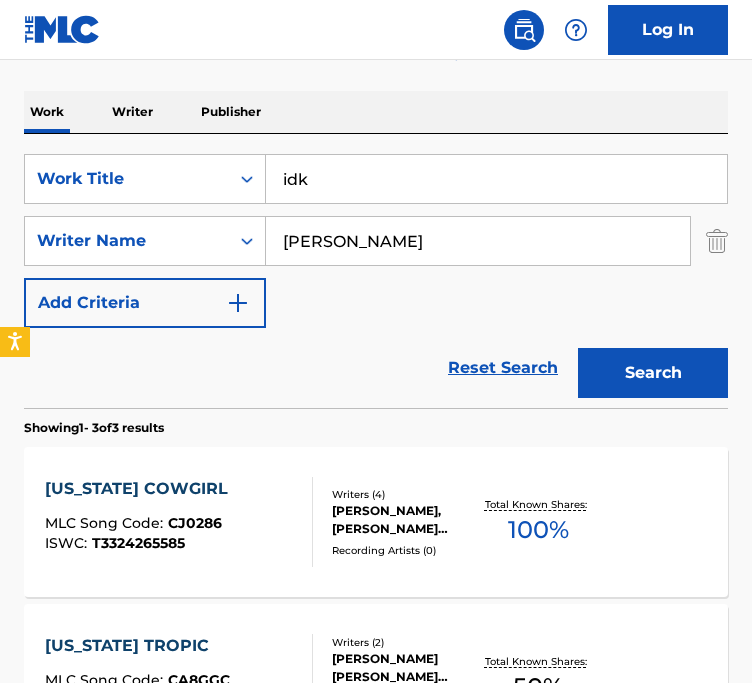 type on "jonas" 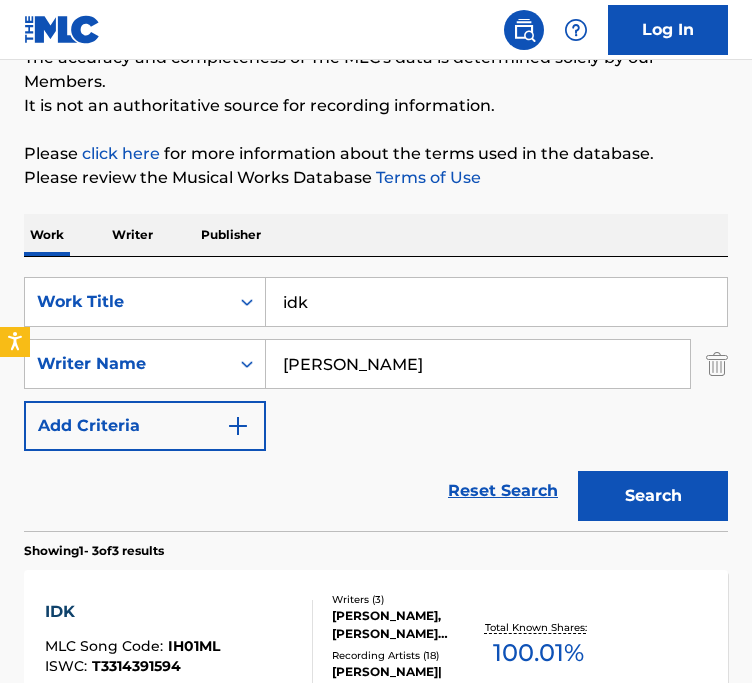 scroll, scrollTop: 198, scrollLeft: 0, axis: vertical 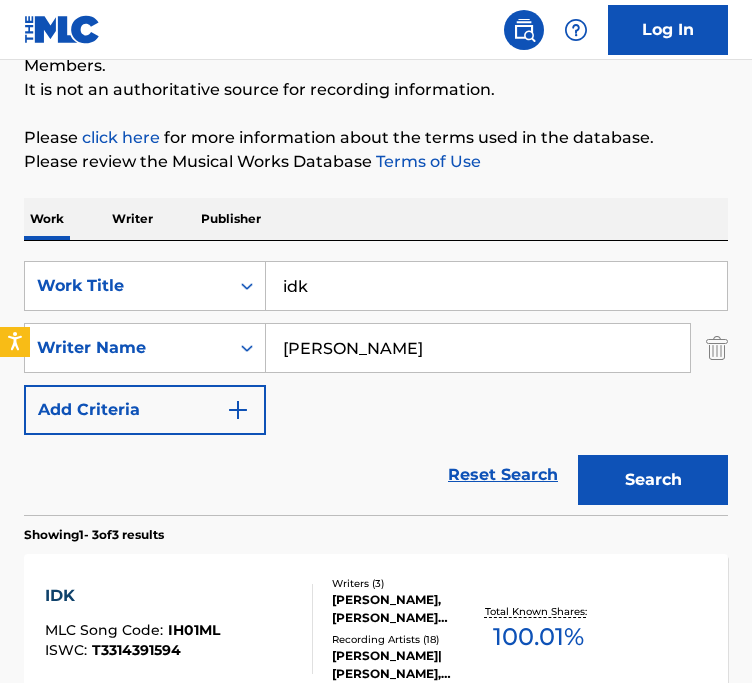 click on "idk" at bounding box center (496, 286) 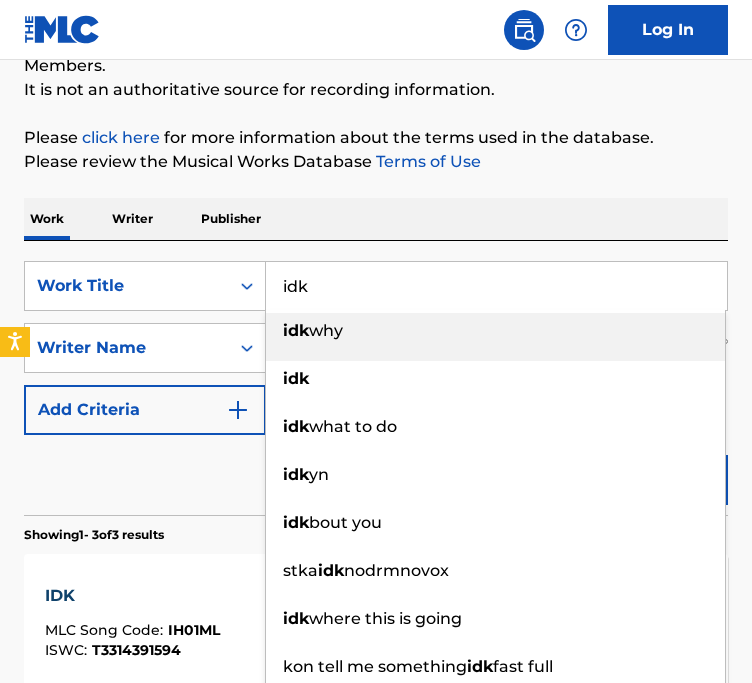 click on "idk" at bounding box center (496, 286) 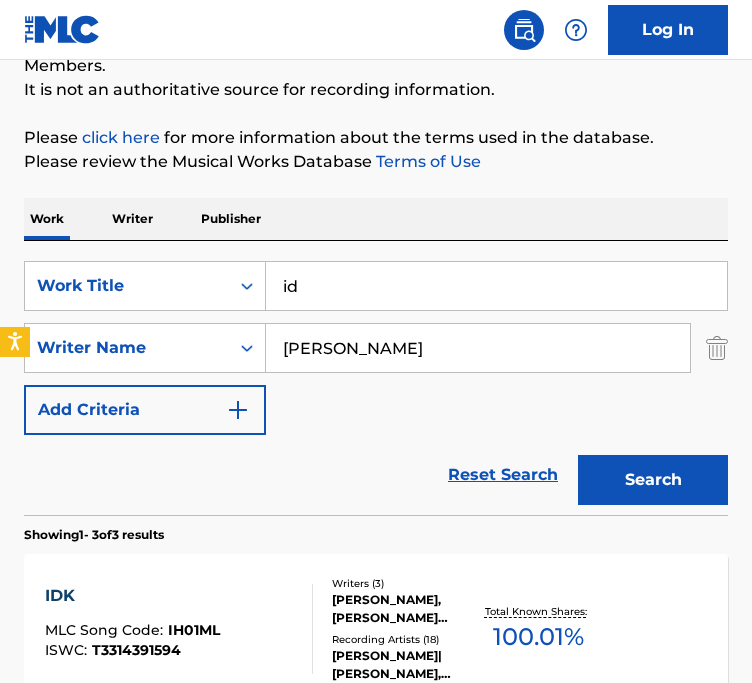 type on "i" 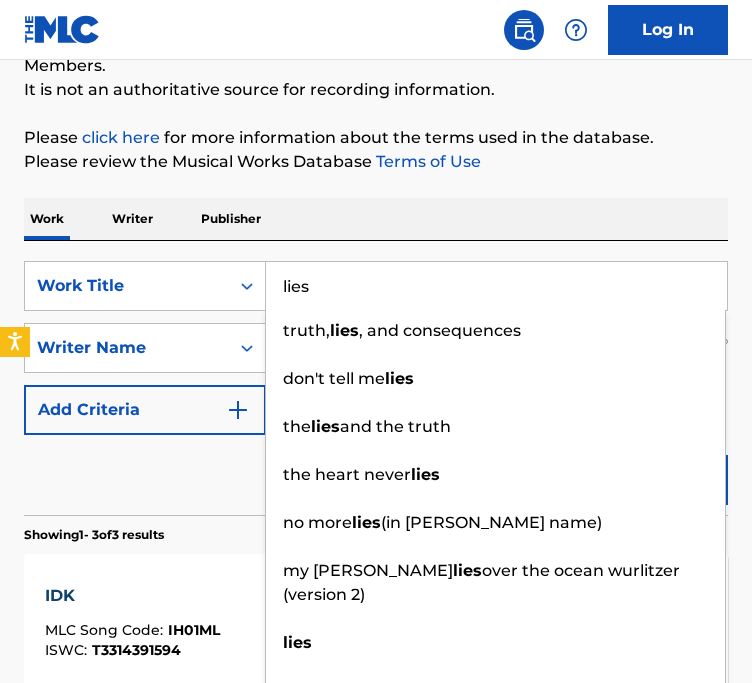 type on "lies" 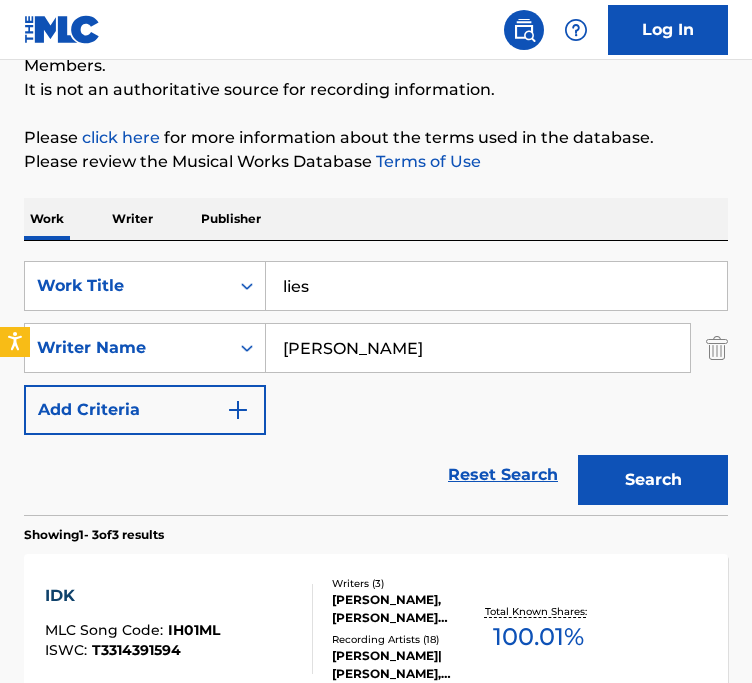 click on "Reset Search Search" at bounding box center (376, 475) 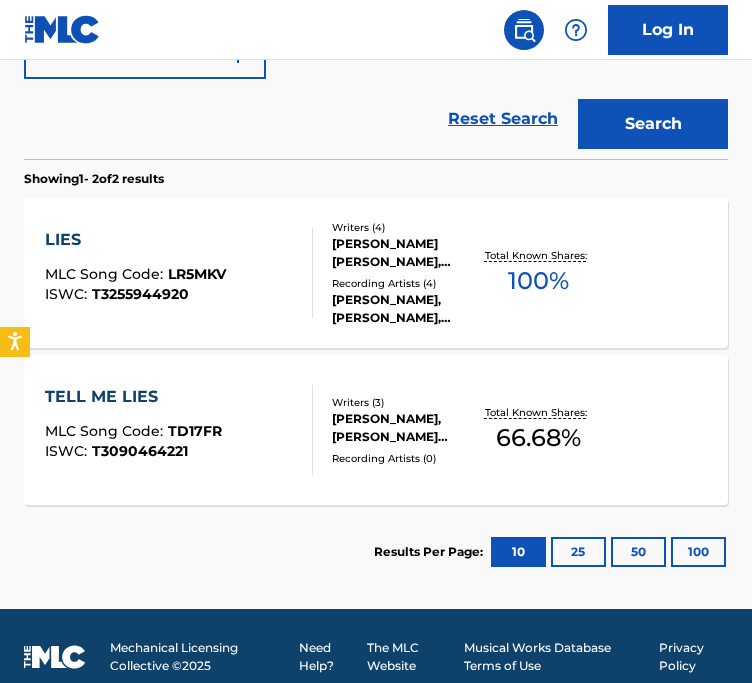 scroll, scrollTop: 576, scrollLeft: 0, axis: vertical 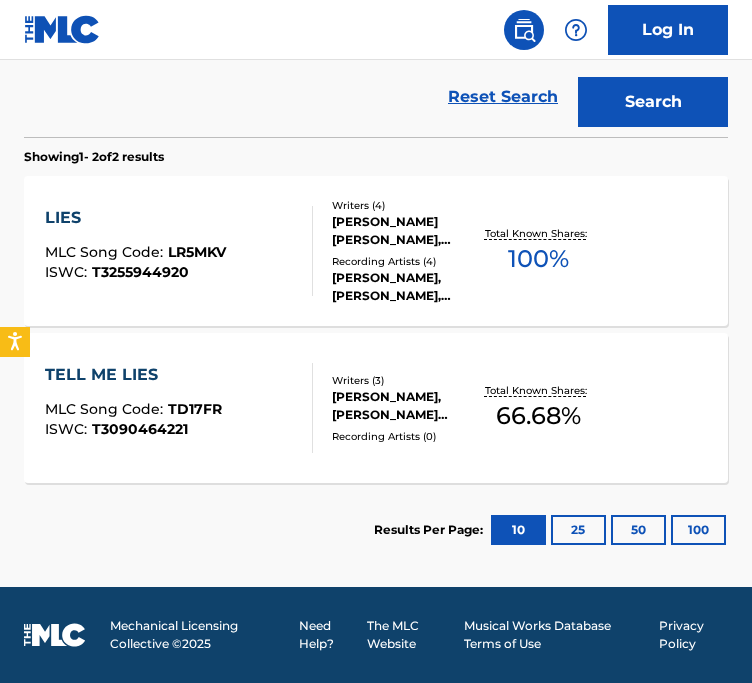 click on "LIES MLC Song Code : LR5MKV ISWC : T3255944920" at bounding box center [179, 251] 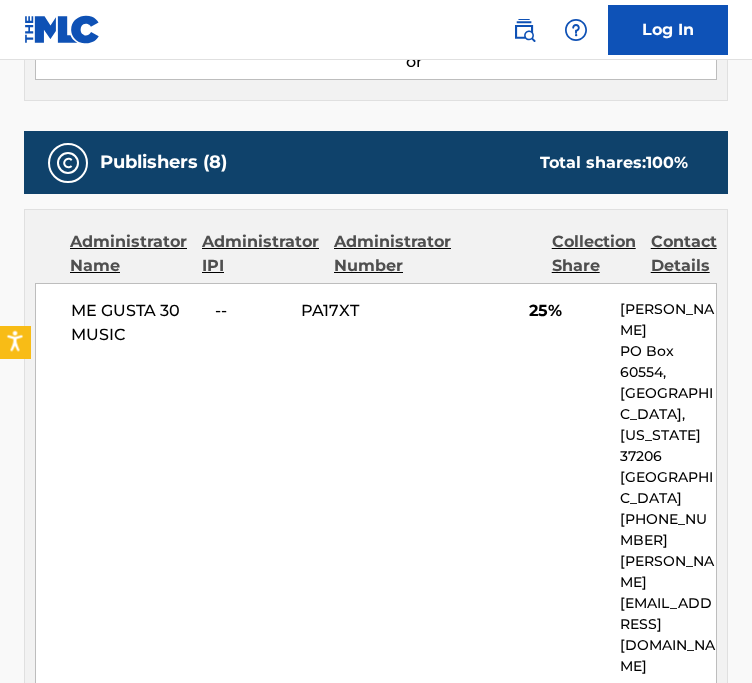 scroll, scrollTop: 1064, scrollLeft: 0, axis: vertical 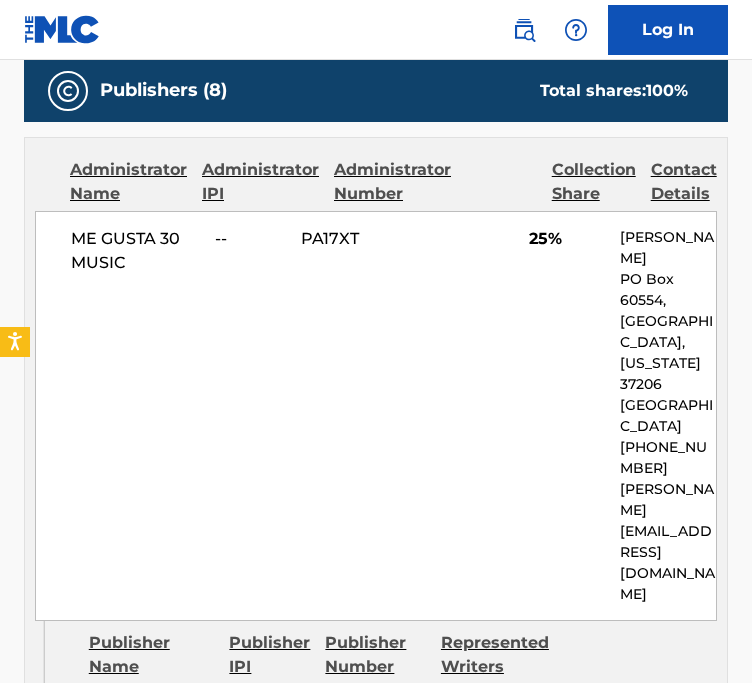 click on "ME GUSTA 30 MUSIC -- PA17XT 25% Tricia Proctor PO Box 60554,  Nashville, Tennessee 37206 United States +1-615-4888048 tricia@megustamusicadmin.com" at bounding box center (376, 416) 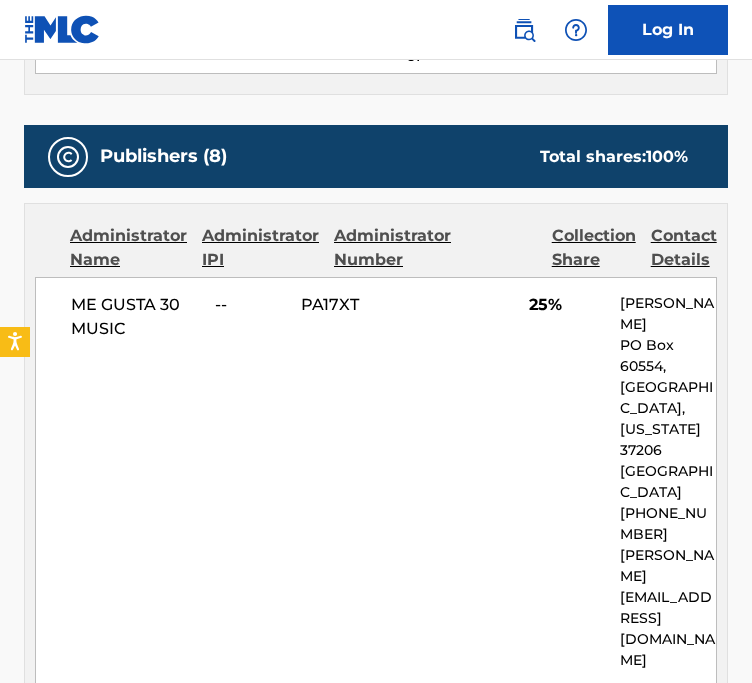 click on "Publishers   (8) Total shares:  100 %" at bounding box center [376, 156] 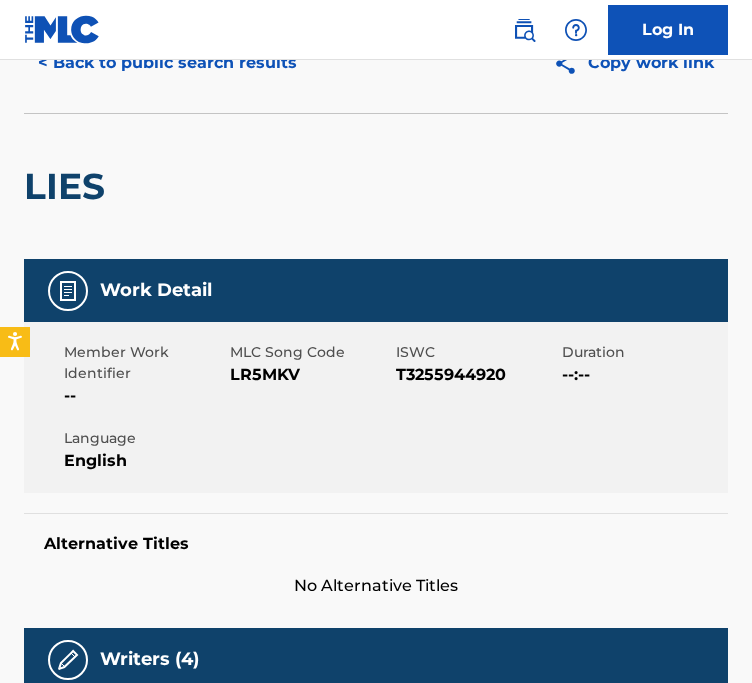 scroll, scrollTop: 0, scrollLeft: 0, axis: both 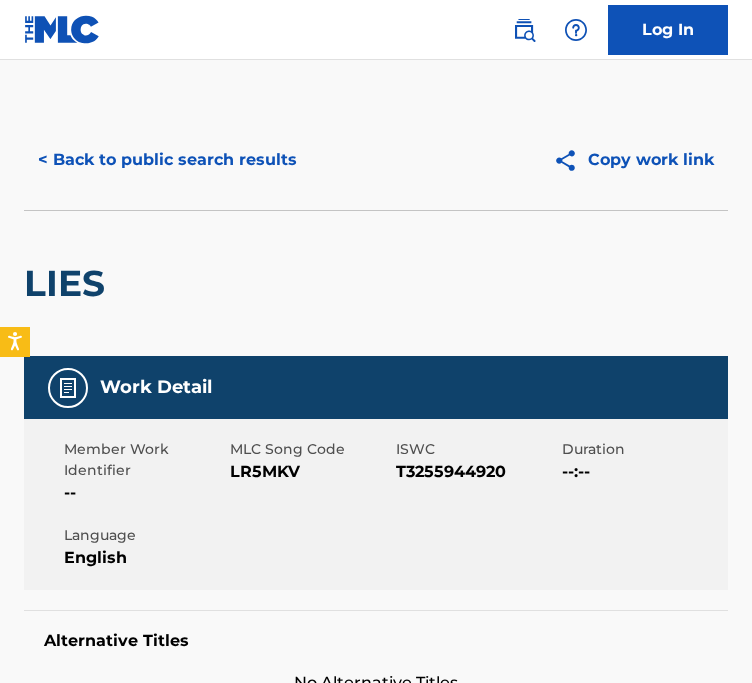click on "< Back to public search results" at bounding box center (167, 160) 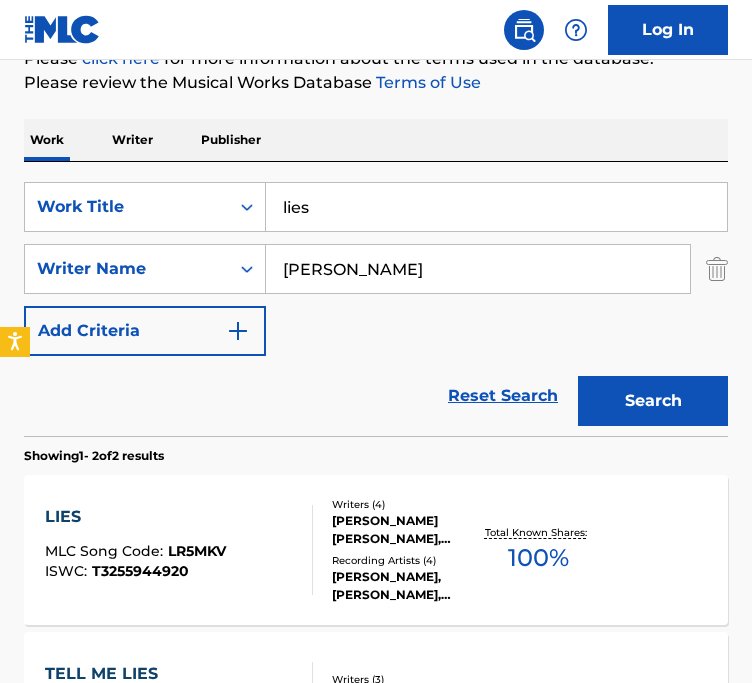 scroll, scrollTop: 233, scrollLeft: 0, axis: vertical 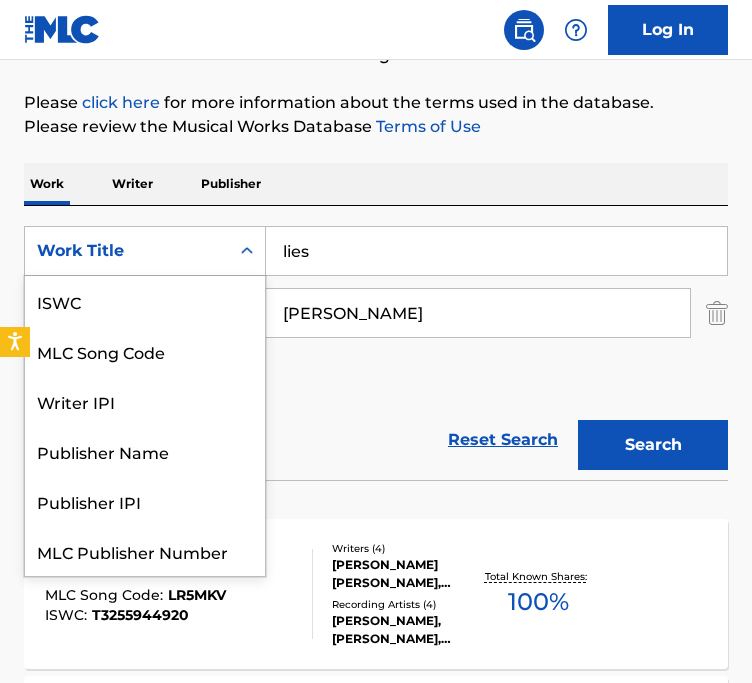 click 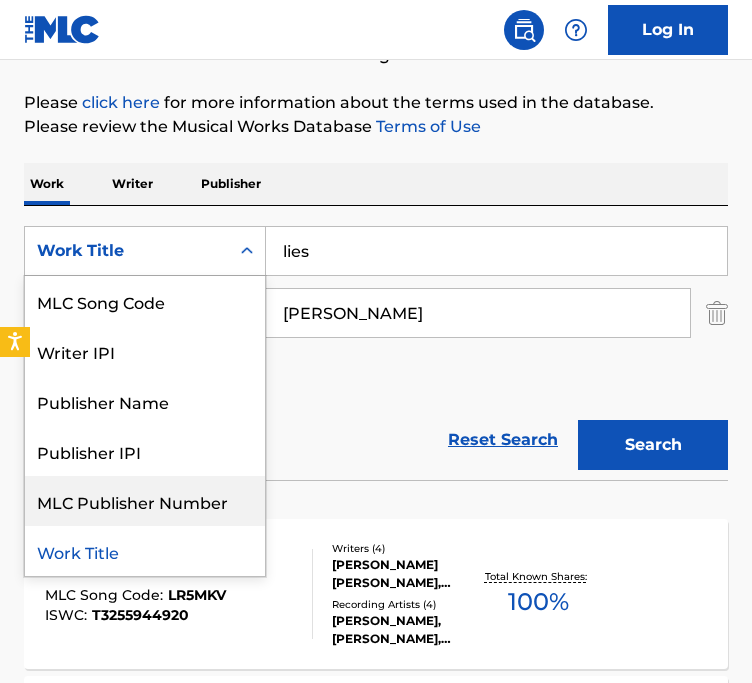 click on "MLC Publisher Number" at bounding box center [145, 501] 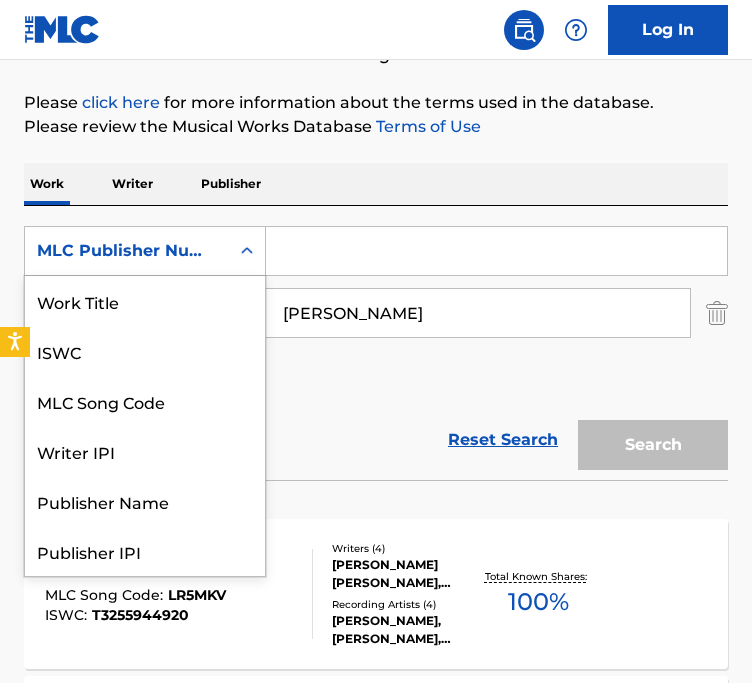 click 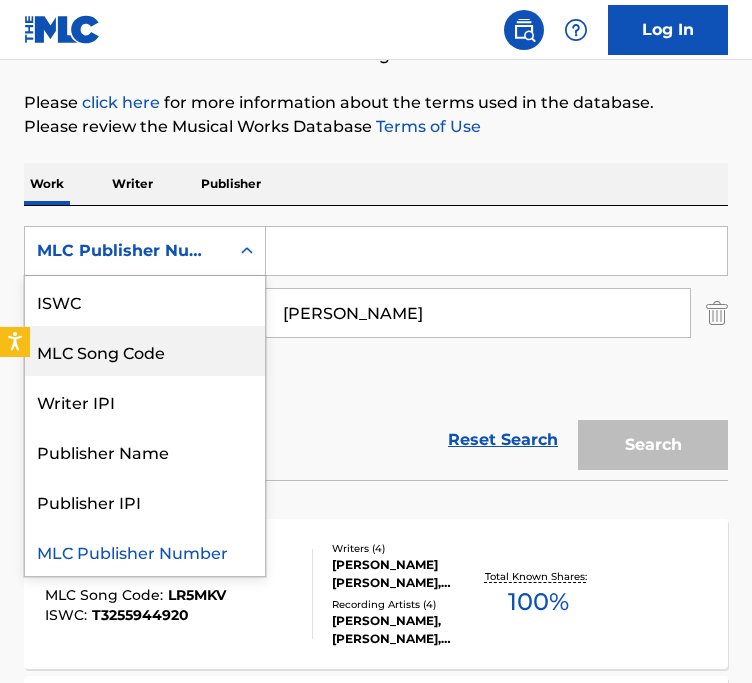 click on "MLC Song Code" at bounding box center [145, 351] 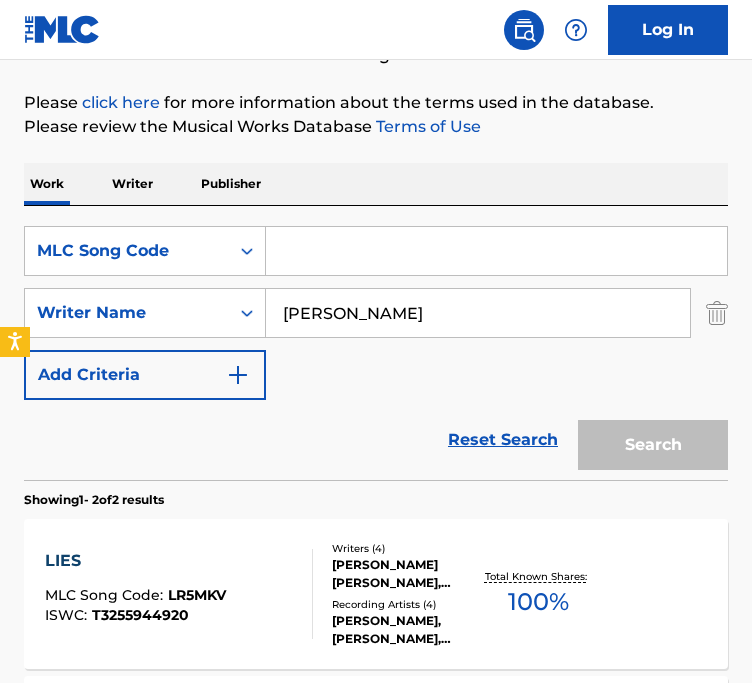 click at bounding box center (496, 251) 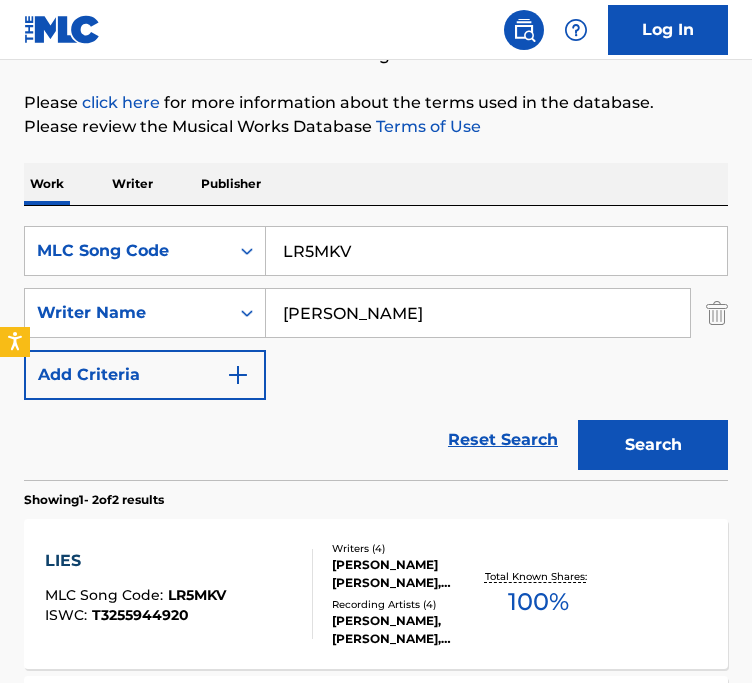 type on "LR5MKV" 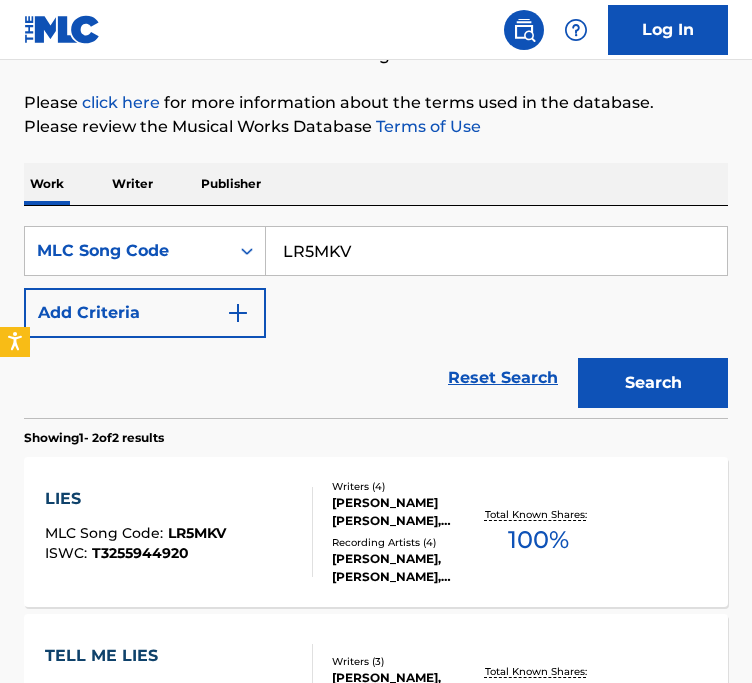 click on "Search" at bounding box center [653, 383] 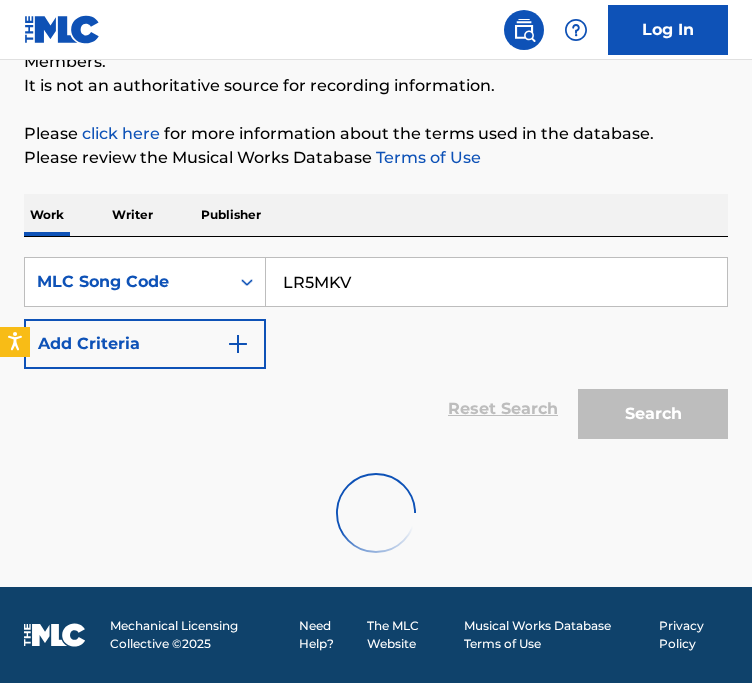 scroll, scrollTop: 233, scrollLeft: 0, axis: vertical 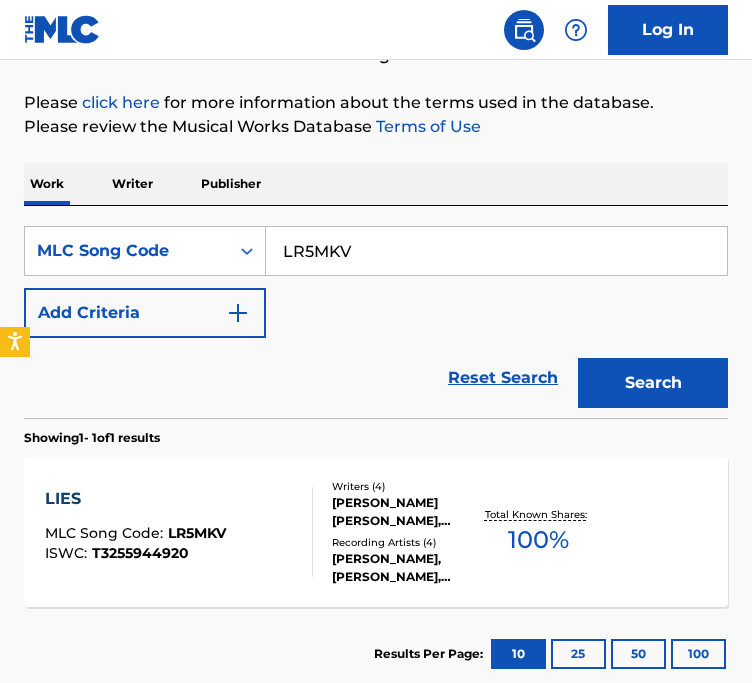 click on "LIES MLC Song Code : LR5MKV ISWC : T3255944920" at bounding box center (179, 532) 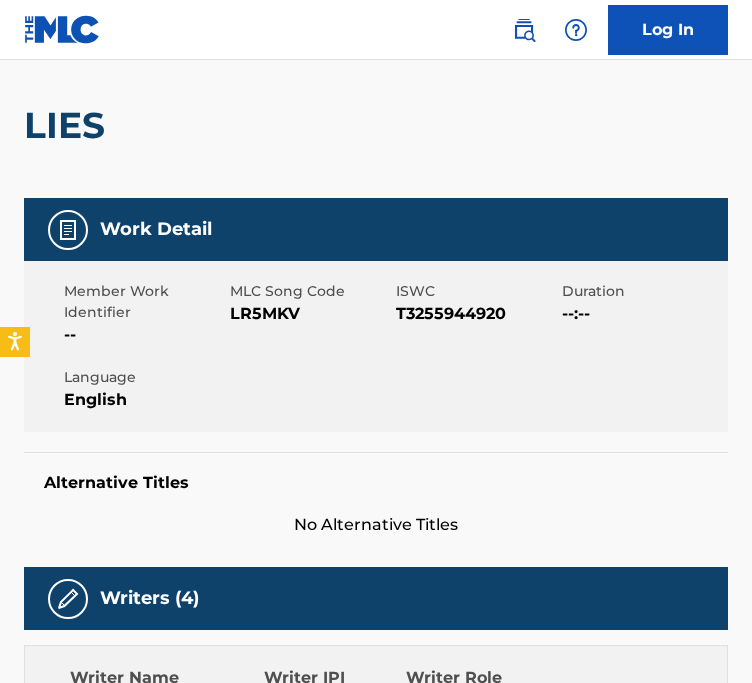 scroll, scrollTop: 0, scrollLeft: 0, axis: both 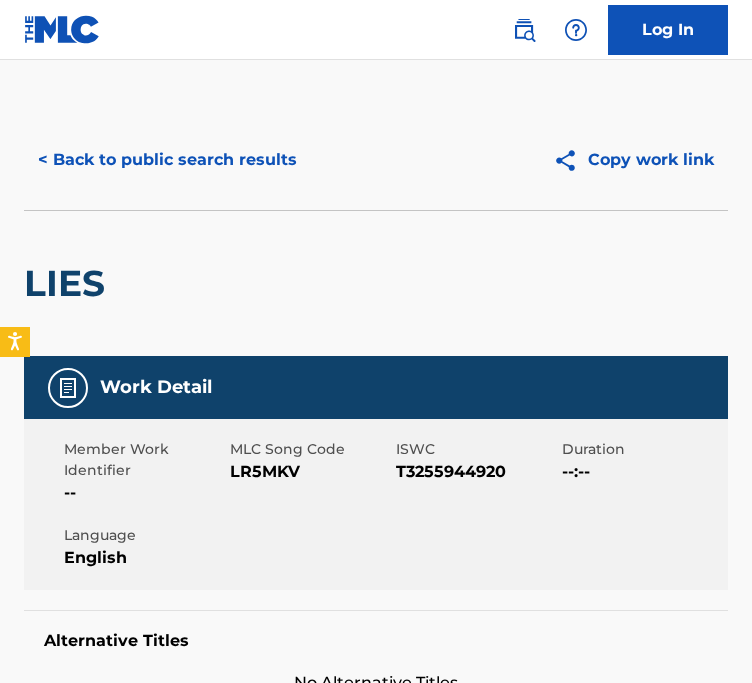 click on "< Back to public search results" at bounding box center [167, 160] 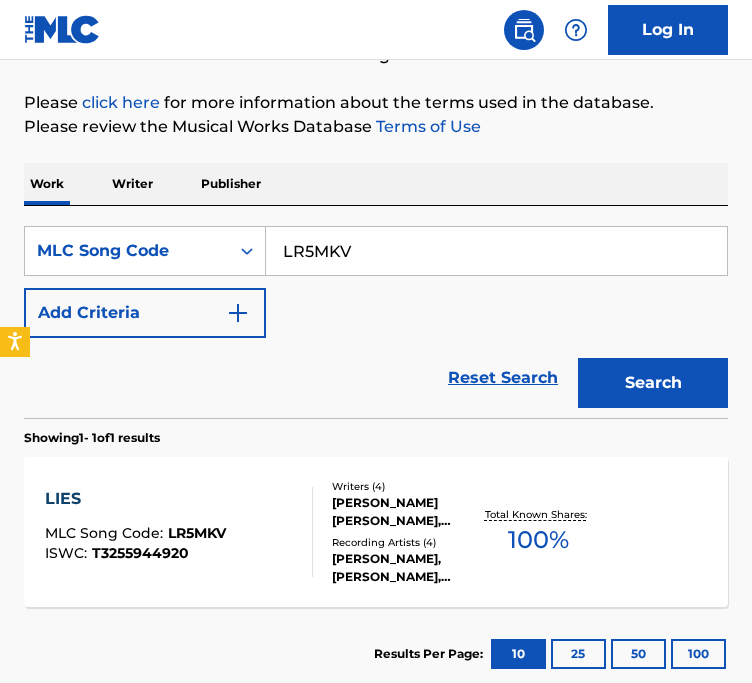 drag, startPoint x: 351, startPoint y: 238, endPoint x: 378, endPoint y: 244, distance: 27.658634 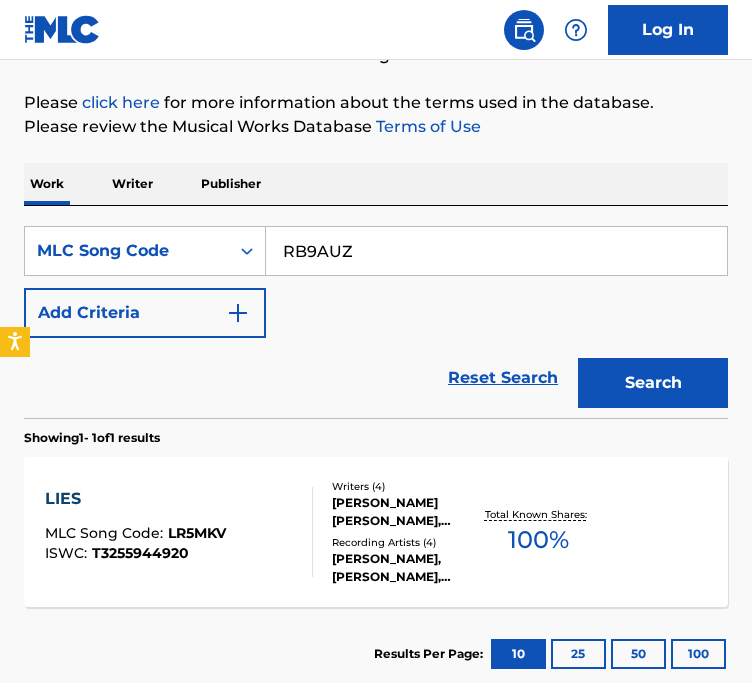 type on "RB9AUZ" 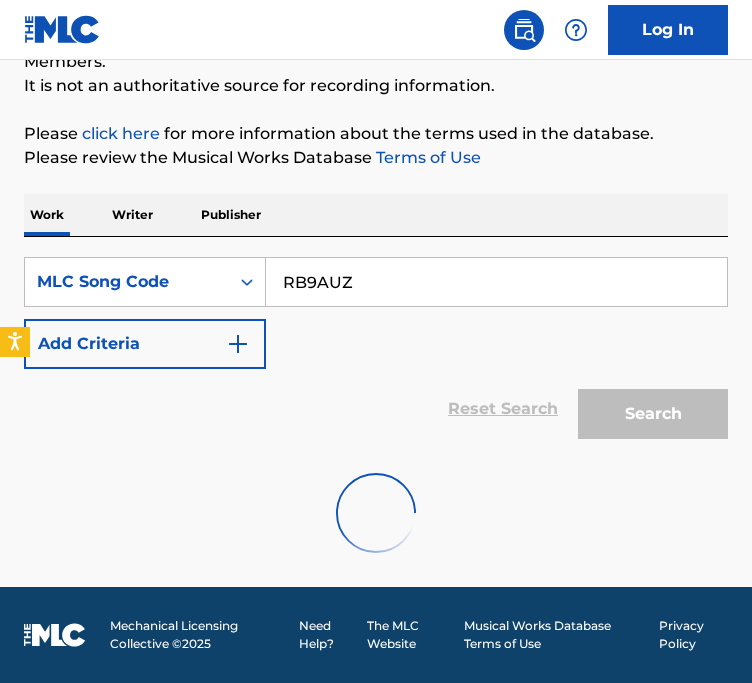 scroll, scrollTop: 233, scrollLeft: 0, axis: vertical 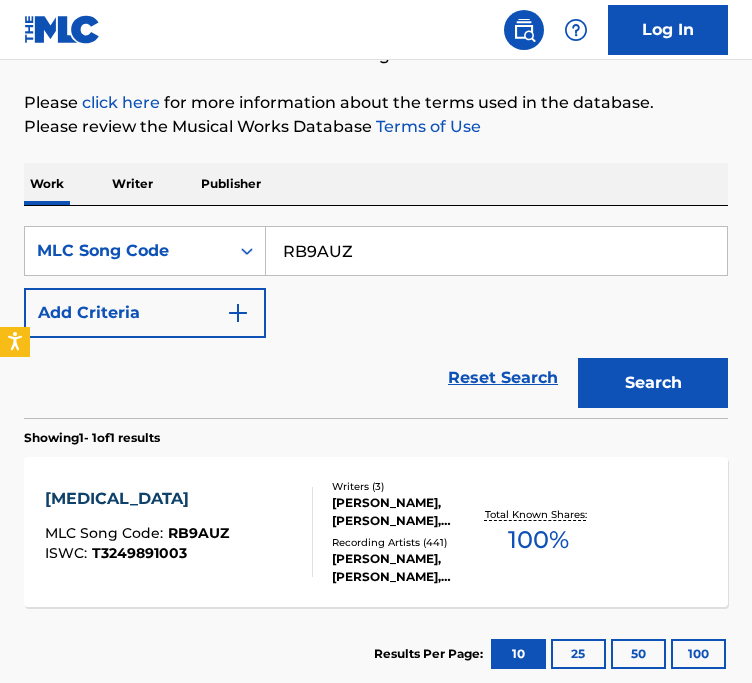 click on "RELAPSE MLC Song Code : RB9AUZ ISWC : T3249891003" at bounding box center [179, 532] 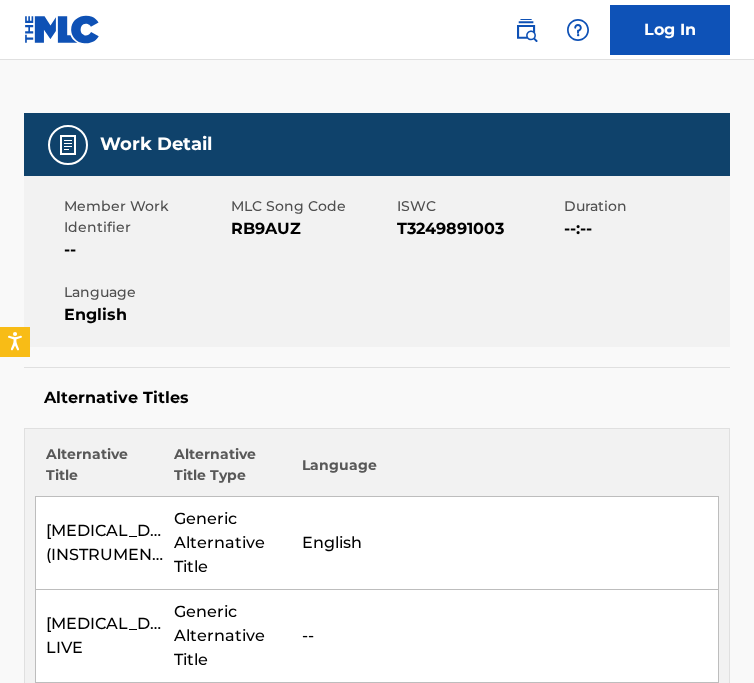 scroll, scrollTop: 0, scrollLeft: 0, axis: both 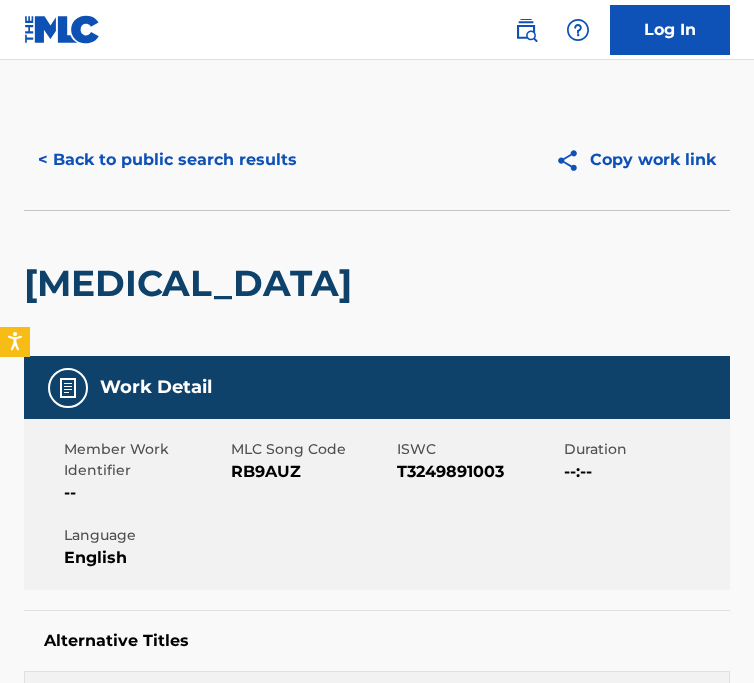 click on "< Back to public search results" at bounding box center [167, 160] 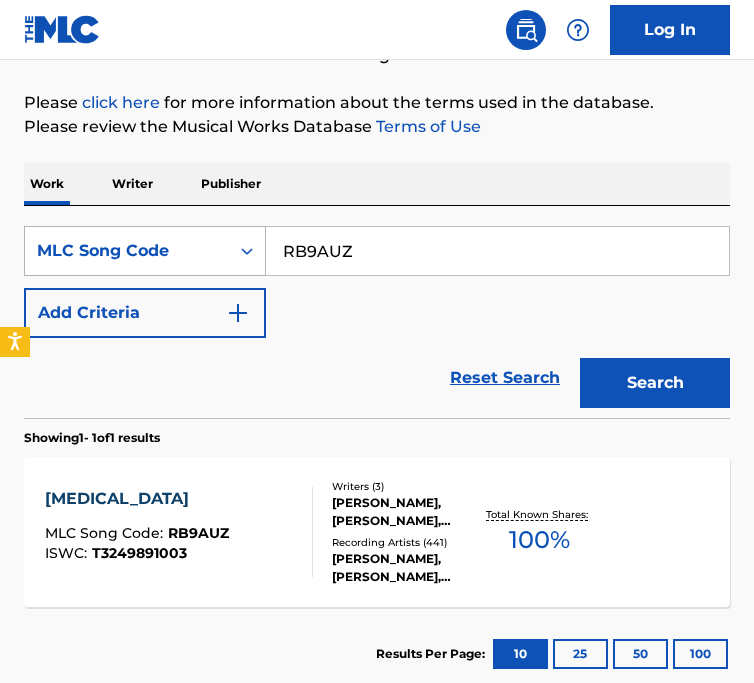 drag, startPoint x: 367, startPoint y: 248, endPoint x: 258, endPoint y: 248, distance: 109 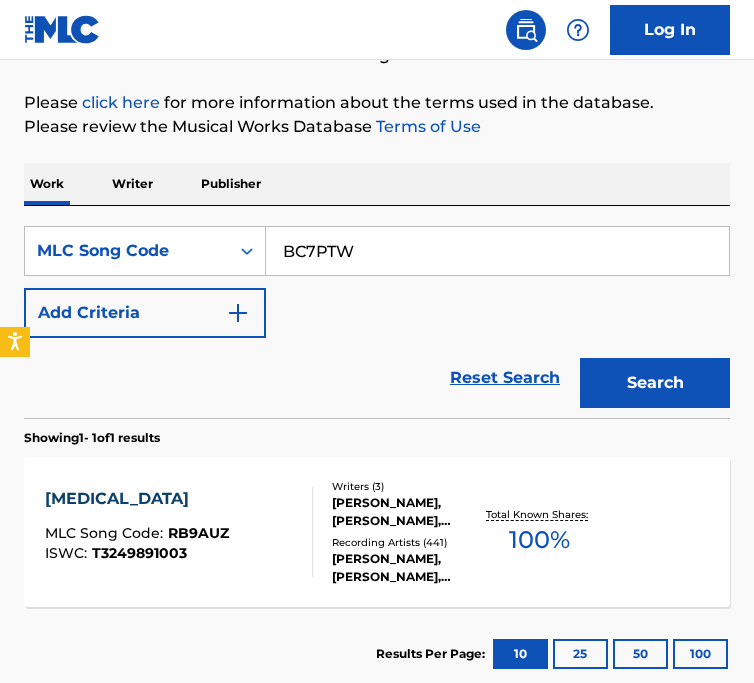 type on "BC7PTW" 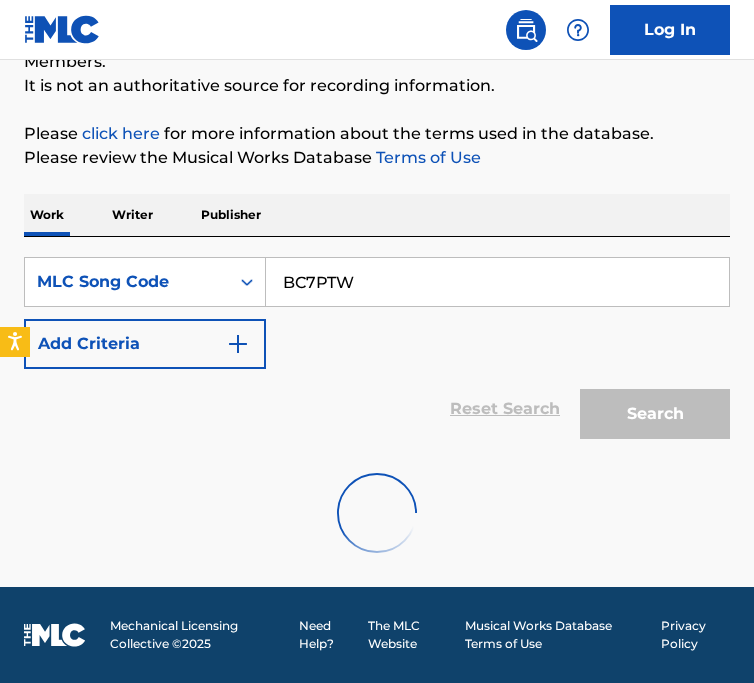 scroll, scrollTop: 233, scrollLeft: 0, axis: vertical 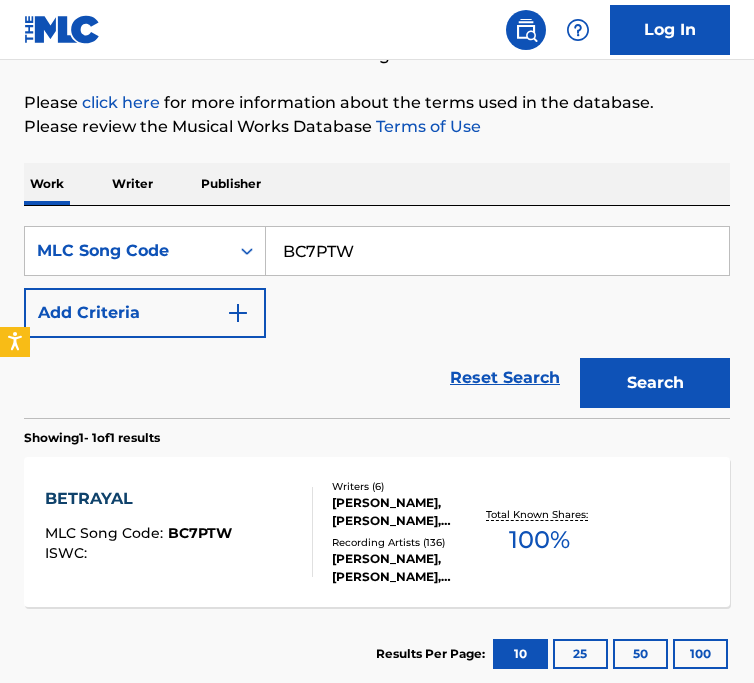 click on "BETRAYAL MLC Song Code : BC7PTW ISWC :" at bounding box center (179, 532) 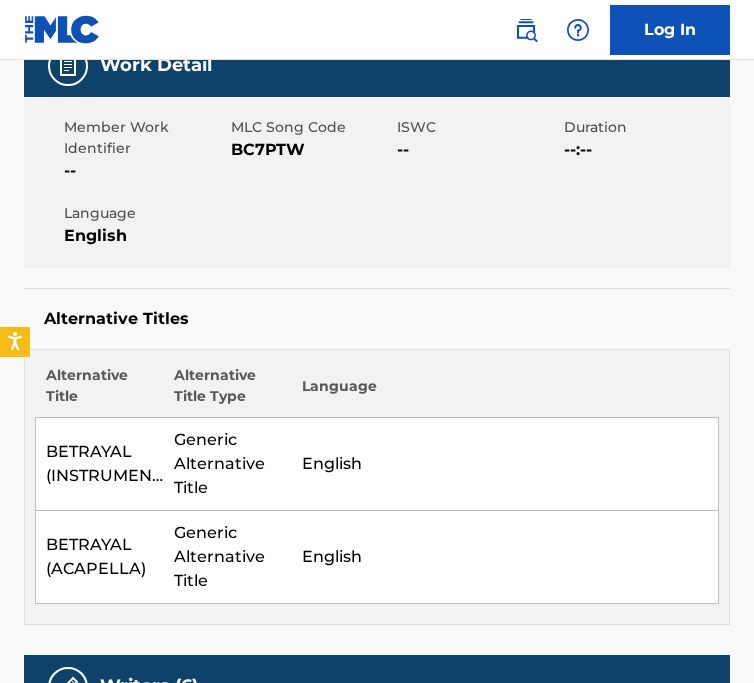 scroll, scrollTop: 0, scrollLeft: 0, axis: both 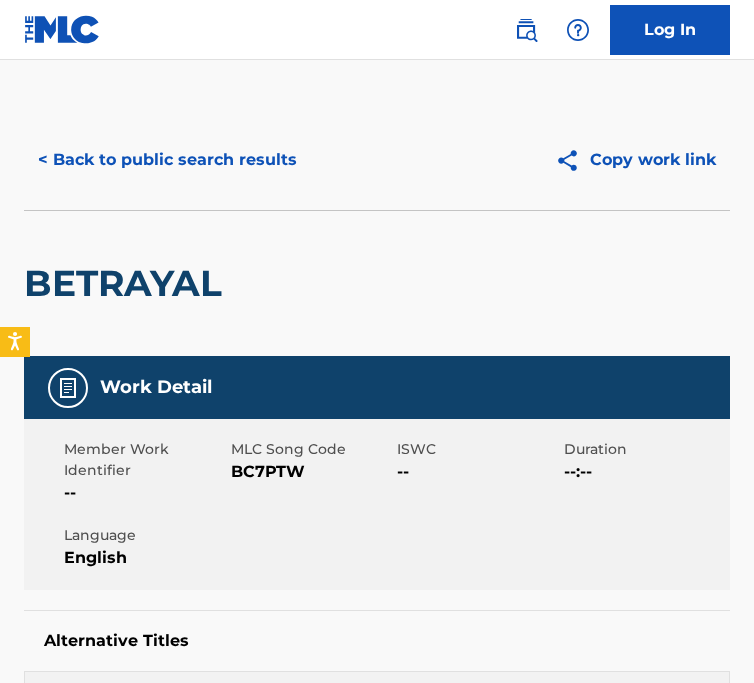 click on "< Back to public search results" at bounding box center (167, 160) 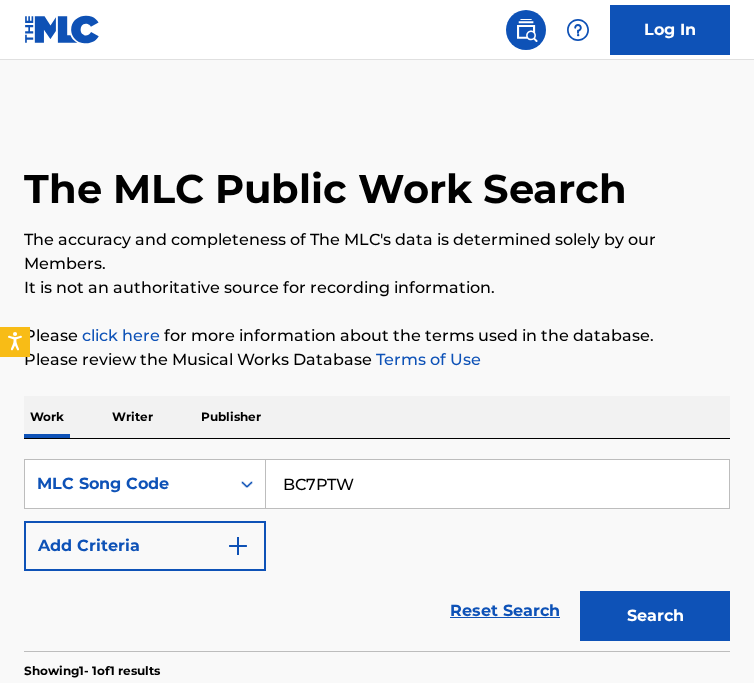 scroll, scrollTop: 233, scrollLeft: 0, axis: vertical 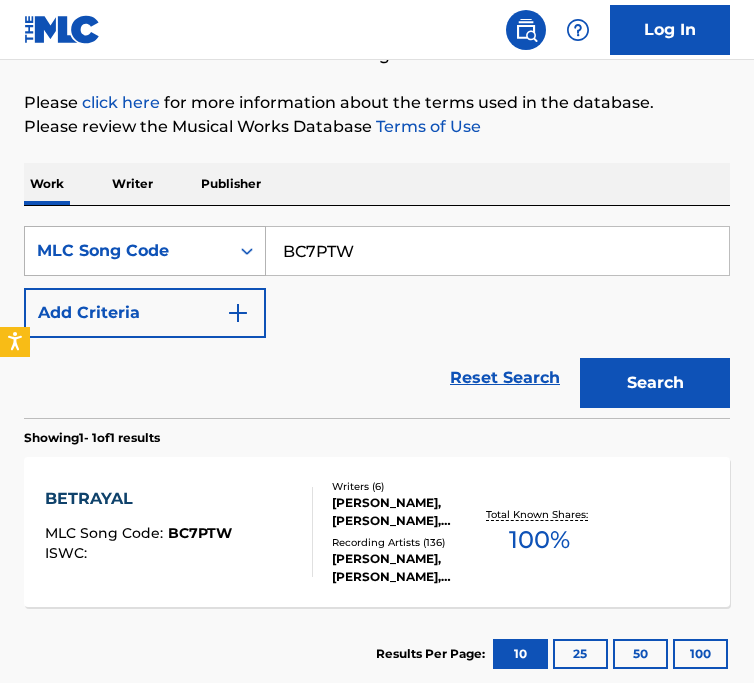 drag, startPoint x: 375, startPoint y: 256, endPoint x: 243, endPoint y: 256, distance: 132 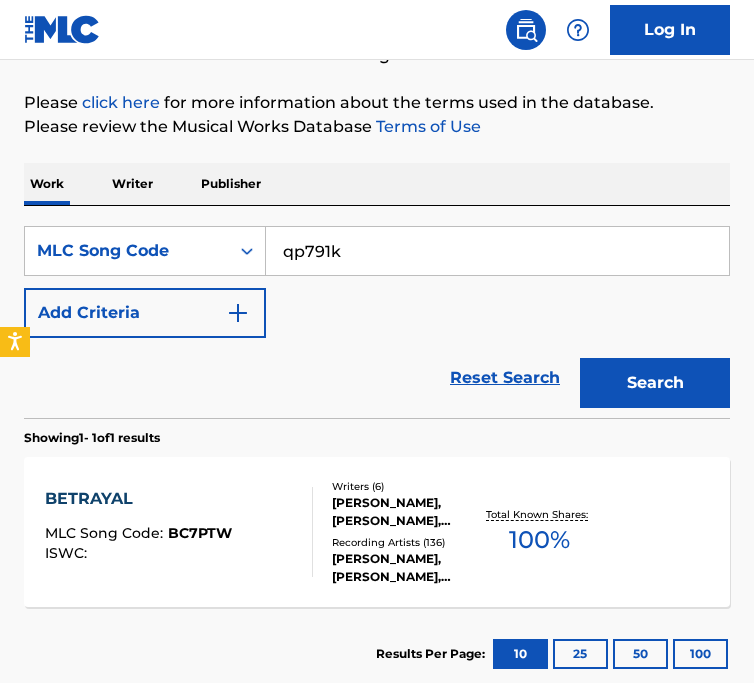type on "qp791k" 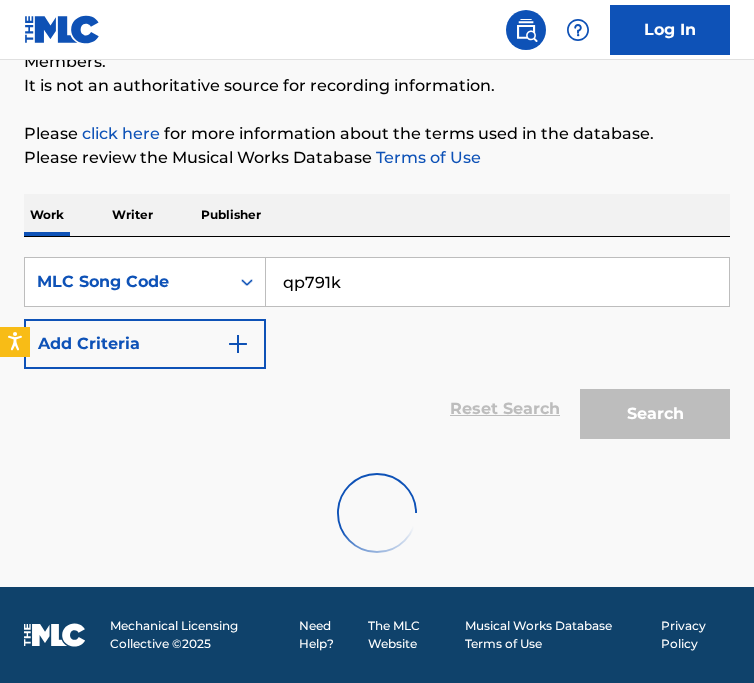 scroll, scrollTop: 233, scrollLeft: 0, axis: vertical 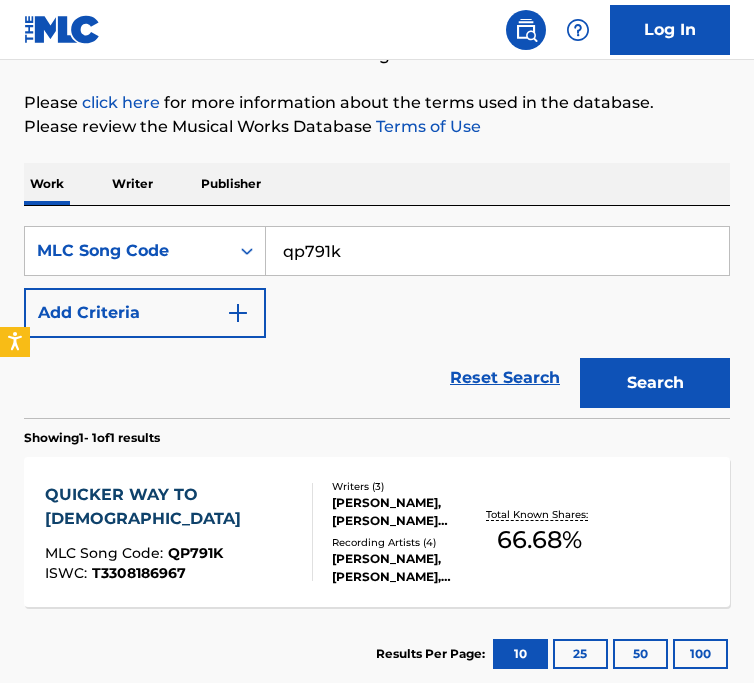click on "QUICKER WAY TO JESUS MLC Song Code : QP791K ISWC : T3308186967 Writers ( 3 ) LUIS ALFONSO PALACIOS II, JOSHUA DENNIS ANTHONY BAGLES, JUSTIN ALLEN EBACH Recording Artists ( 4 ) LOUIE THESINGER, LOUIE THESINGER, LOUIE THESINGER, LOUIE THESINGER Total Known Shares: 66.68 %" at bounding box center (377, 532) 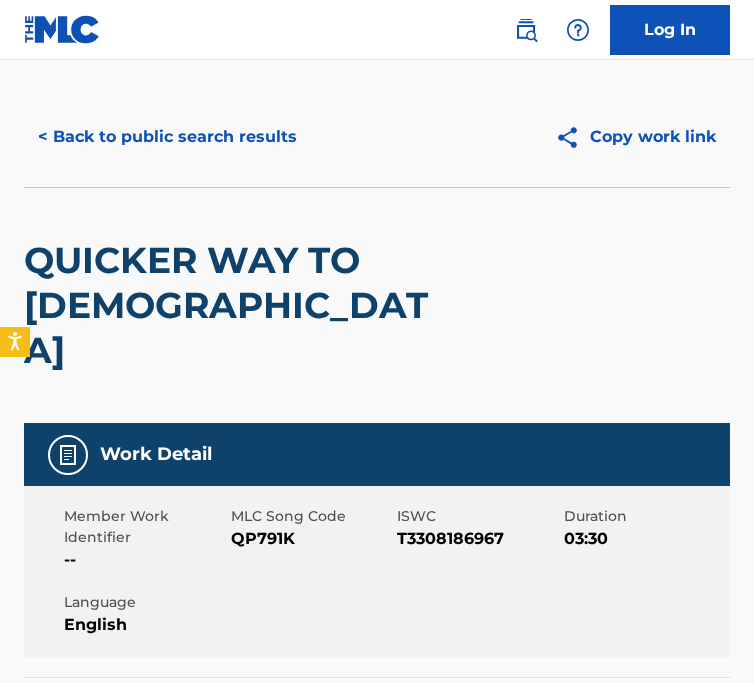 scroll, scrollTop: 0, scrollLeft: 0, axis: both 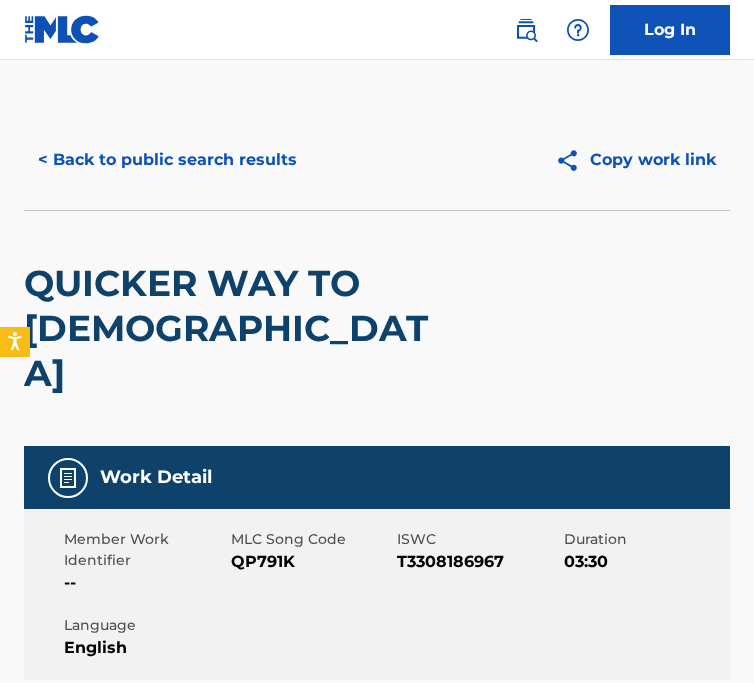 click on "< Back to public search results" at bounding box center [167, 160] 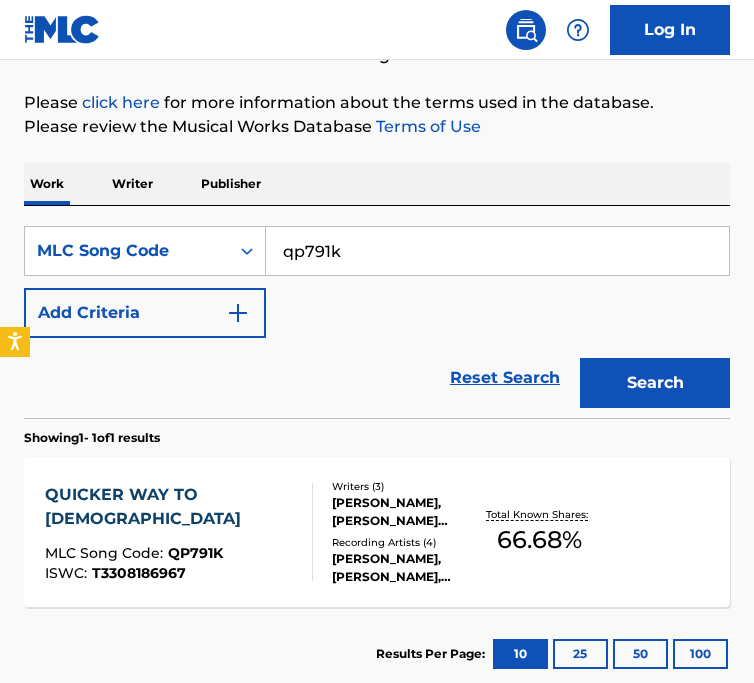 drag, startPoint x: 363, startPoint y: 262, endPoint x: 281, endPoint y: 258, distance: 82.0975 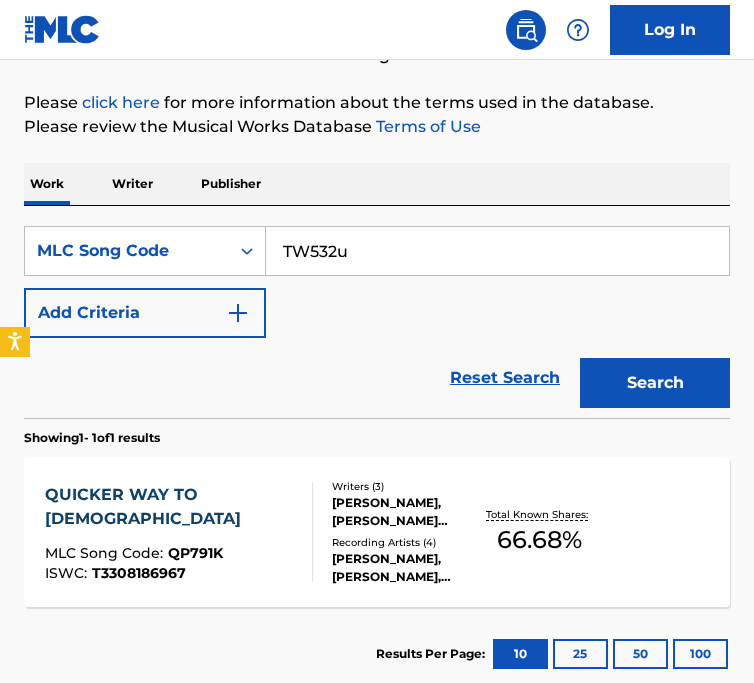 type on "TW532u" 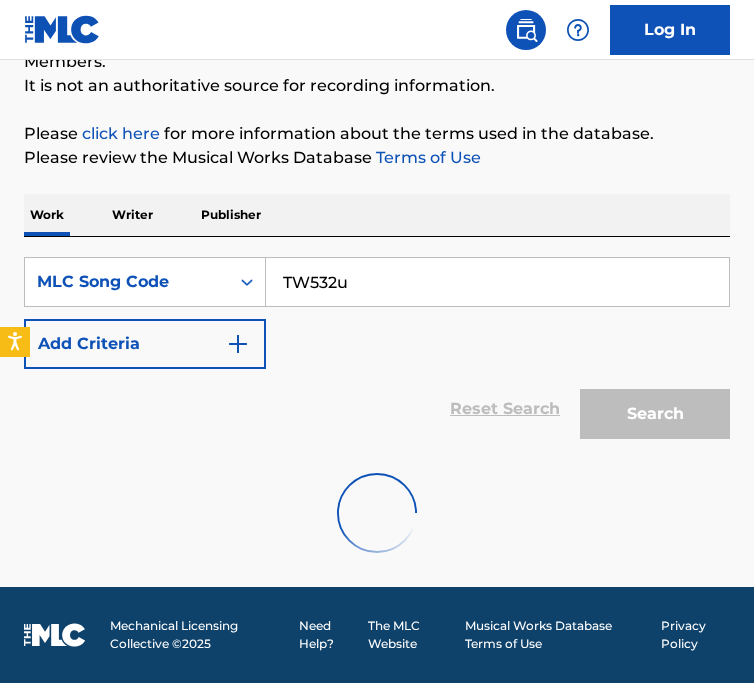 scroll, scrollTop: 233, scrollLeft: 0, axis: vertical 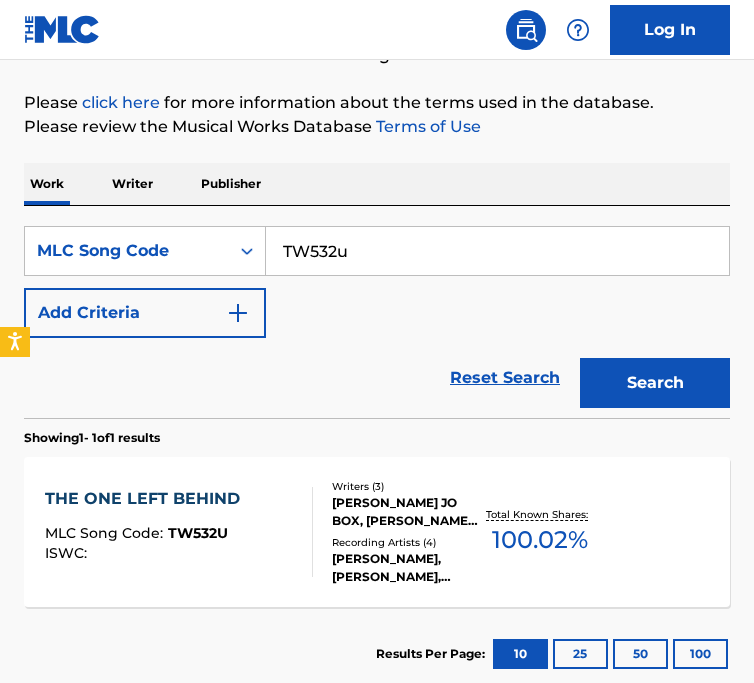 click on "THE ONE LEFT BEHIND MLC Song Code : TW532U ISWC :" at bounding box center (179, 532) 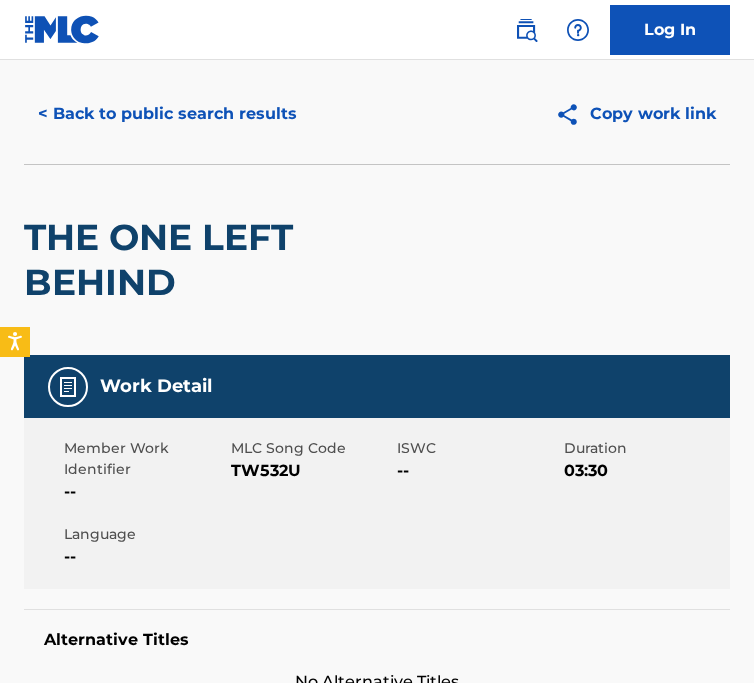 scroll, scrollTop: 54, scrollLeft: 0, axis: vertical 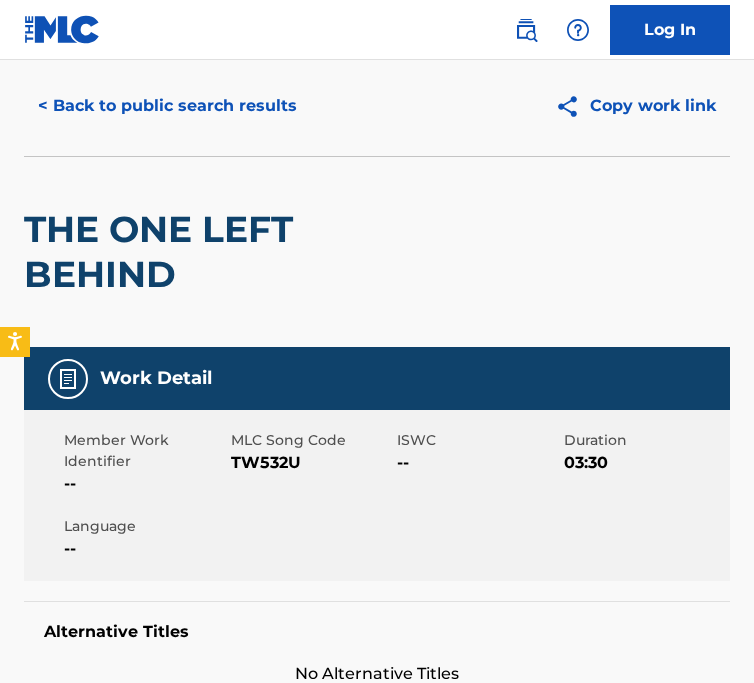 click on "< Back to public search results" at bounding box center [167, 106] 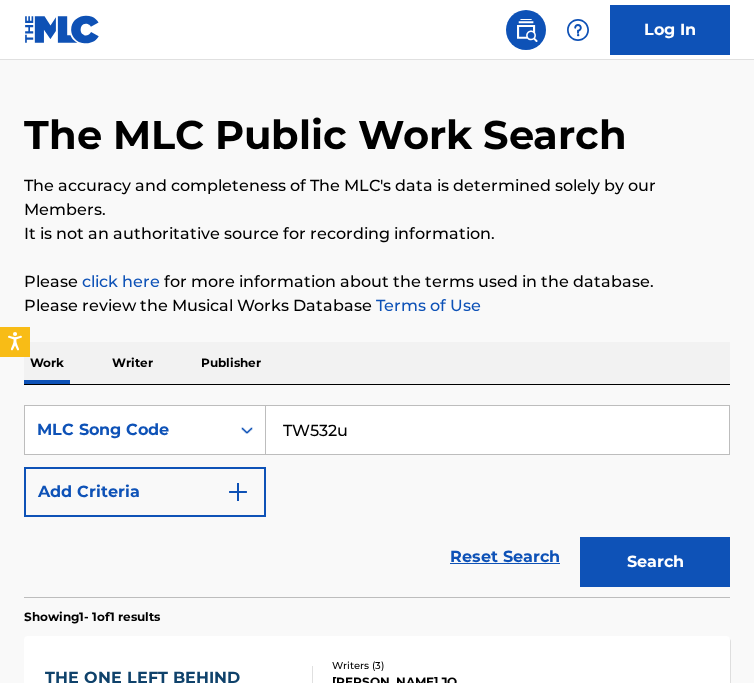 scroll, scrollTop: 233, scrollLeft: 0, axis: vertical 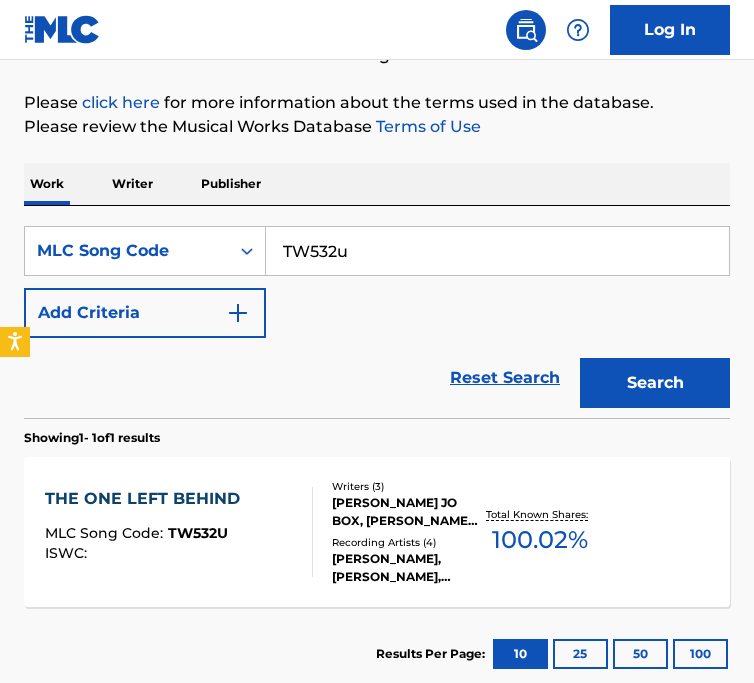 drag, startPoint x: 370, startPoint y: 244, endPoint x: 287, endPoint y: 244, distance: 83 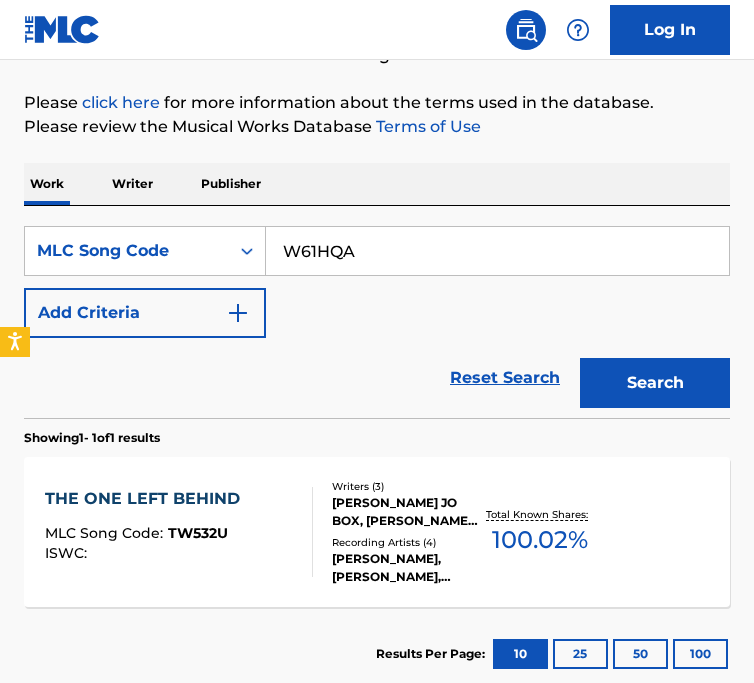 type on "W61HQA" 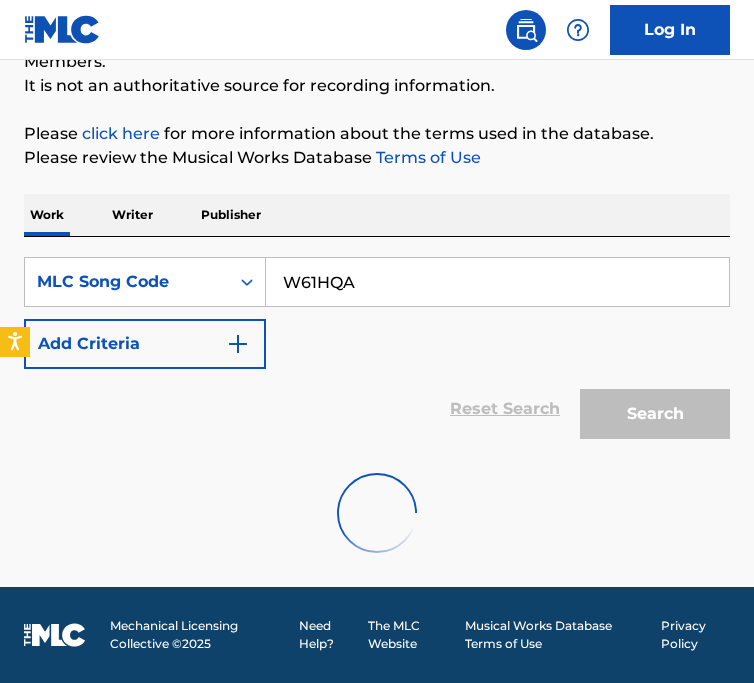 scroll, scrollTop: 233, scrollLeft: 0, axis: vertical 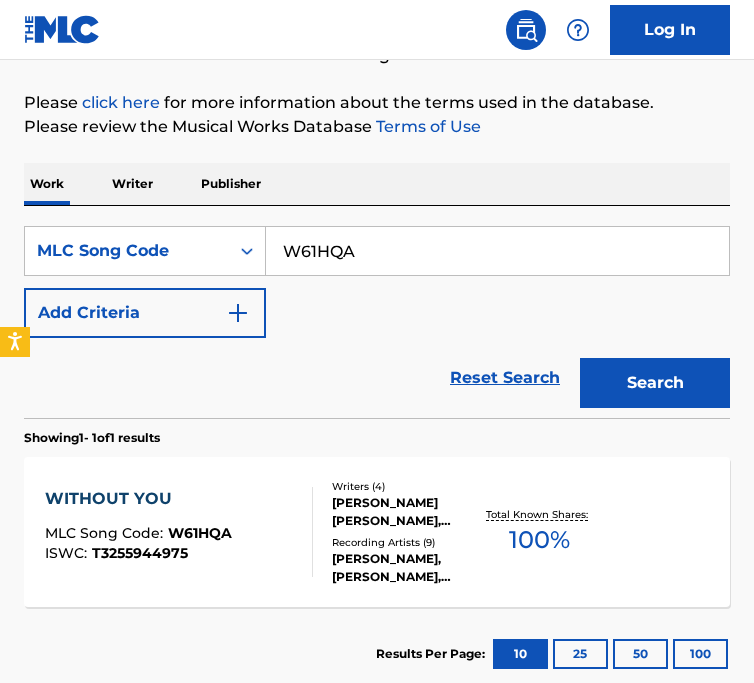 click on "WITHOUT YOU MLC Song Code : W61HQA ISWC : T3255944975" at bounding box center (179, 532) 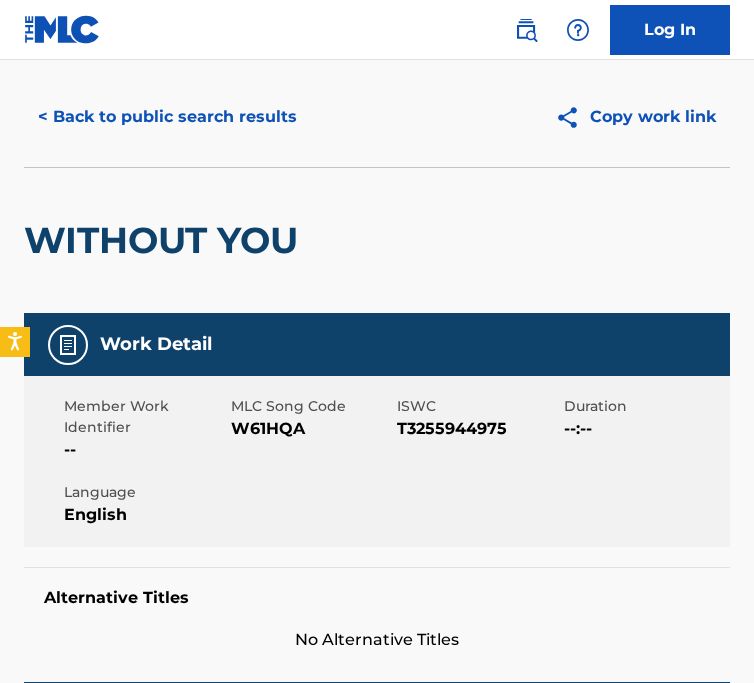 scroll, scrollTop: 0, scrollLeft: 0, axis: both 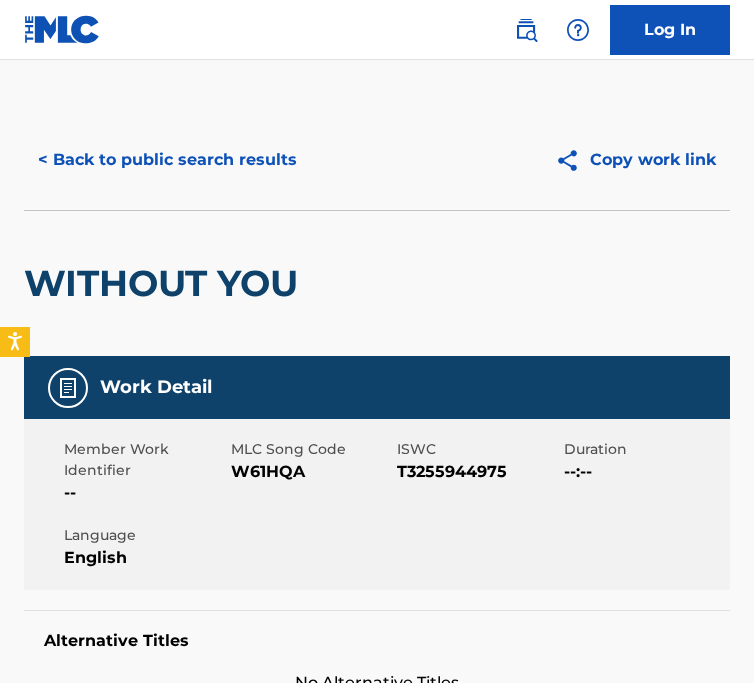 click on "< Back to public search results" at bounding box center [167, 160] 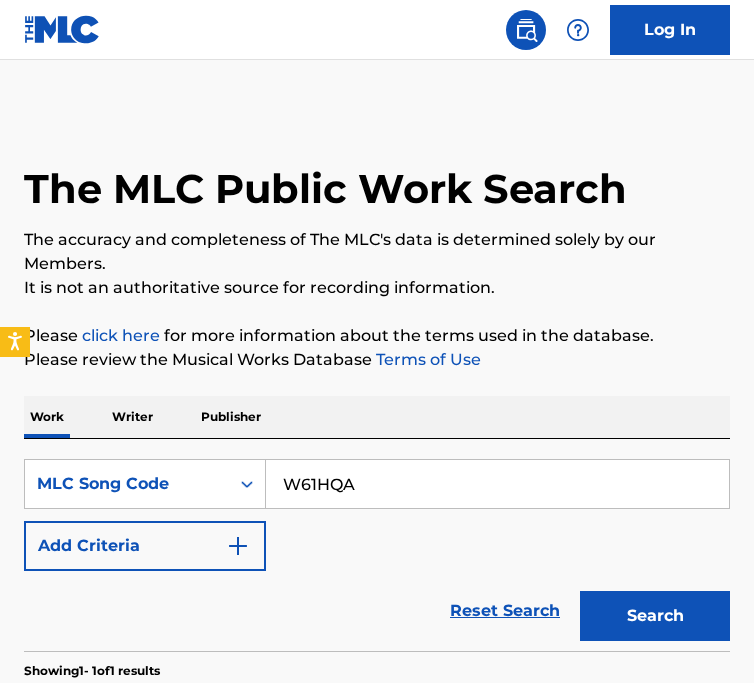 scroll, scrollTop: 233, scrollLeft: 0, axis: vertical 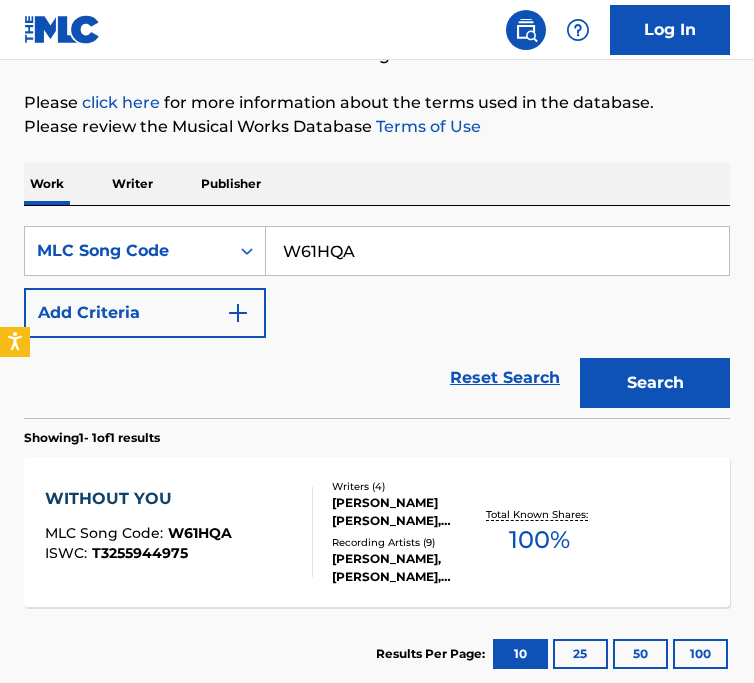 drag, startPoint x: 384, startPoint y: 248, endPoint x: 307, endPoint y: 248, distance: 77 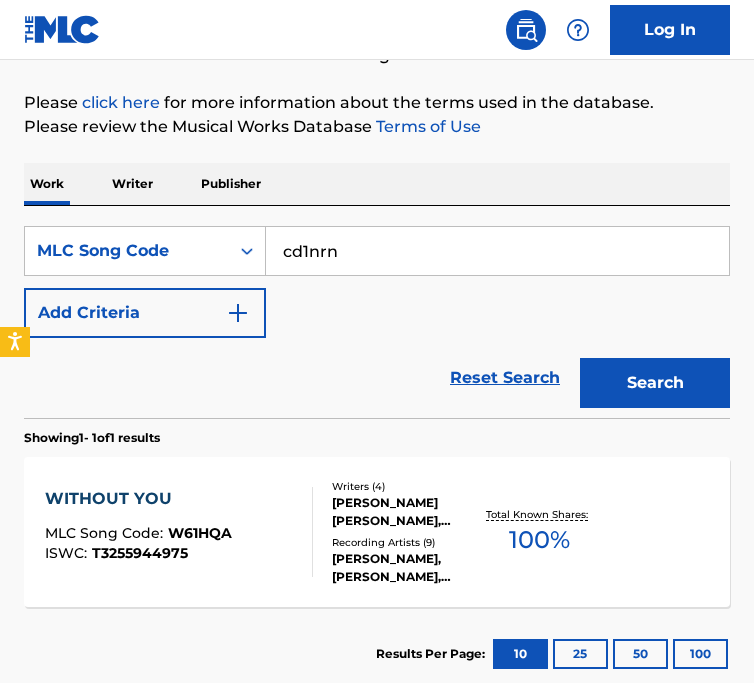 type on "cd1nrn" 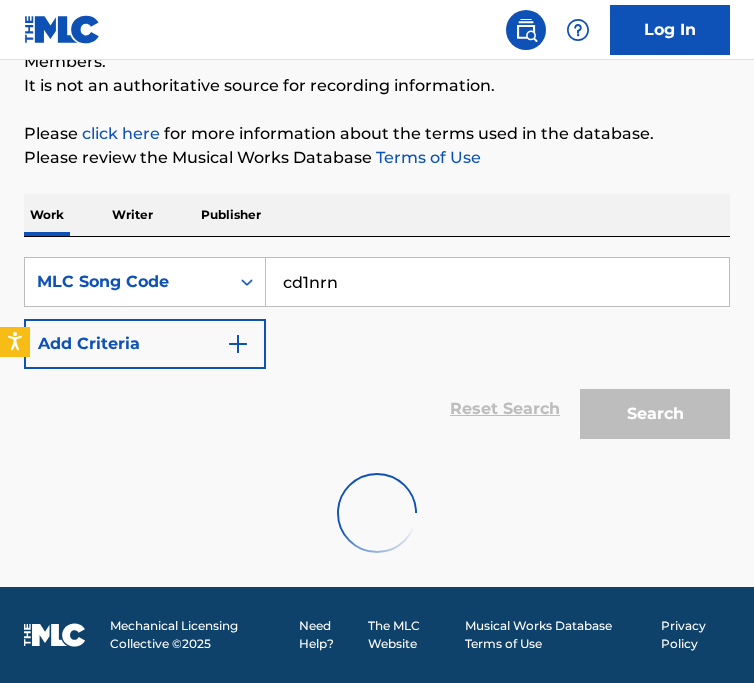 scroll, scrollTop: 233, scrollLeft: 0, axis: vertical 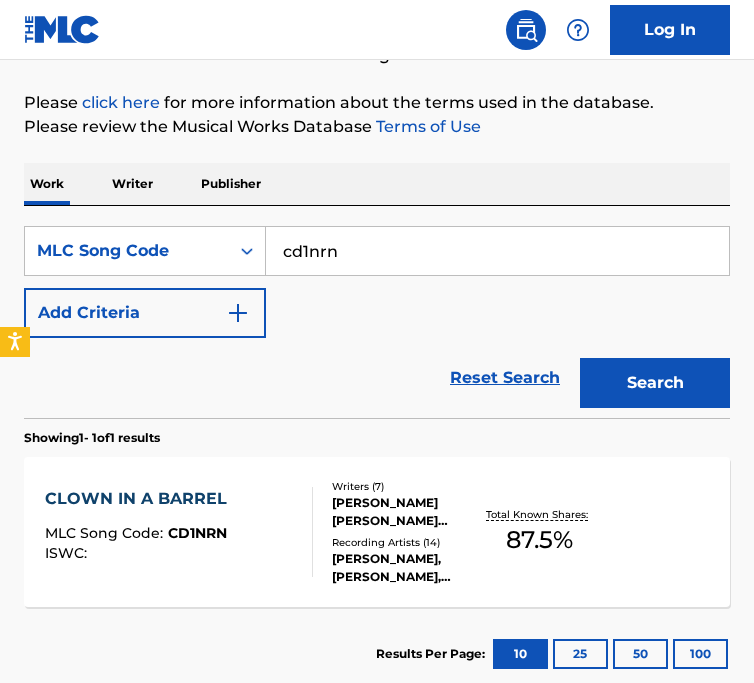 click on "CLOWN IN A BARREL MLC Song Code : CD1NRN ISWC :" at bounding box center [179, 532] 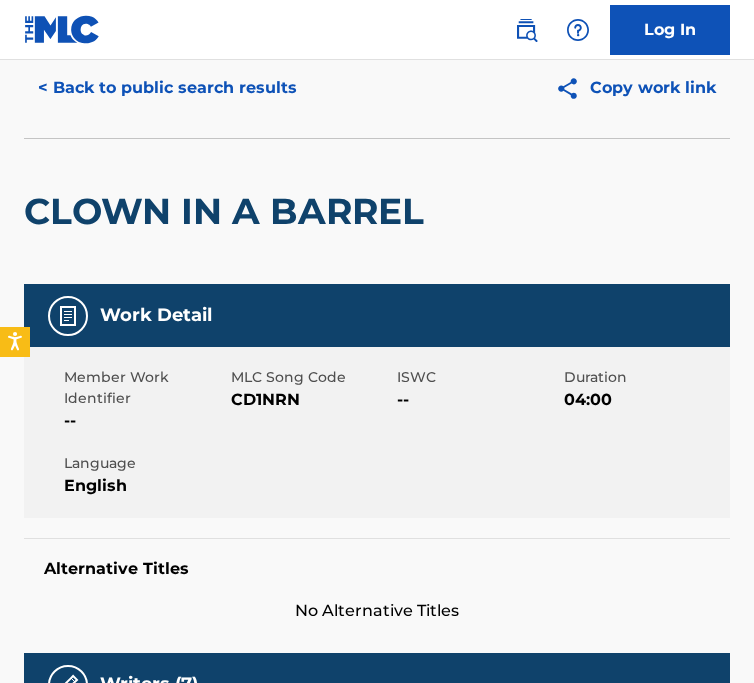scroll, scrollTop: 0, scrollLeft: 0, axis: both 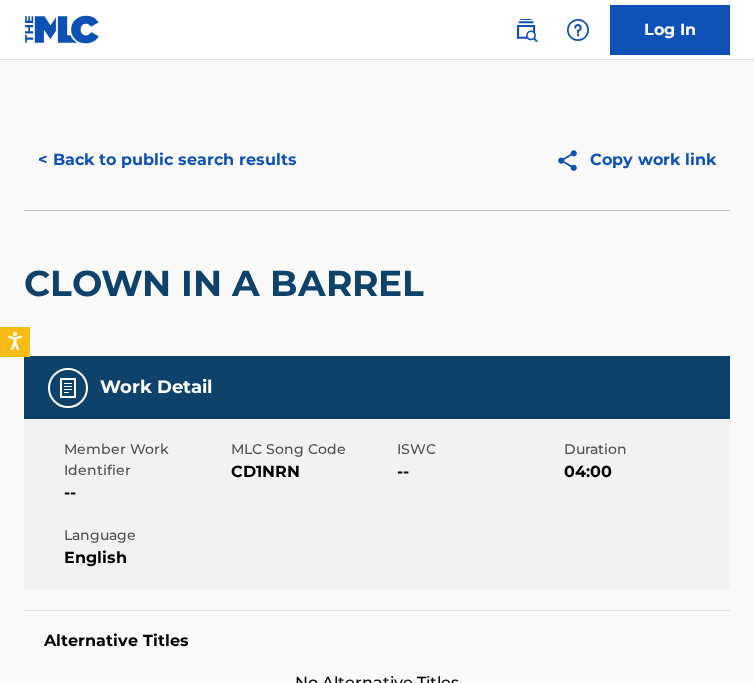 click on "< Back to public search results" at bounding box center (167, 160) 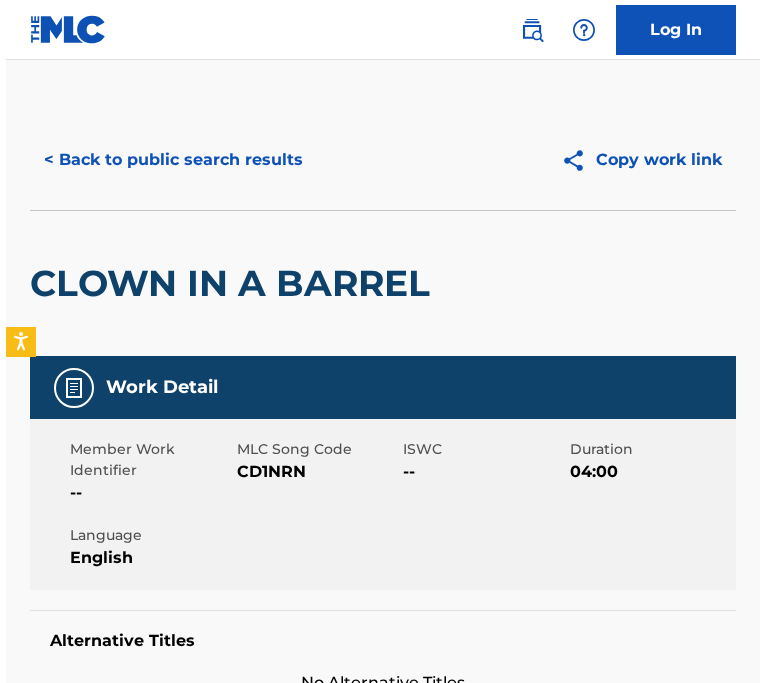 scroll, scrollTop: 233, scrollLeft: 0, axis: vertical 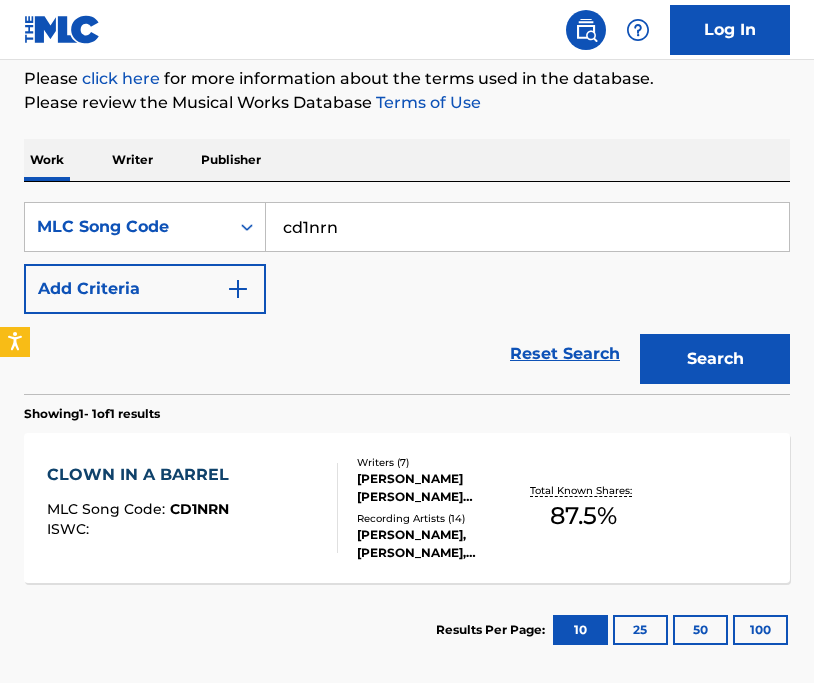 click on "SearchWithCriteriabba19e8b-0411-4ad5-8f8f-2b43faf4181c MLC Song Code cd1nrn Add Criteria" at bounding box center (407, 258) 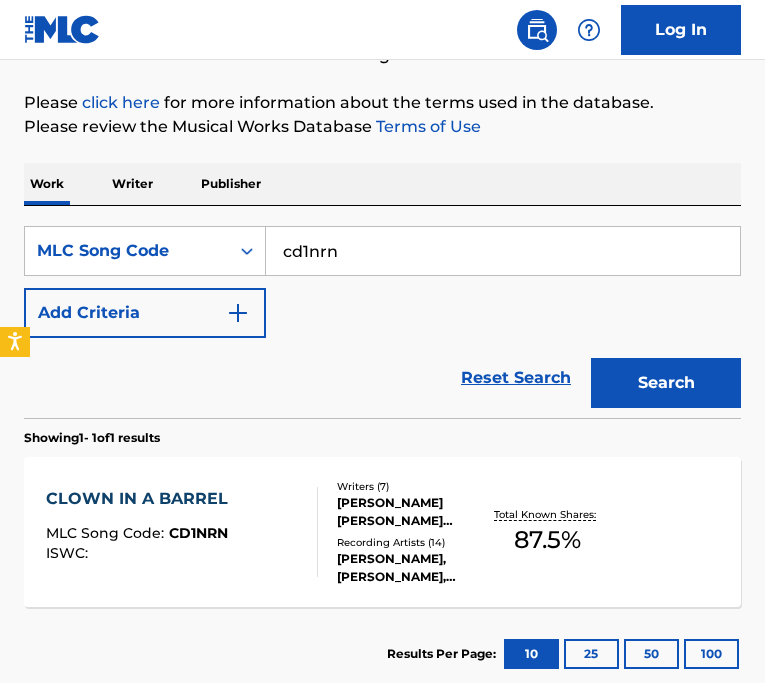 click on "CLOWN IN A BARREL" at bounding box center (142, 499) 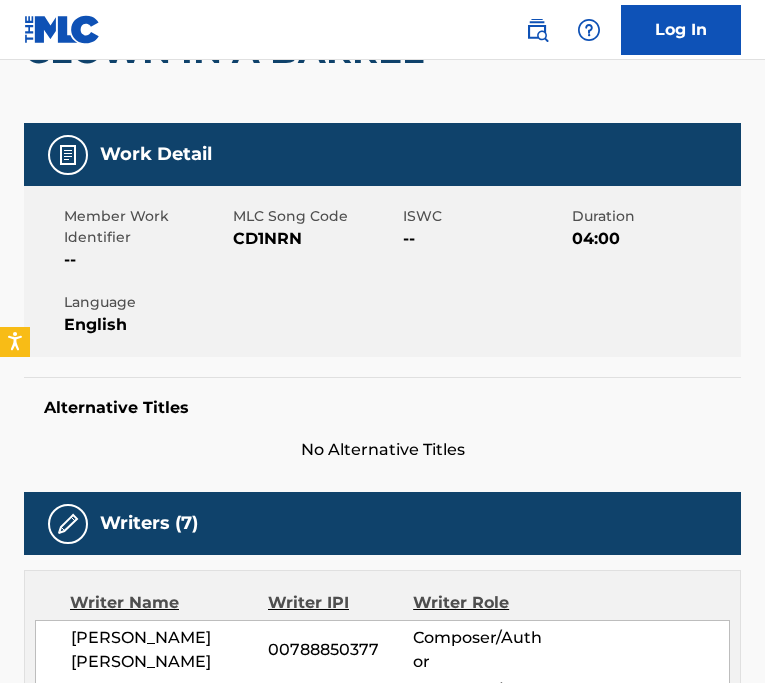 scroll, scrollTop: 0, scrollLeft: 0, axis: both 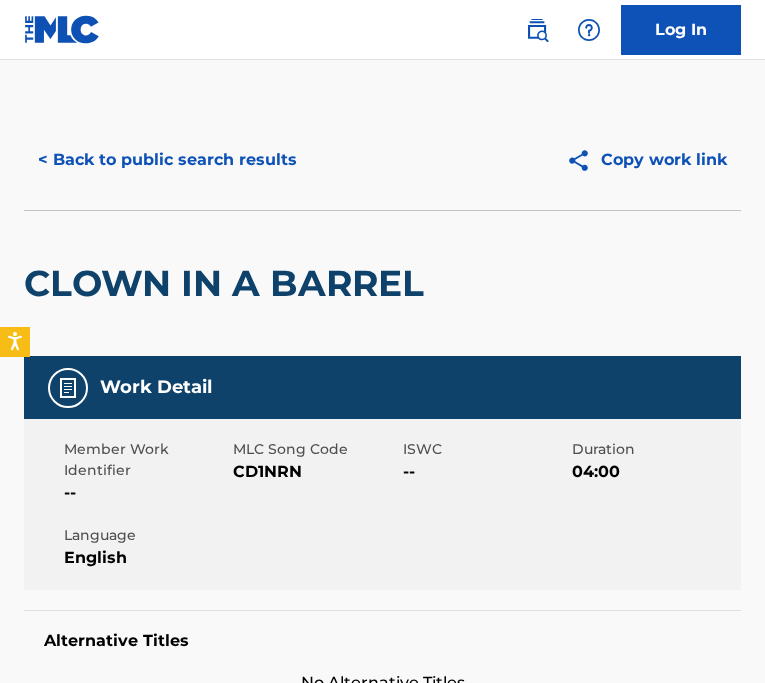click on "CLOWN IN A BARREL" at bounding box center (229, 283) 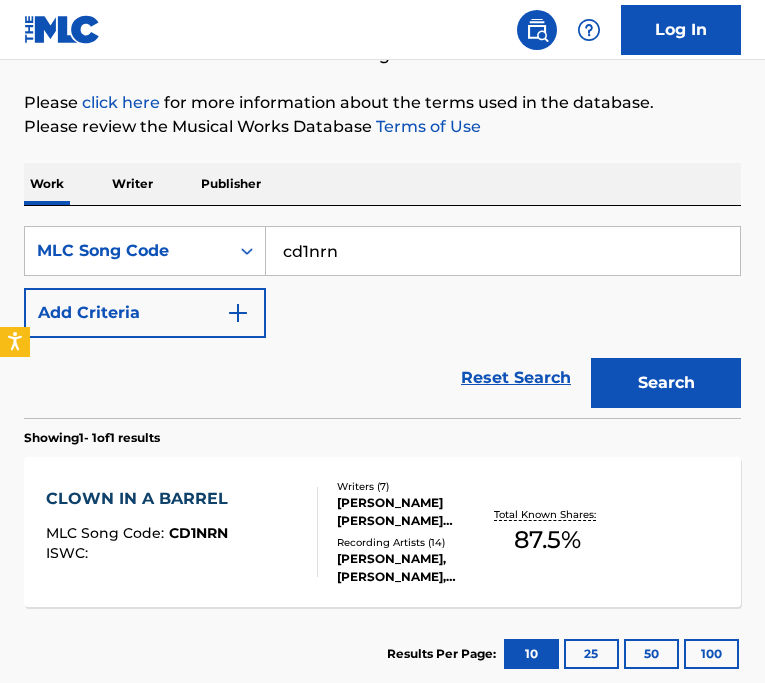 drag, startPoint x: 353, startPoint y: 224, endPoint x: 276, endPoint y: 231, distance: 77.31753 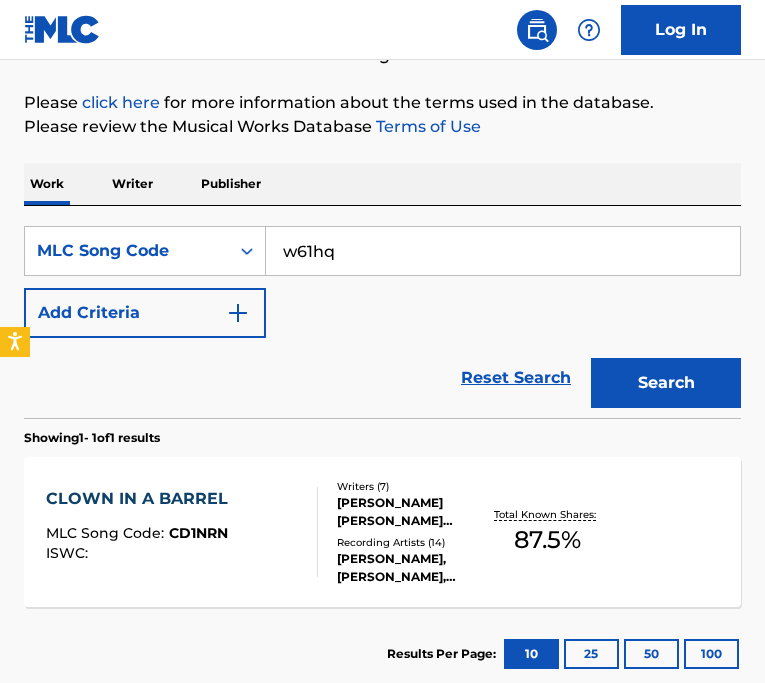 type on "W61HQA" 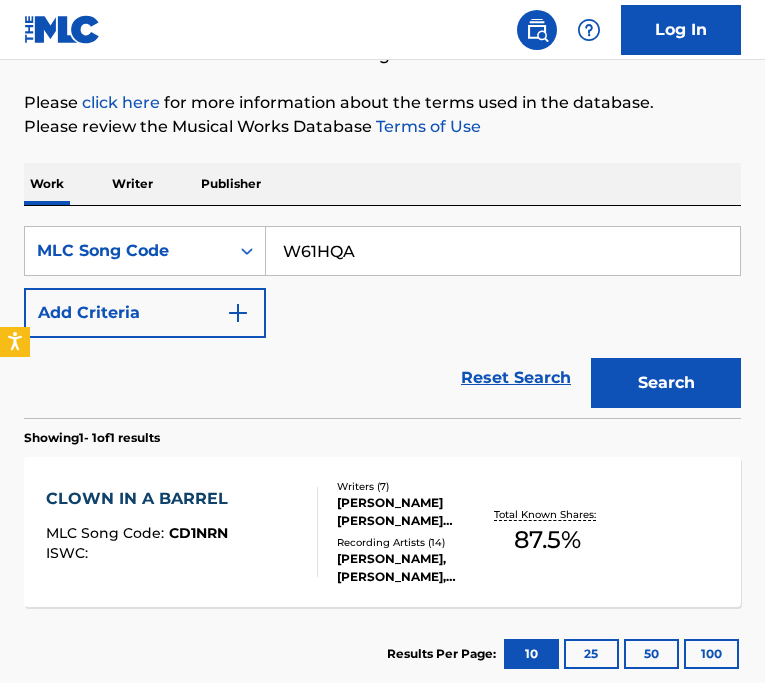 click on "Search" at bounding box center [666, 383] 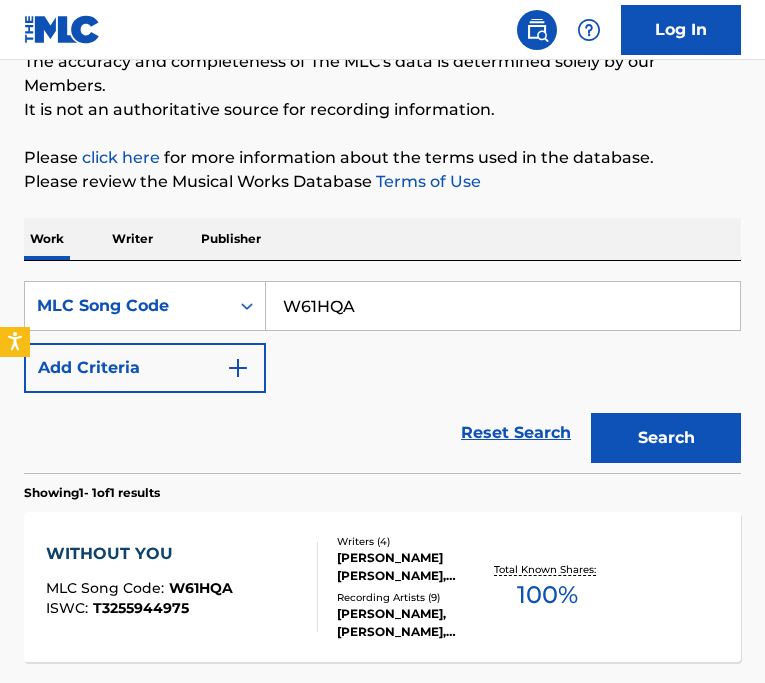 scroll, scrollTop: 233, scrollLeft: 0, axis: vertical 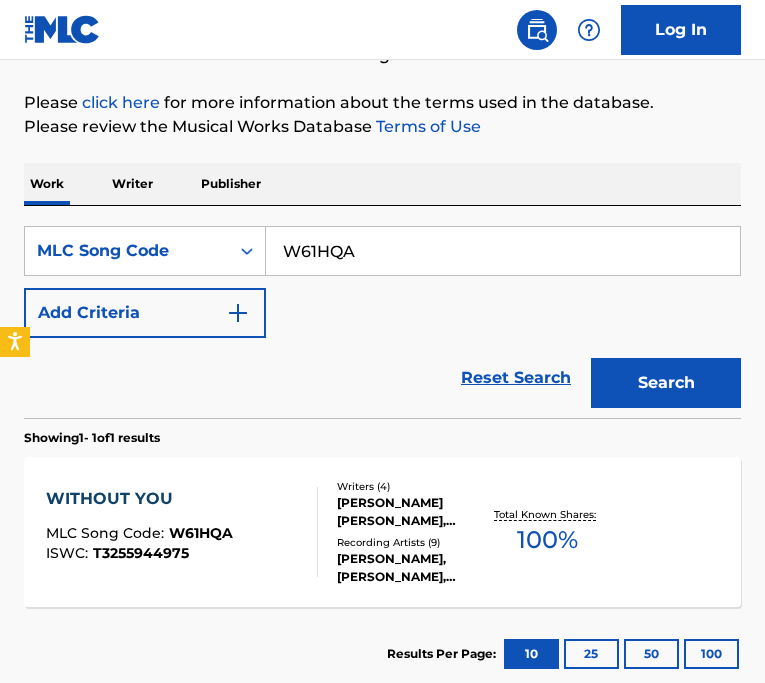 click on "WITHOUT YOU" at bounding box center [139, 499] 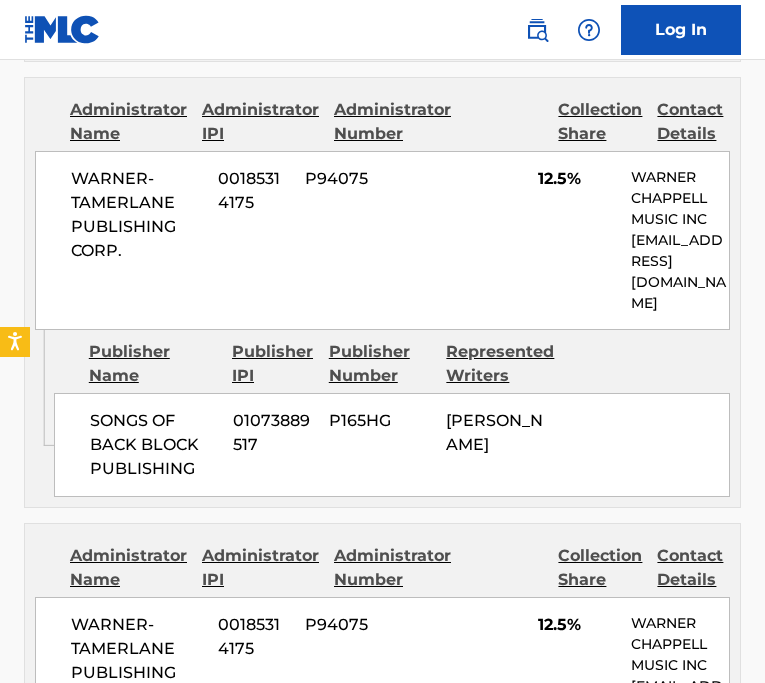 scroll, scrollTop: 2426, scrollLeft: 0, axis: vertical 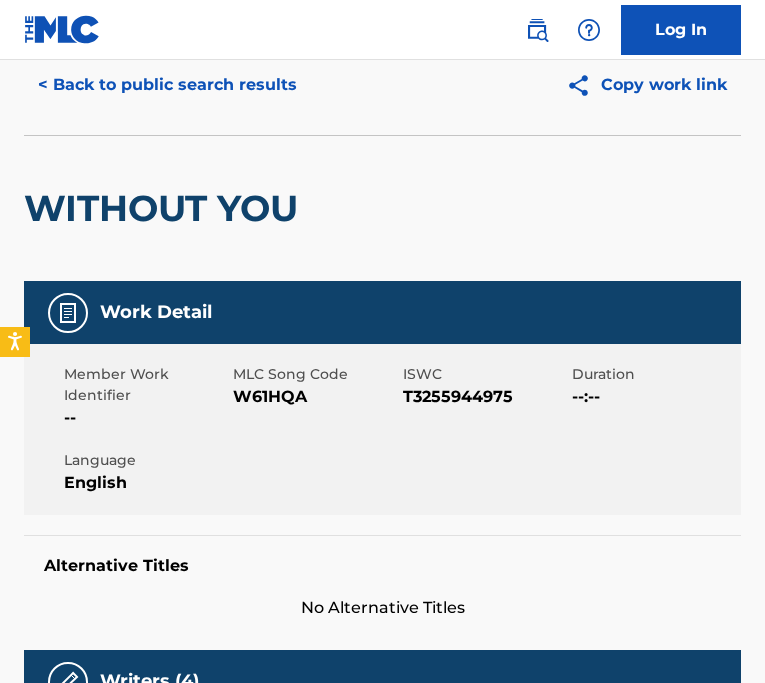 click on "< Back to public search results" at bounding box center [167, 85] 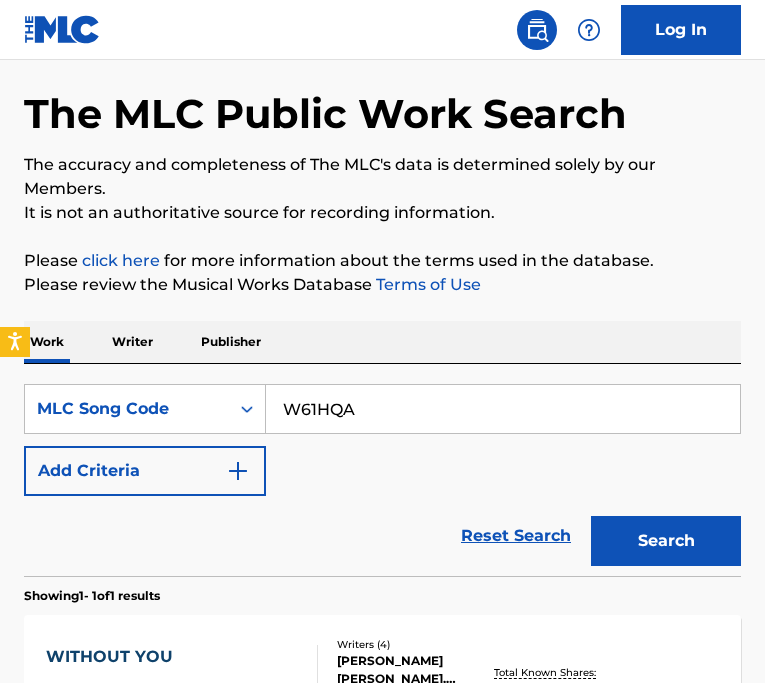 scroll, scrollTop: 233, scrollLeft: 0, axis: vertical 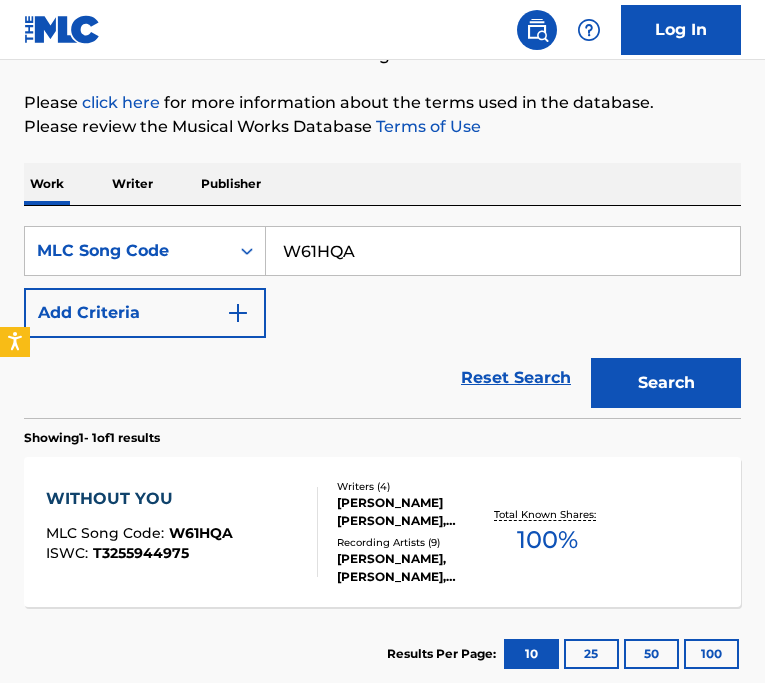 drag, startPoint x: 370, startPoint y: 232, endPoint x: 281, endPoint y: 232, distance: 89 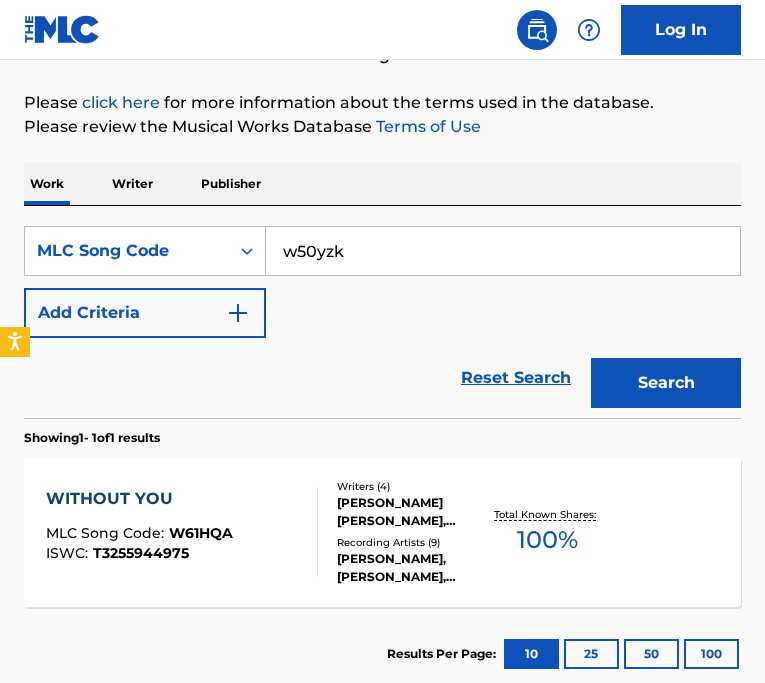 type on "w50yzk" 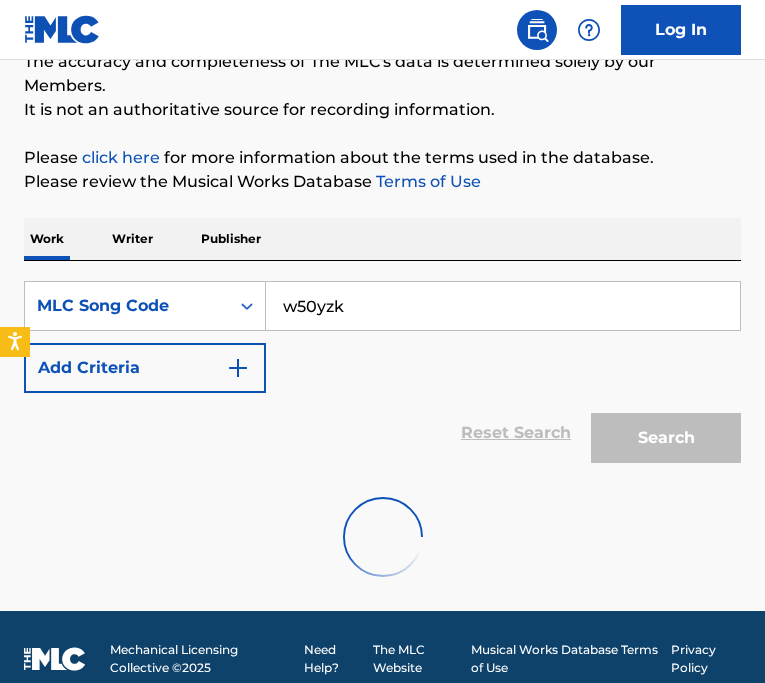 scroll, scrollTop: 233, scrollLeft: 0, axis: vertical 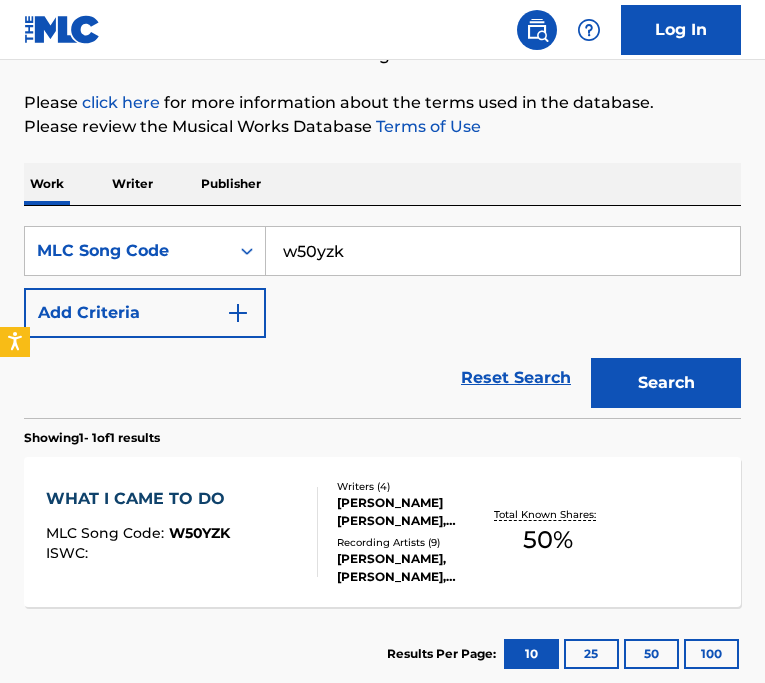 click on "WHAT I CAME TO DO" at bounding box center [140, 499] 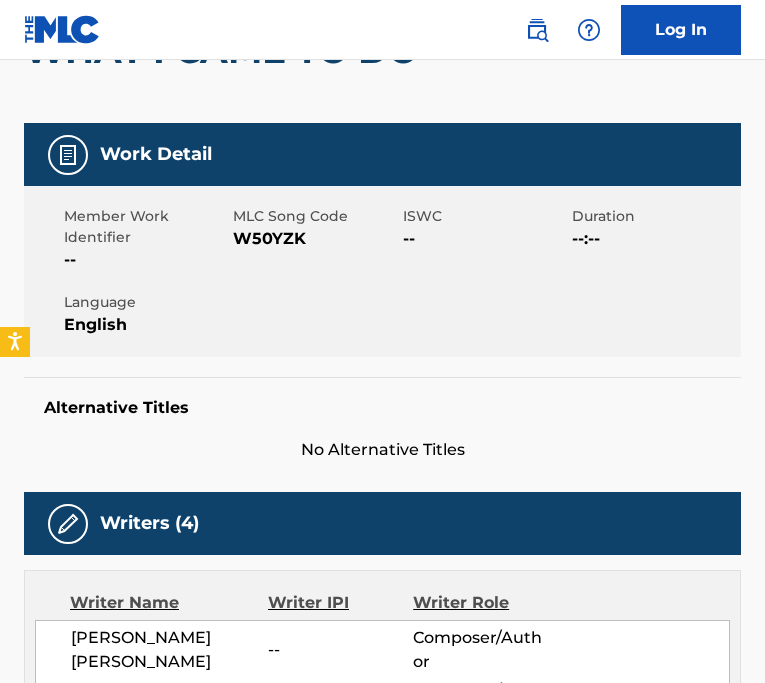 scroll, scrollTop: 0, scrollLeft: 0, axis: both 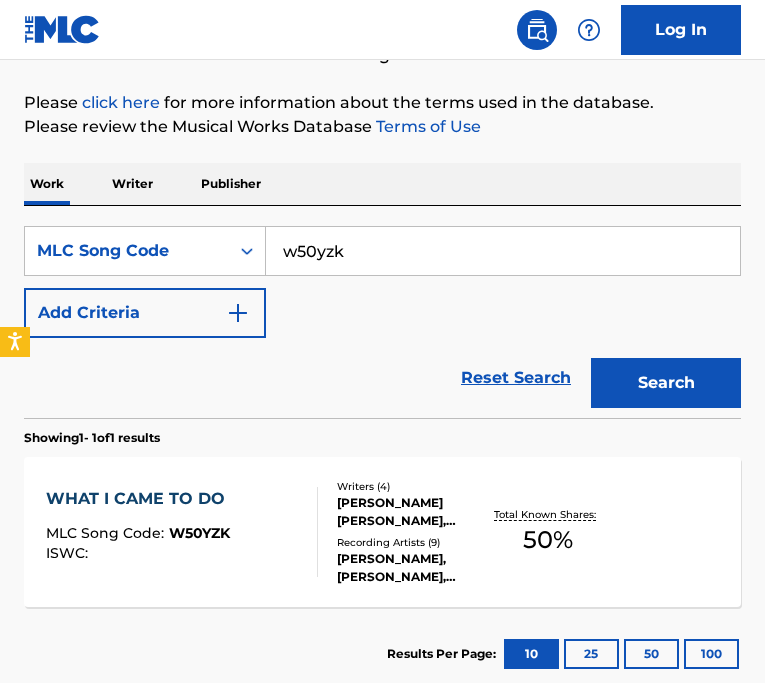 click on "WHAT I CAME TO DO" at bounding box center [140, 499] 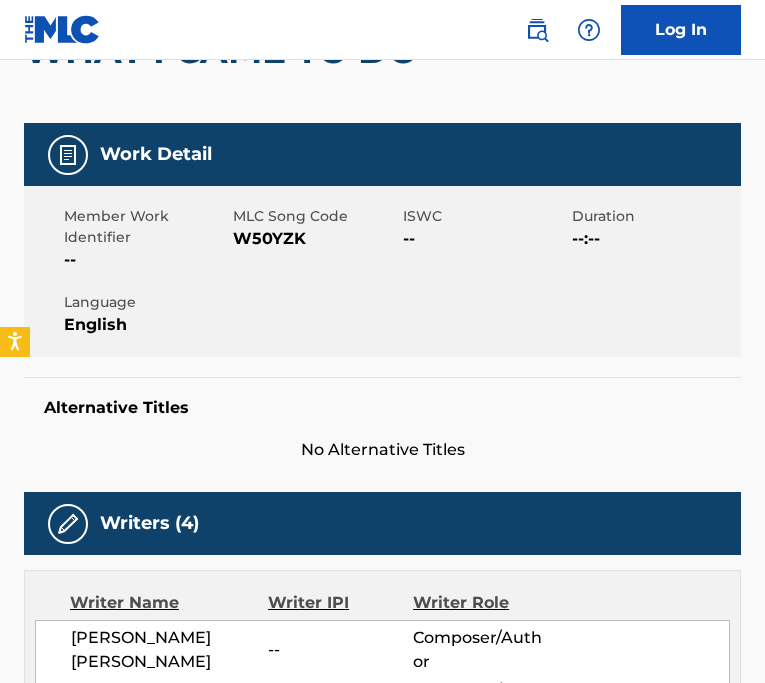 scroll, scrollTop: 0, scrollLeft: 0, axis: both 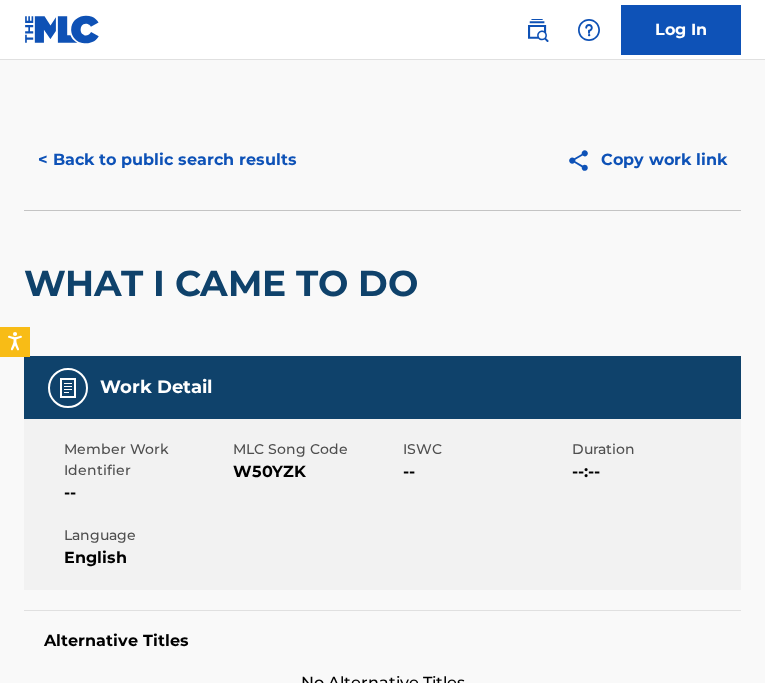 click on "< Back to public search results" at bounding box center [167, 160] 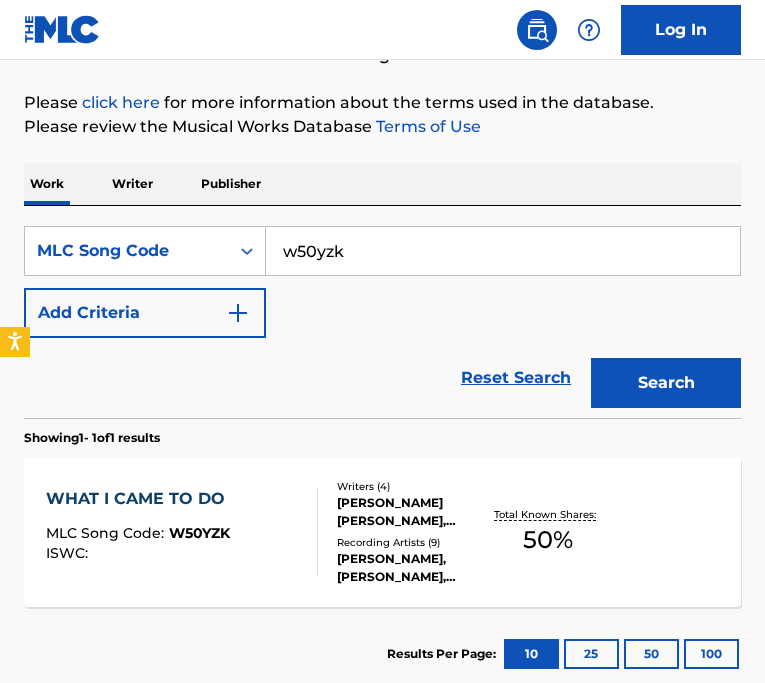 click on "w50yzk" at bounding box center (503, 251) 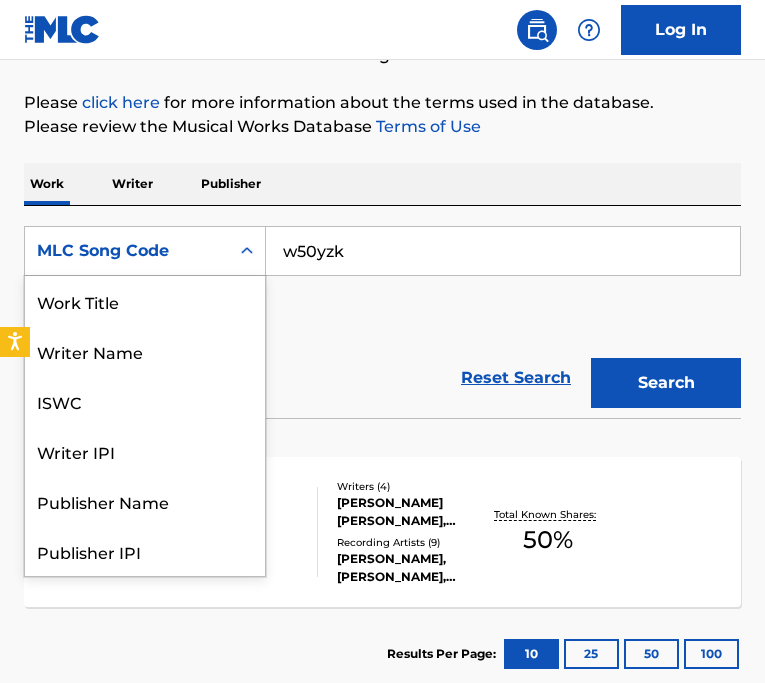 click on "MLC Song Code" at bounding box center [127, 251] 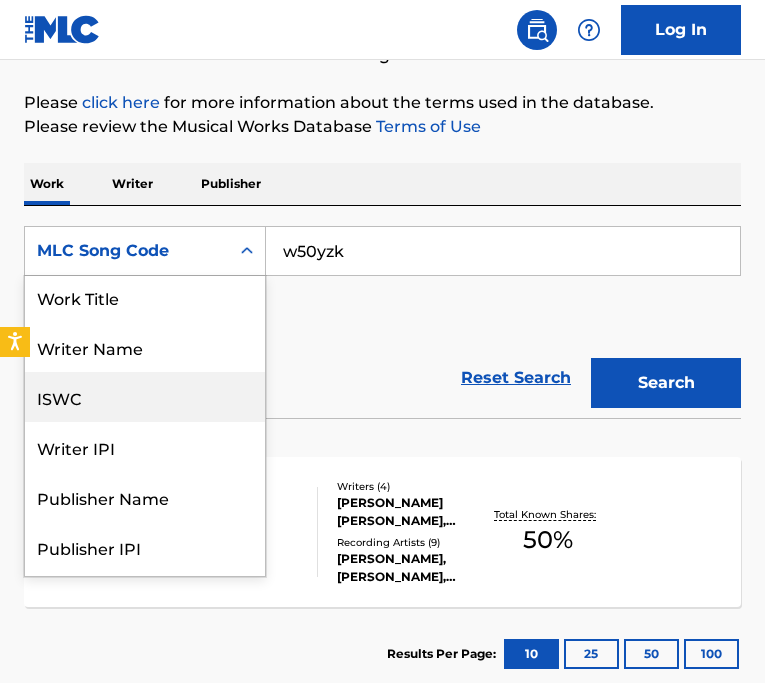 scroll, scrollTop: 0, scrollLeft: 0, axis: both 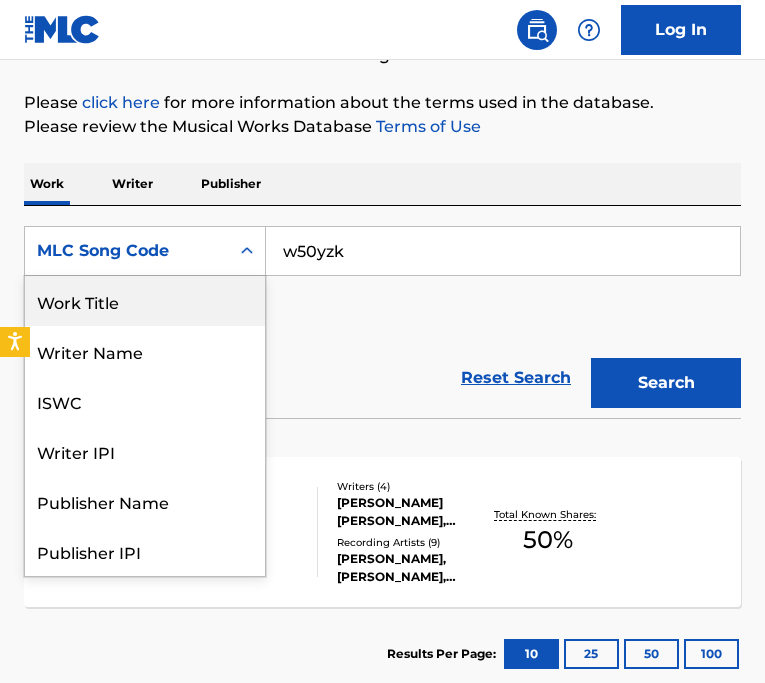 click on "Work Title" at bounding box center (145, 301) 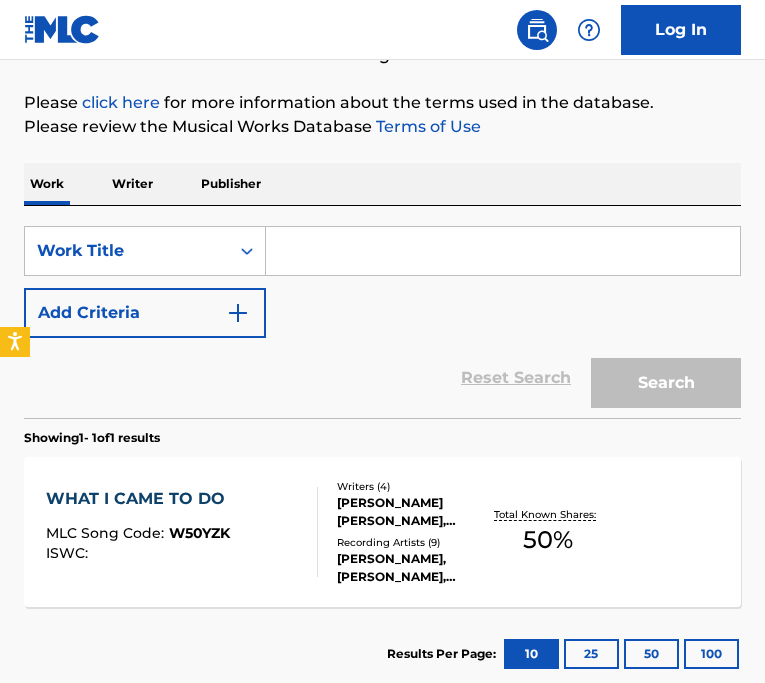 click at bounding box center [503, 251] 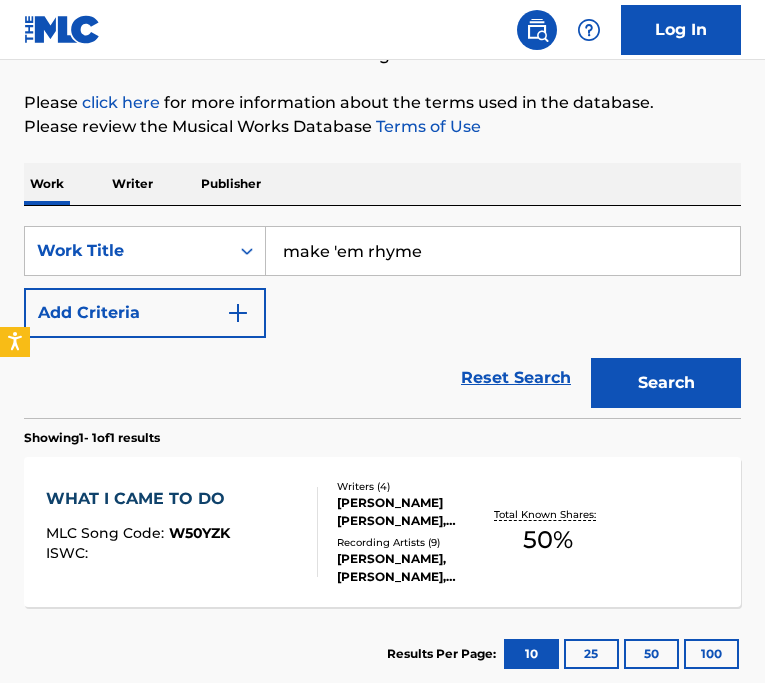 type on "make 'em rhyme" 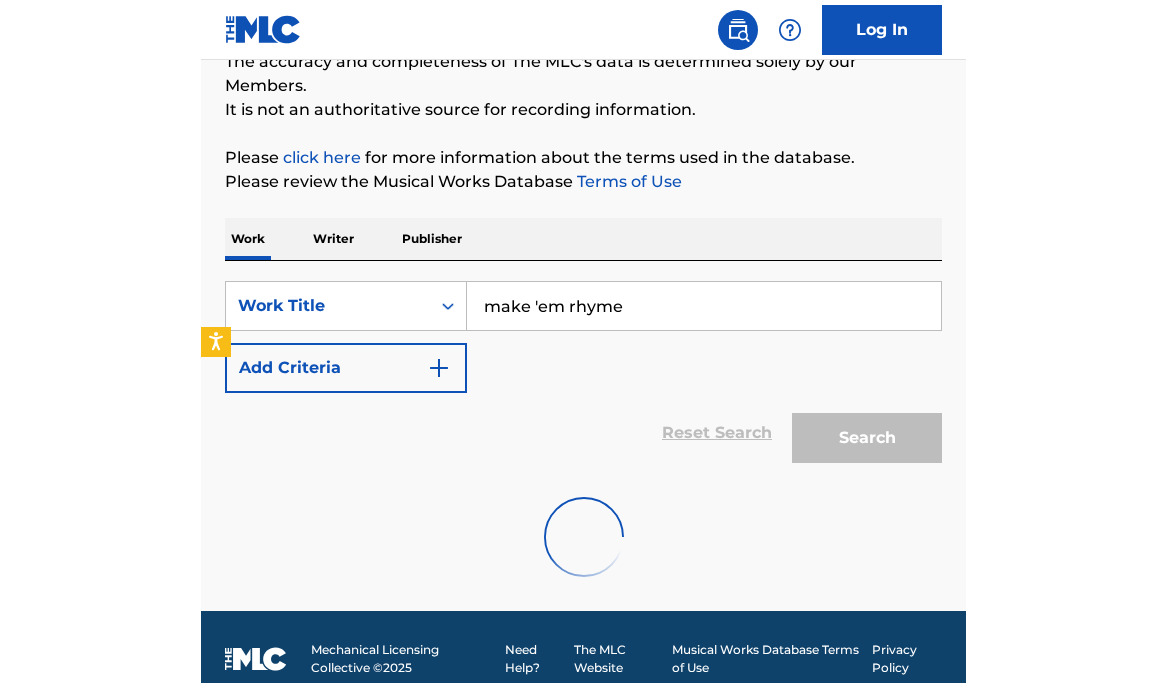 scroll, scrollTop: 233, scrollLeft: 0, axis: vertical 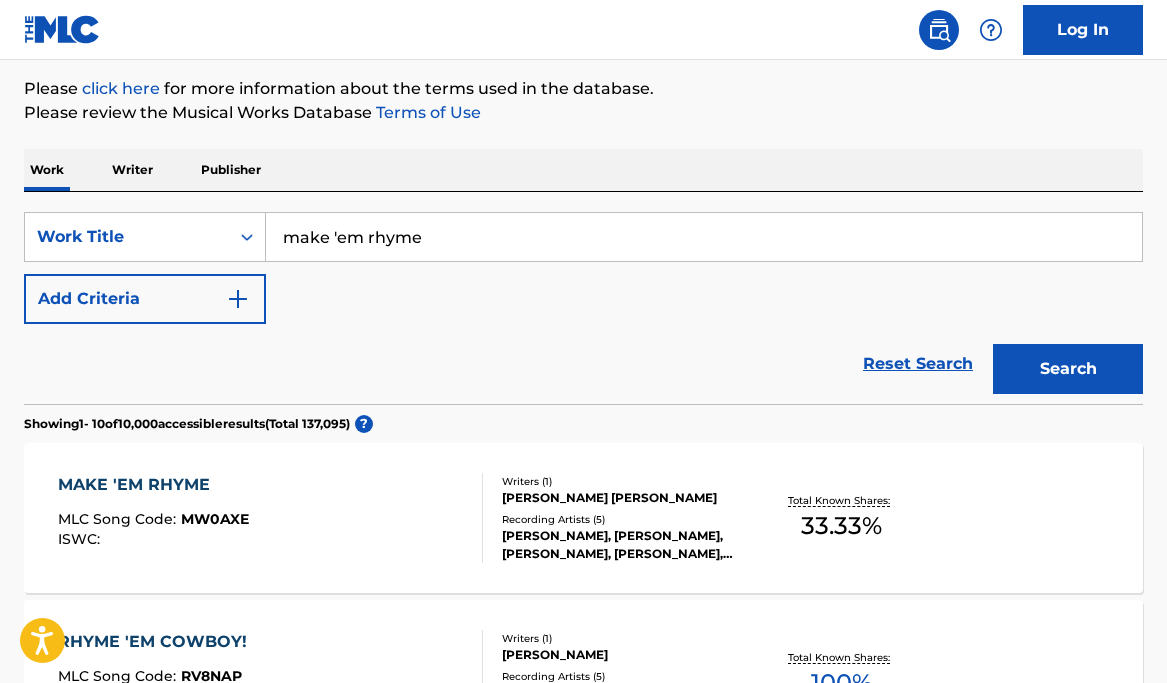 click on "Add Criteria" at bounding box center (145, 299) 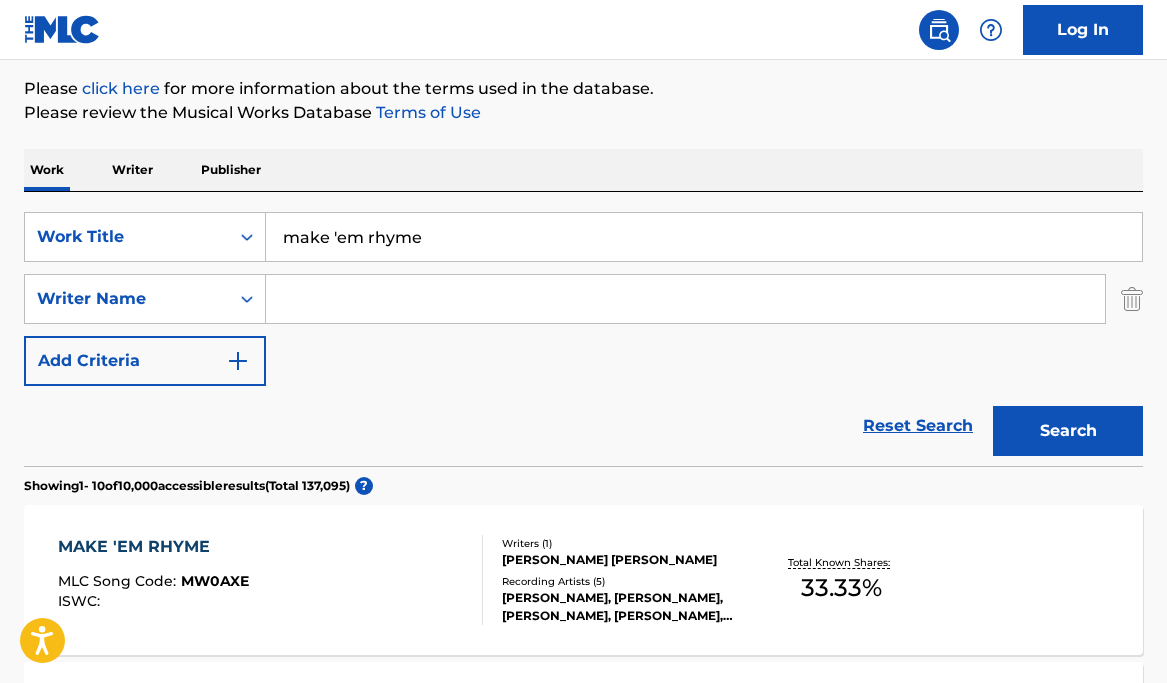 click at bounding box center (685, 299) 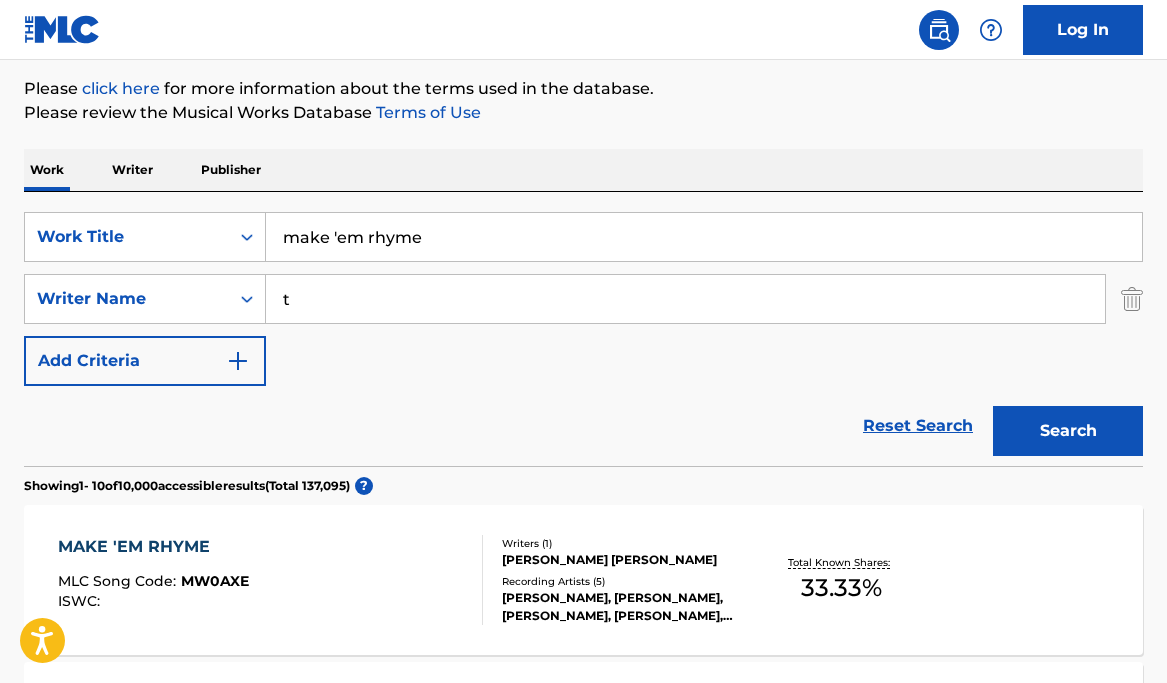 type on "terri" 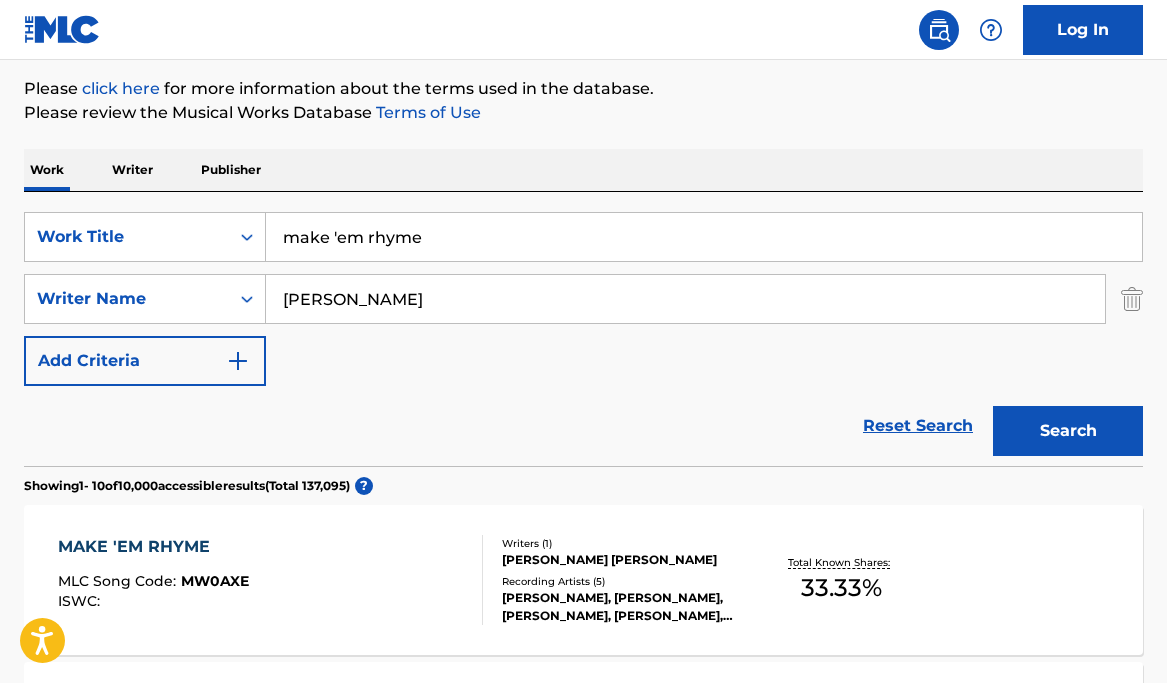 click on "Search" at bounding box center [1068, 431] 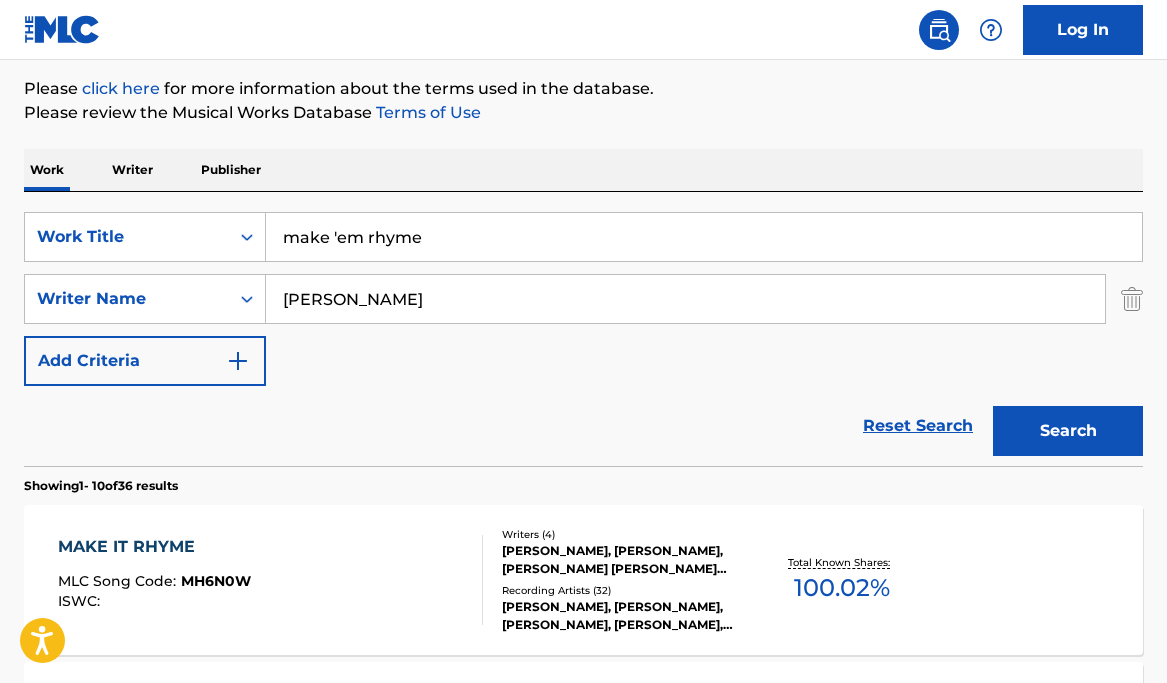 click on "MAKE IT RHYME MLC Song Code : MH6N0W ISWC :" at bounding box center (270, 580) 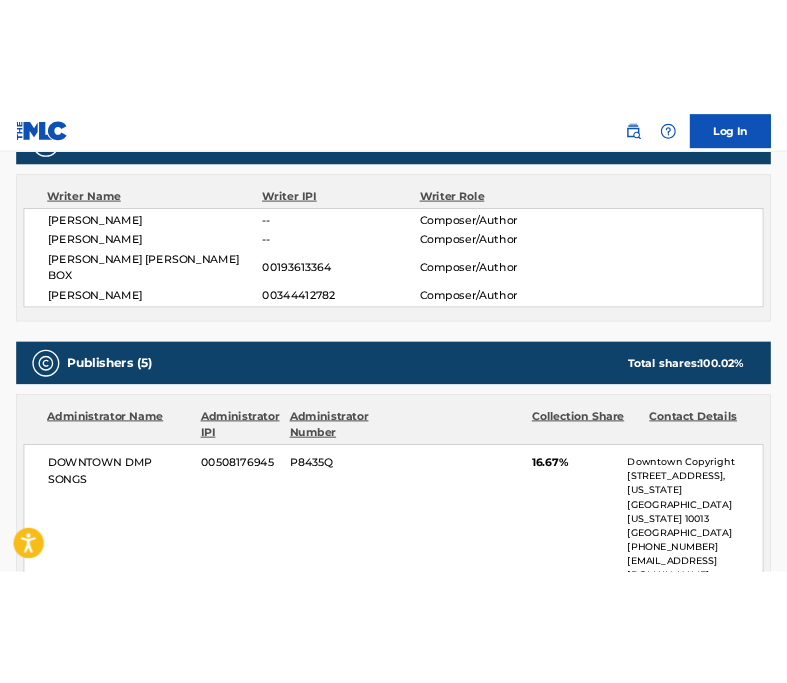 scroll, scrollTop: 0, scrollLeft: 0, axis: both 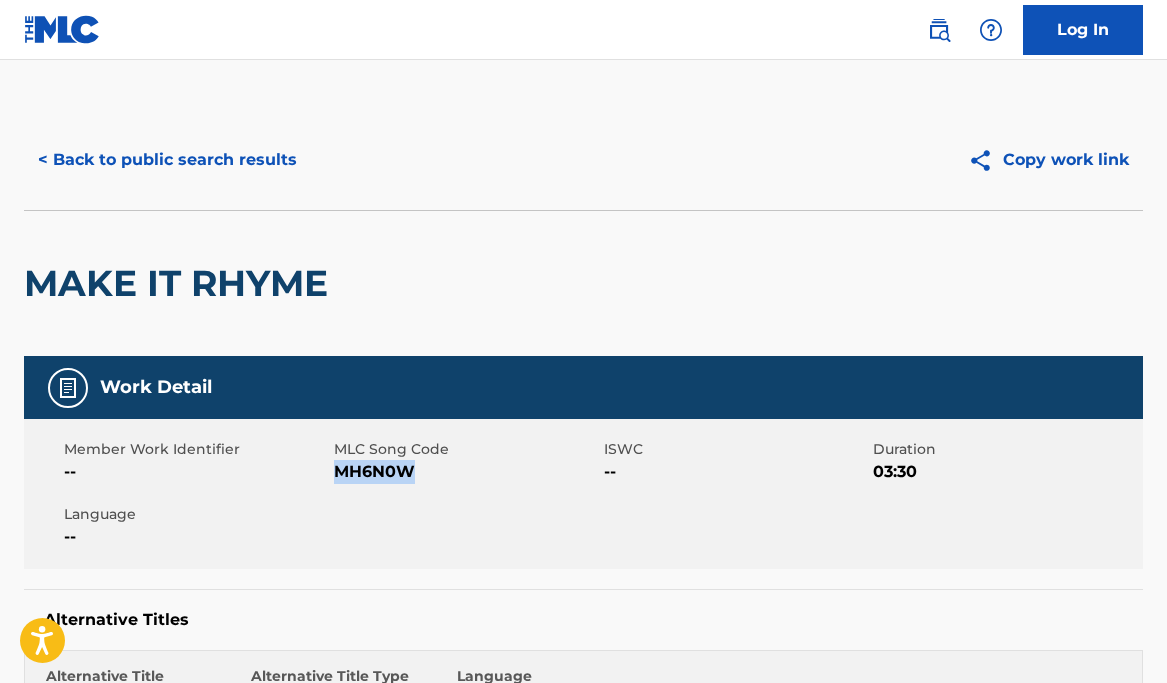 drag, startPoint x: 333, startPoint y: 467, endPoint x: 463, endPoint y: 469, distance: 130.01538 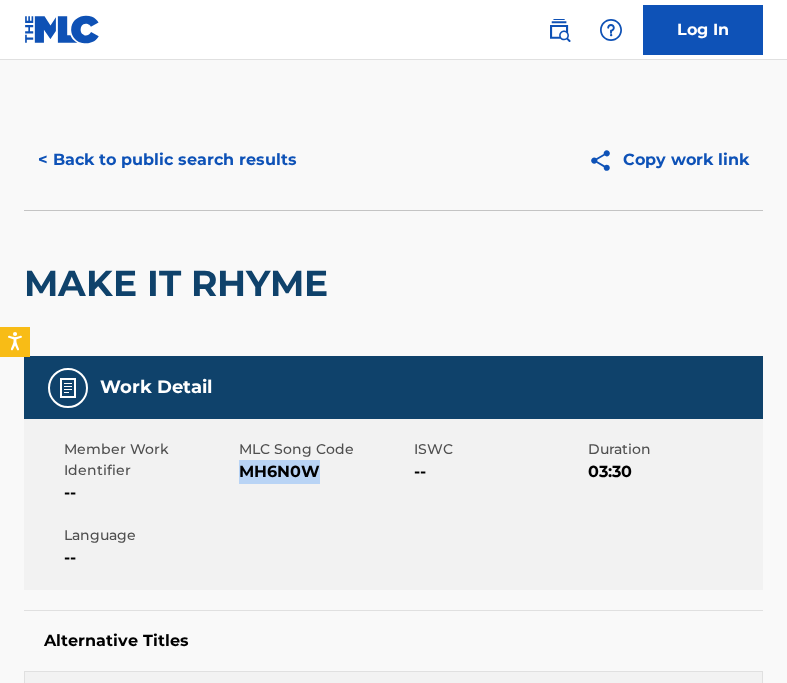 click on "< Back to public search results" at bounding box center [167, 160] 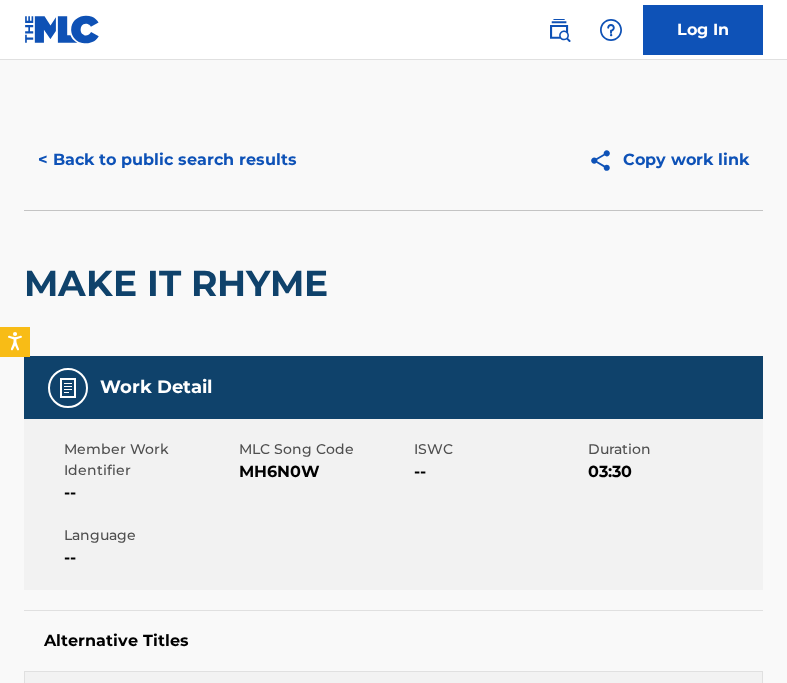 scroll, scrollTop: 233, scrollLeft: 0, axis: vertical 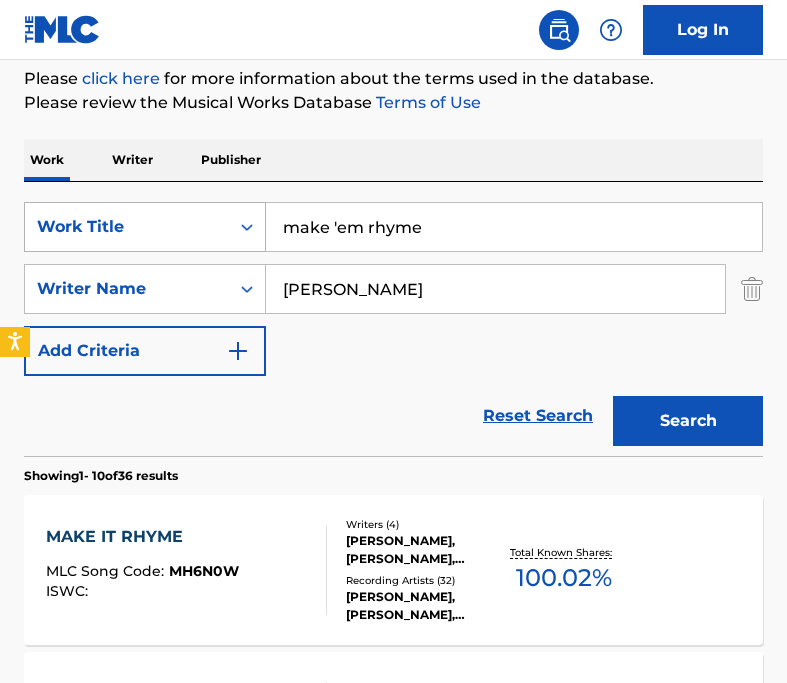 click on "Work Title" at bounding box center (145, 227) 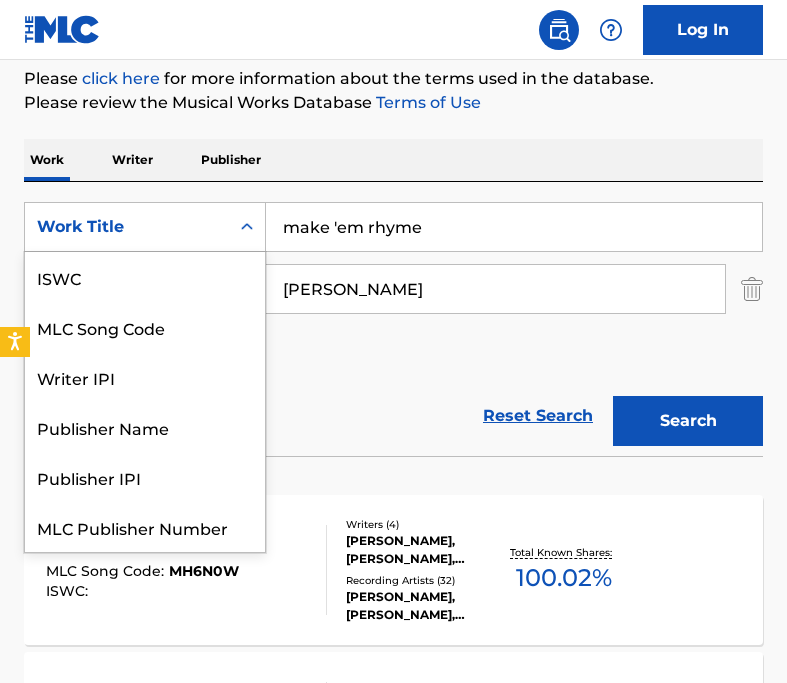 scroll, scrollTop: 50, scrollLeft: 0, axis: vertical 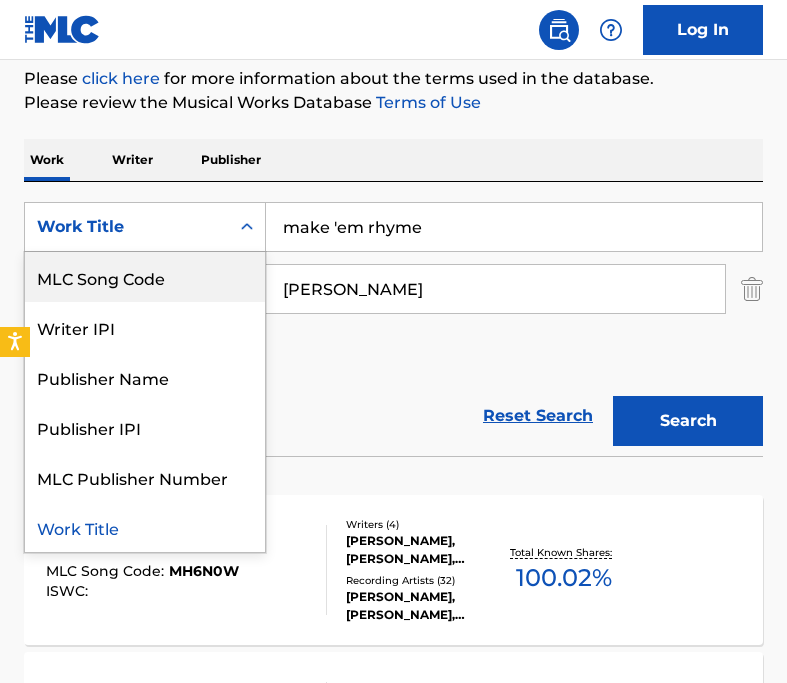 click on "MLC Song Code" at bounding box center [145, 277] 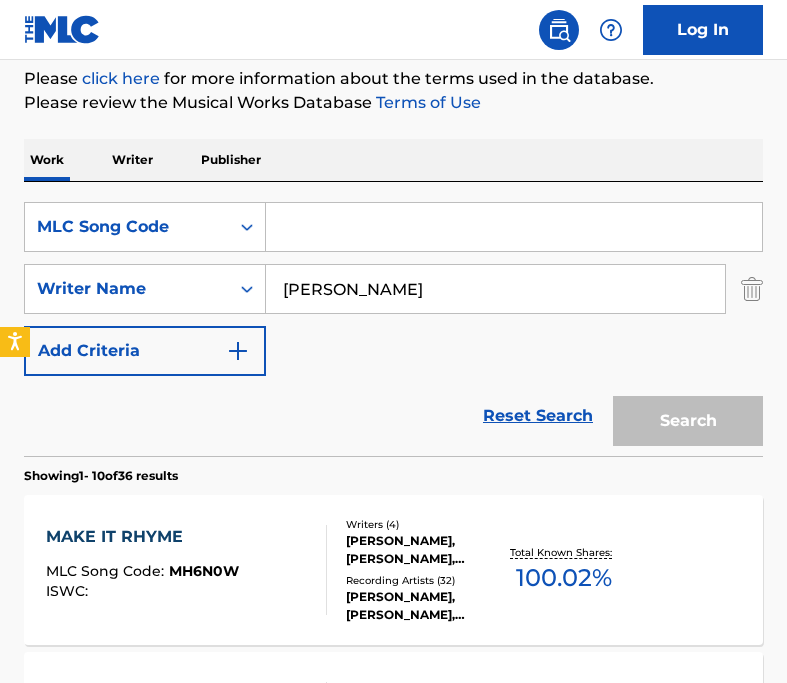 click at bounding box center (514, 227) 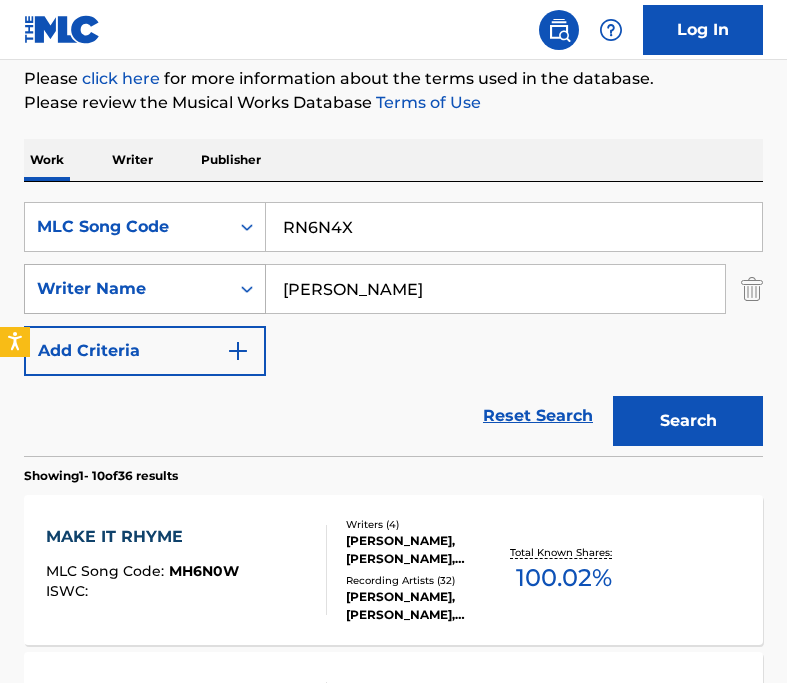 type on "RN6N4X" 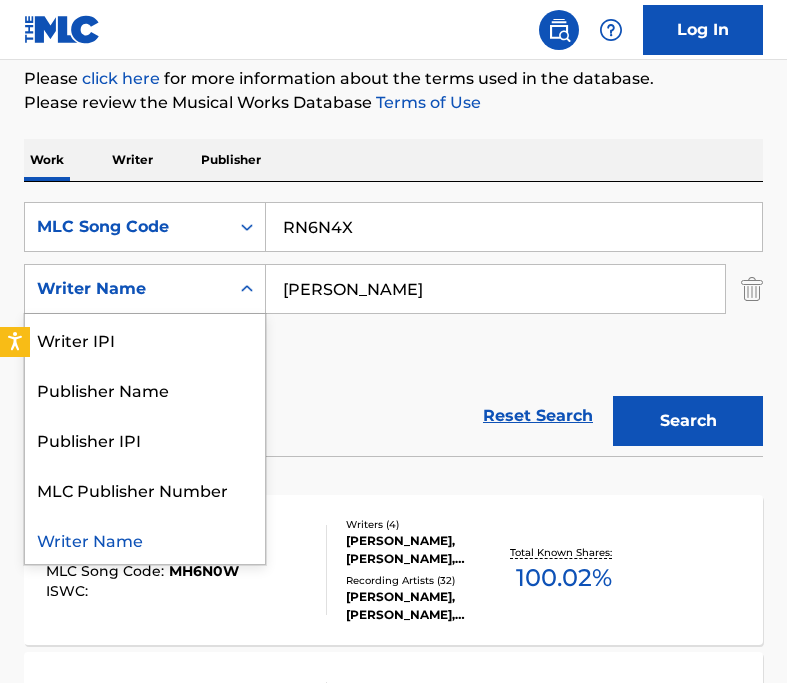 click 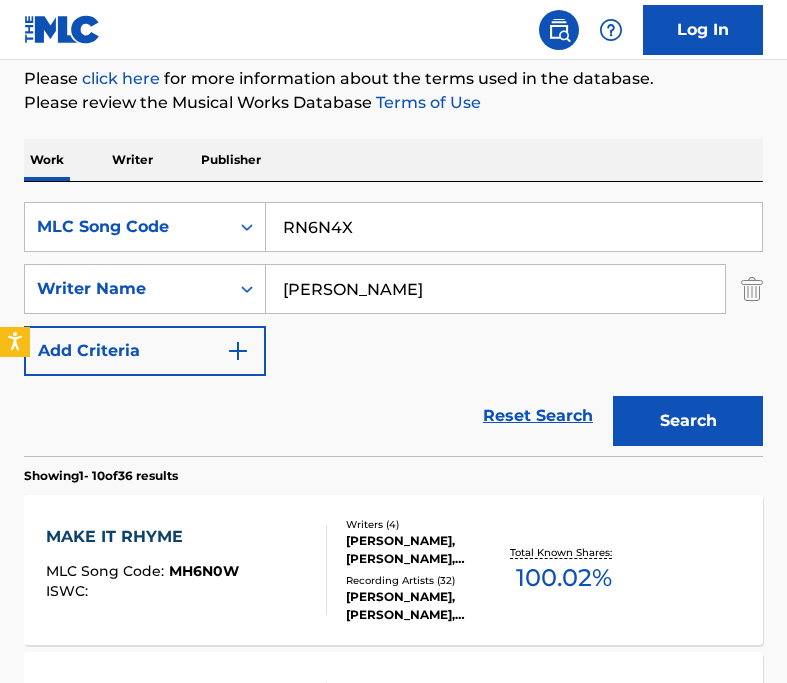 click on "The MLC Public Work Search The accuracy and completeness of The MLC's data is determined solely by our Members. It is not an authoritative source for recording information. Please   click here   for more information about the terms used in the database. Please review the Musical Works Database   Terms of Use Work Writer Publisher SearchWithCriteriae30f23af-71e0-42ee-aabe-9b1b1312a2d3 MLC Song Code RN6N4X SearchWithCriteria0f1199d3-3edc-41df-a6a8-668f79d35d6e Writer Name terri Add Criteria Reset Search Search Showing  1  -   10  of  36   results   MAKE IT RHYME MLC Song Code : MH6N0W ISWC : Writers ( 4 ) GARY LEVOX, TRENT TOMLINSON, TERRI JO BOX, GARY LEVOX Recording Artists ( 32 ) GARY LEVOX, GARY LEVOX, GARY LEVOX, GARY LEVOX, GARY LEVOX Total Known Shares: 100.02 % LOVE 'EM AWAY MLC Song Code : L7671J ISWC : Writers ( 1 ) TERRI GIBBS Recording Artists ( 0 ) Total Known Shares: 100 % GOT EM MLC Song Code : GA33MD ISWC : Writers ( 2 ) DUSHAUN ALEXANDER, TERRIS EVANS Recording Artists ( 2 ) 50 % EM FORMA : :" at bounding box center (393, 1019) 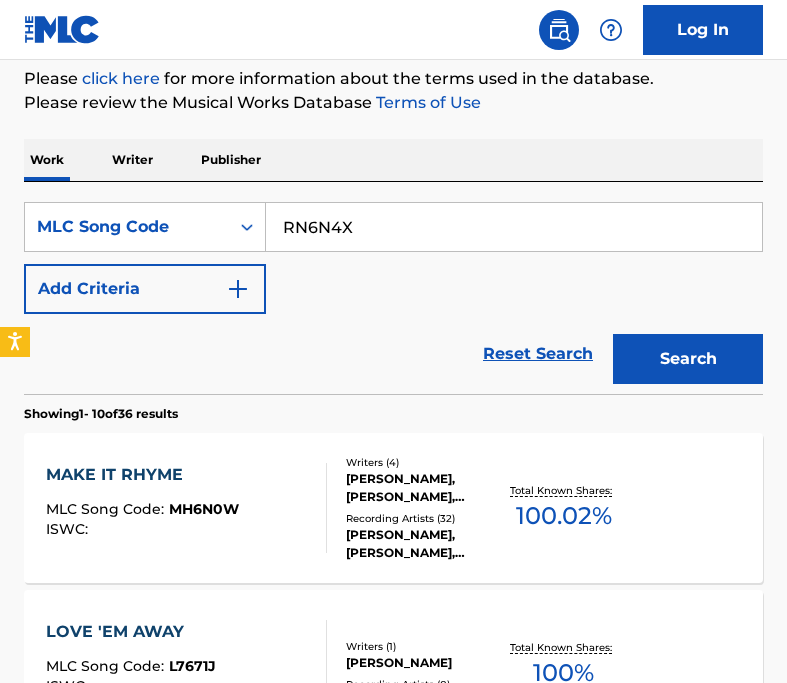 click on "Search" at bounding box center [688, 359] 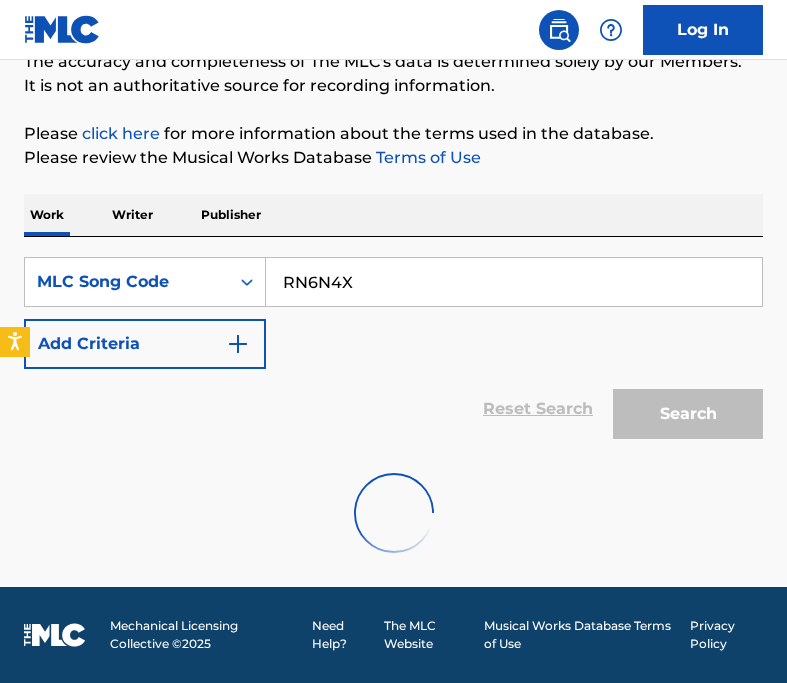 scroll, scrollTop: 233, scrollLeft: 0, axis: vertical 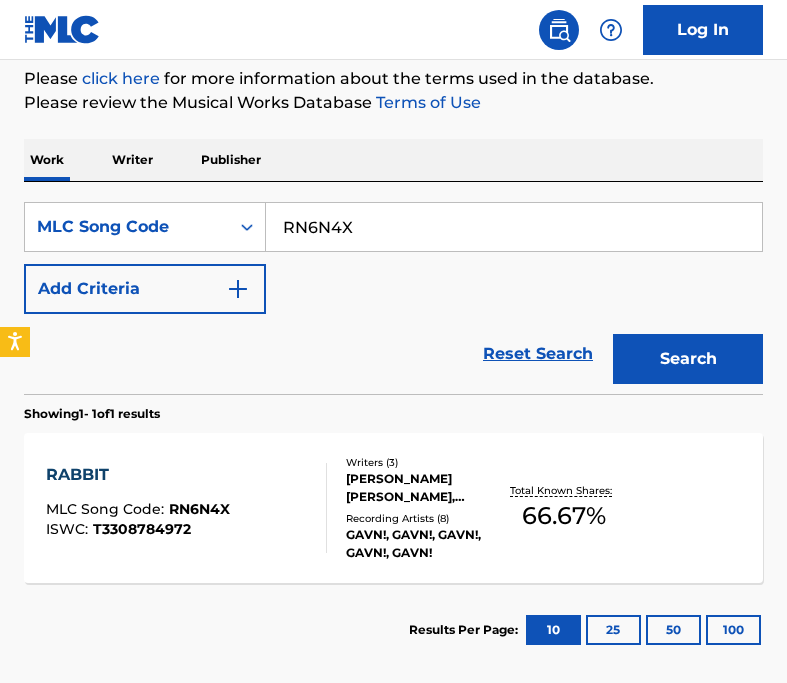 click on "RN6N4X" at bounding box center [199, 509] 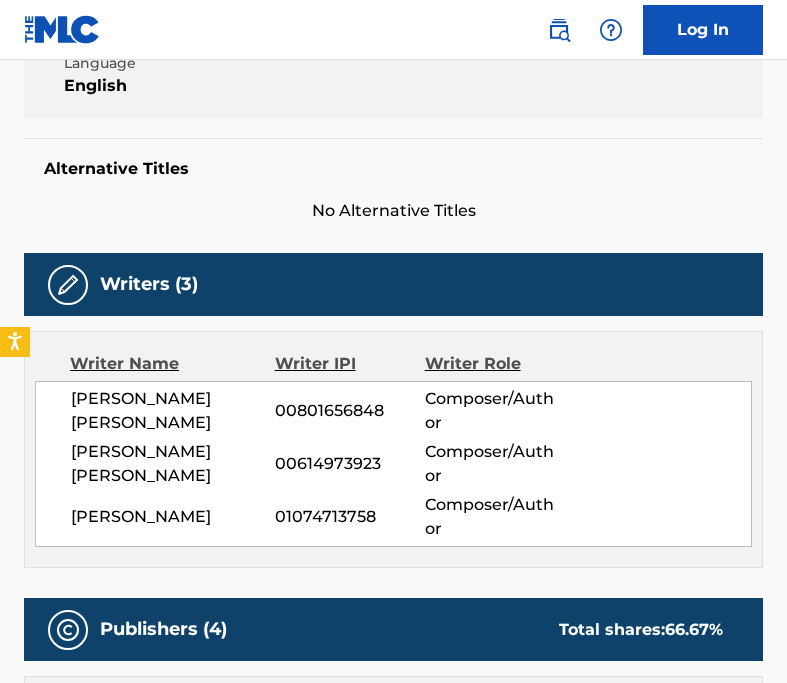 scroll, scrollTop: 0, scrollLeft: 0, axis: both 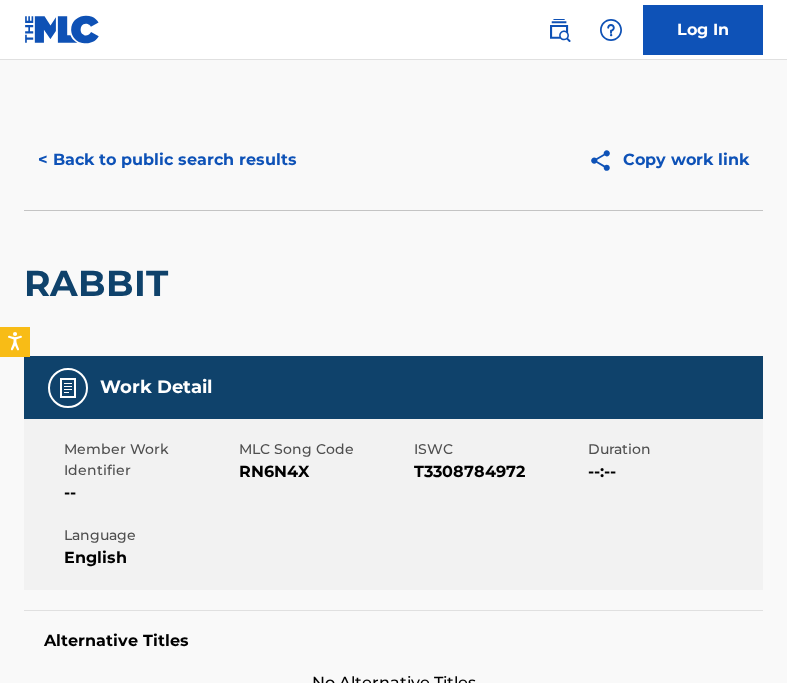 click on "< Back to public search results" at bounding box center (167, 160) 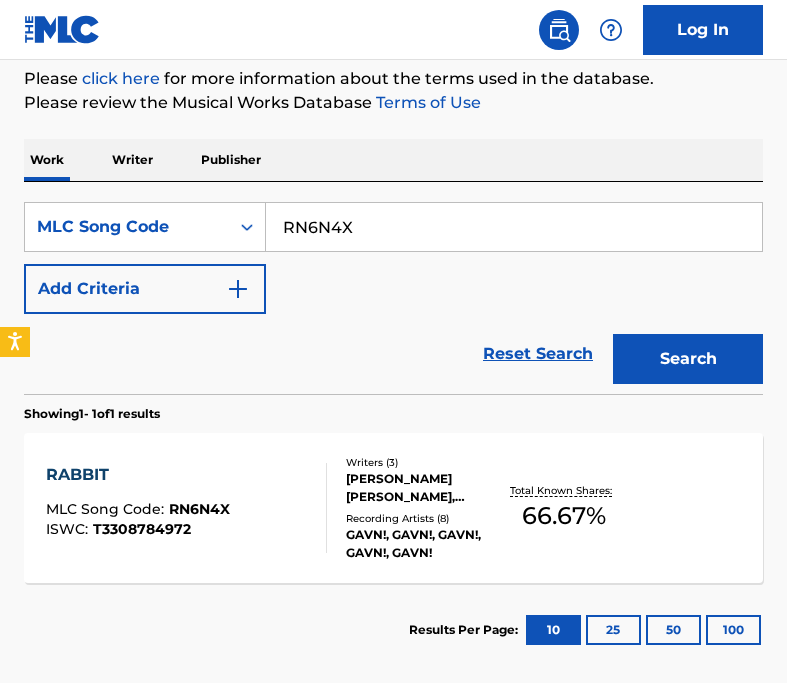 drag, startPoint x: 360, startPoint y: 216, endPoint x: 403, endPoint y: 234, distance: 46.615448 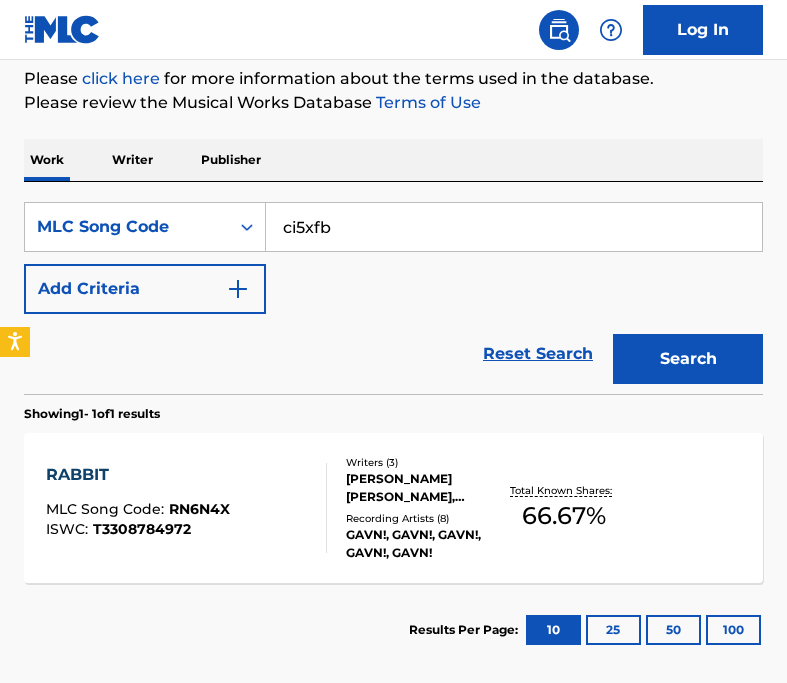click on "Search" at bounding box center [688, 359] 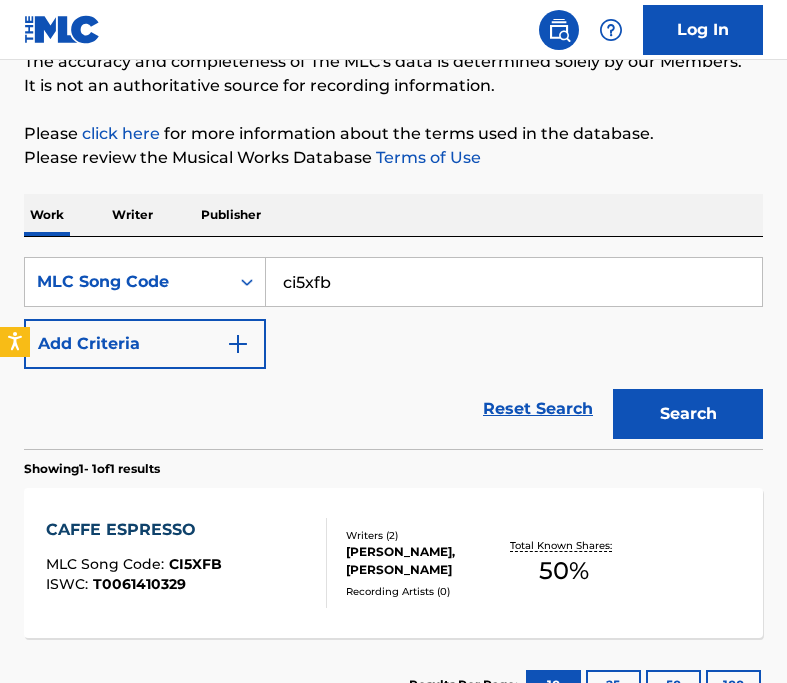 scroll, scrollTop: 233, scrollLeft: 0, axis: vertical 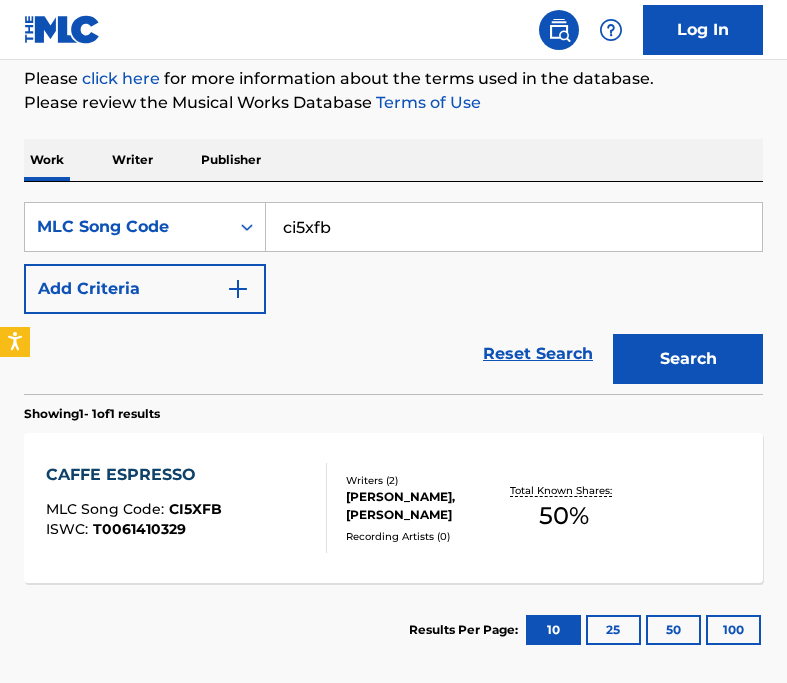 click on "ci5xfb" at bounding box center [514, 227] 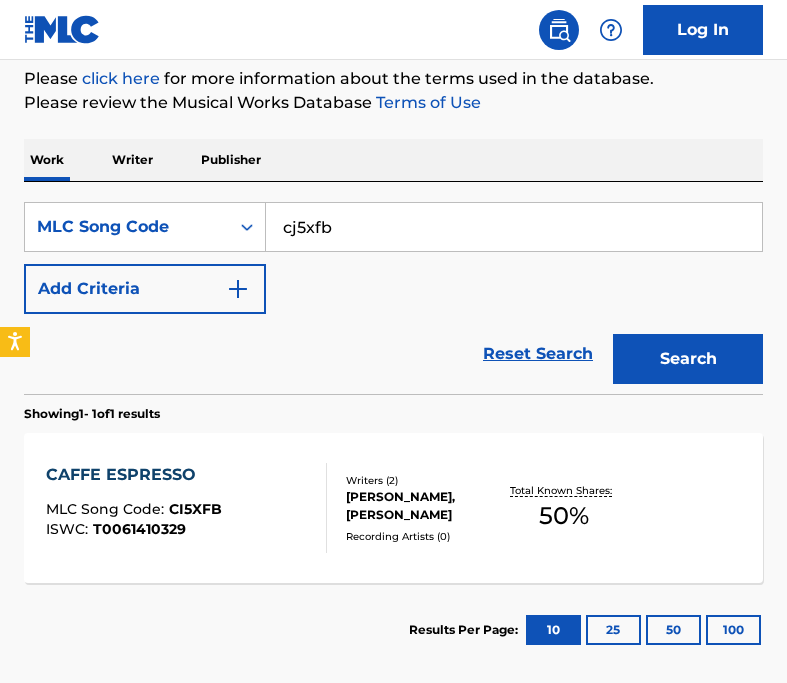 type on "cj5xfb" 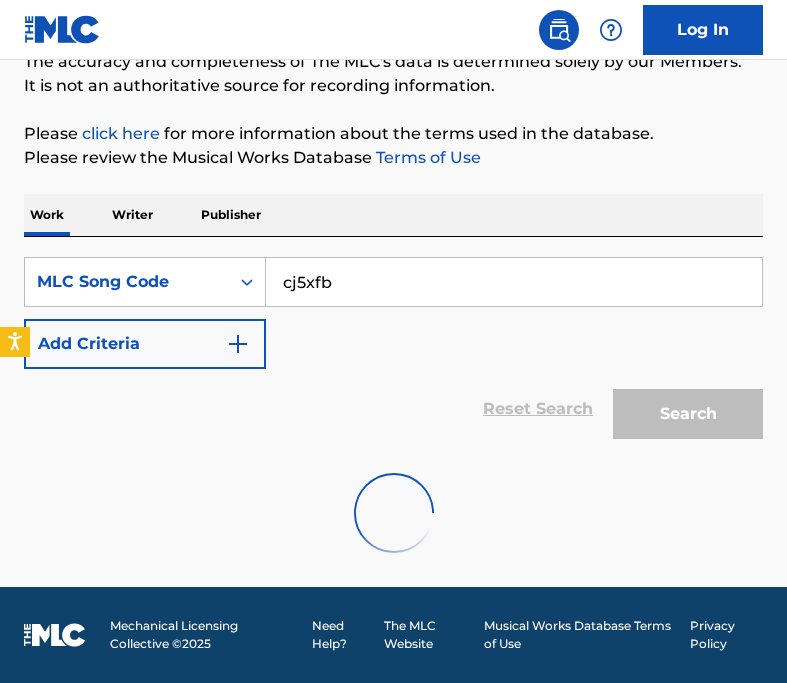 scroll, scrollTop: 233, scrollLeft: 0, axis: vertical 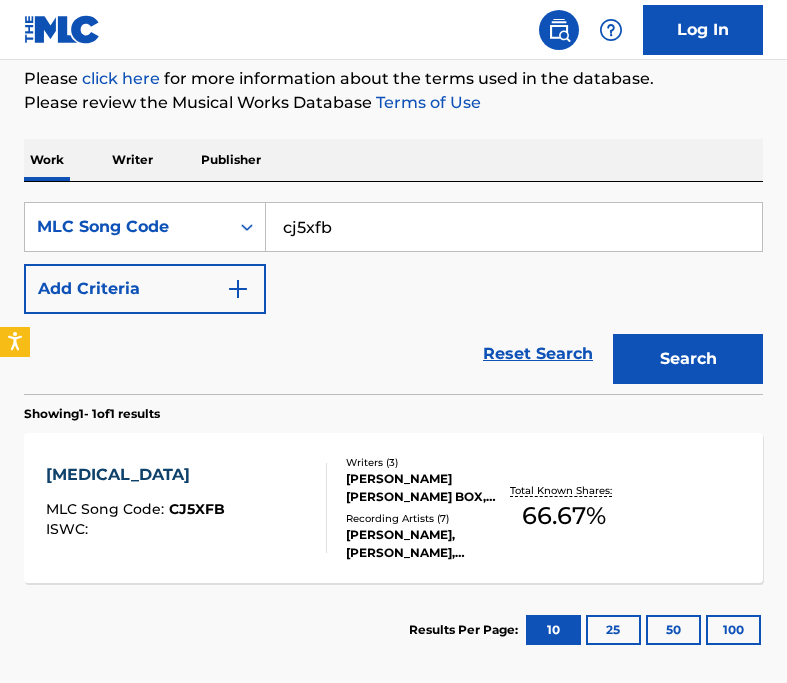 click on "CHILLS MLC Song Code : CJ5XFB ISWC : Writers ( 3 ) TERRI JO BOX, KAREN KOSOWSKI, TIMMY MCKREEVER Recording Artists ( 7 ) TIMMY MCKEEVER, TIMMY MCKEEVER, TIMMY MCKEEVER, TIMMY MCKEEVER, TIMMY MCKEEVER Total Known Shares: 66.67 %" at bounding box center (393, 508) 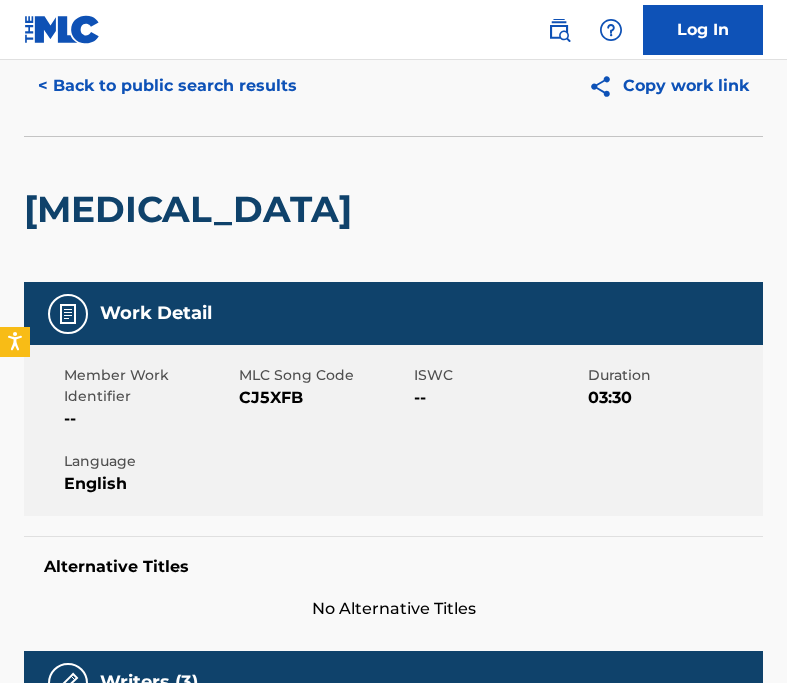 scroll, scrollTop: 0, scrollLeft: 0, axis: both 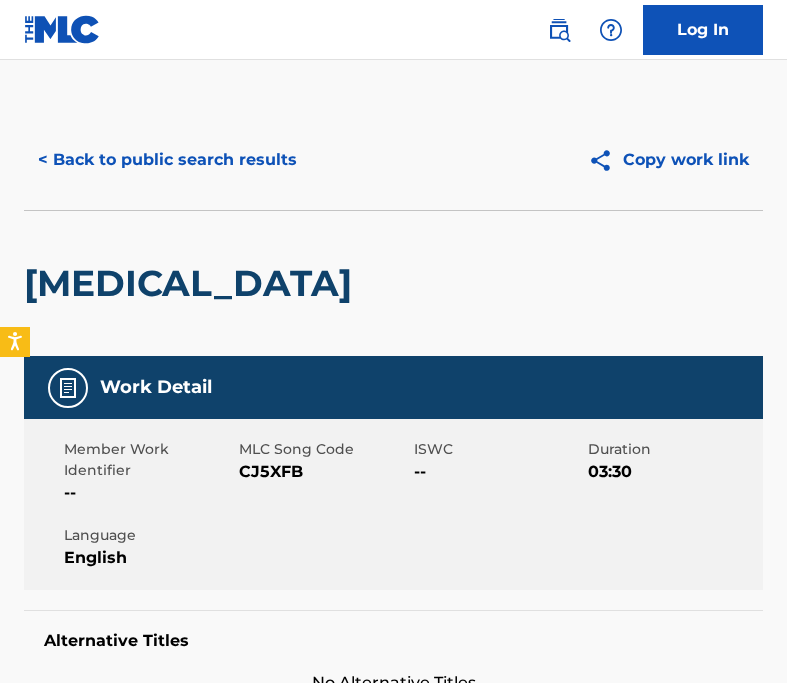 click on "< Back to public search results" at bounding box center (167, 160) 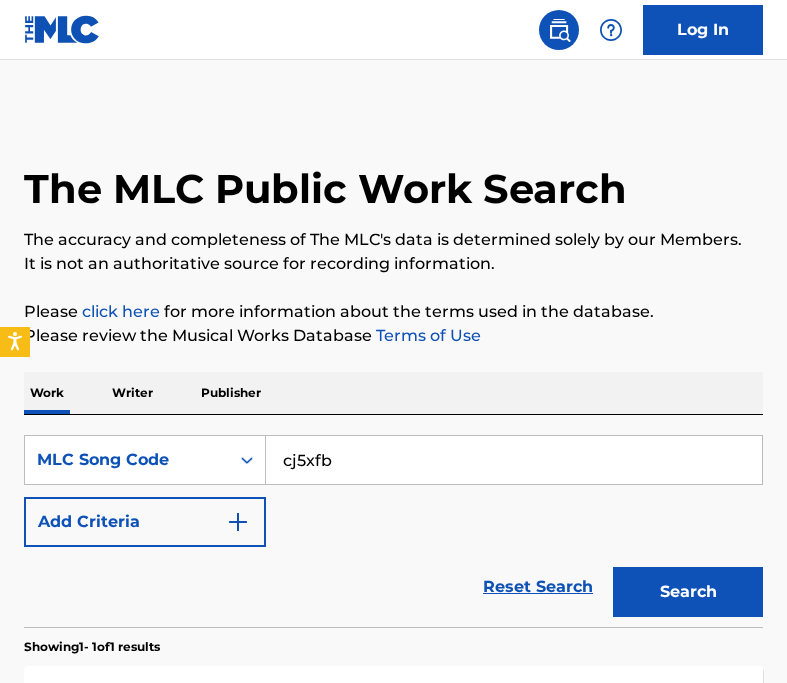 scroll, scrollTop: 233, scrollLeft: 0, axis: vertical 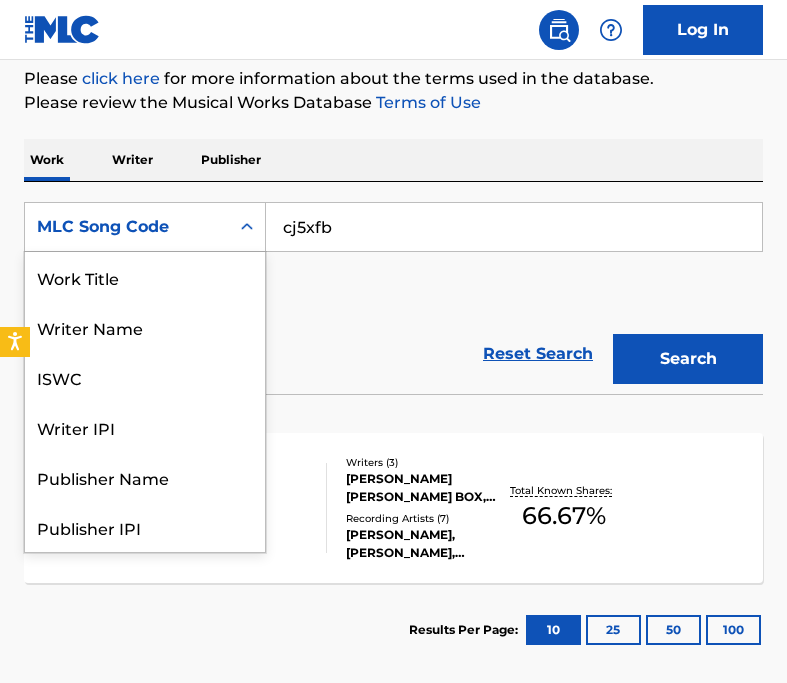 click on "MLC Song Code" at bounding box center [127, 227] 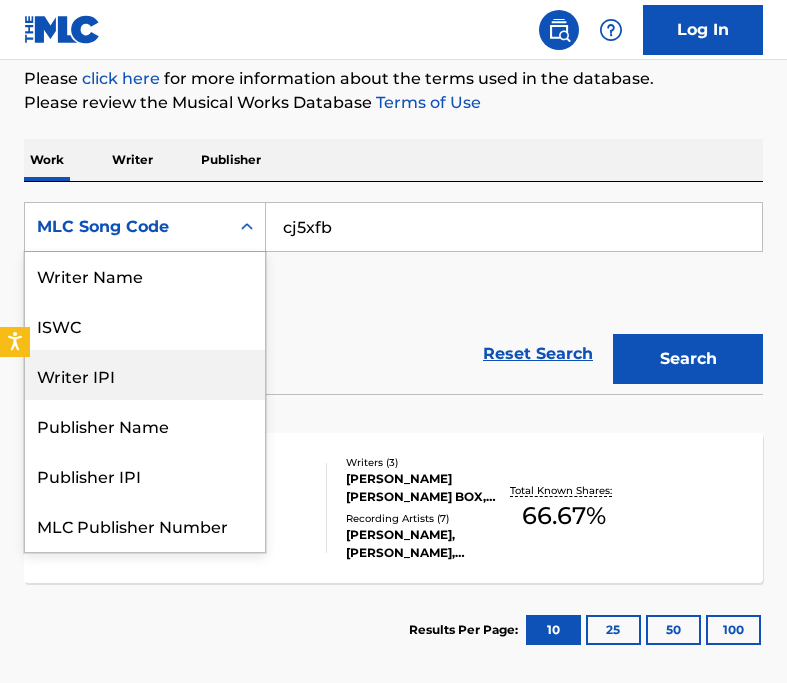 scroll, scrollTop: 0, scrollLeft: 0, axis: both 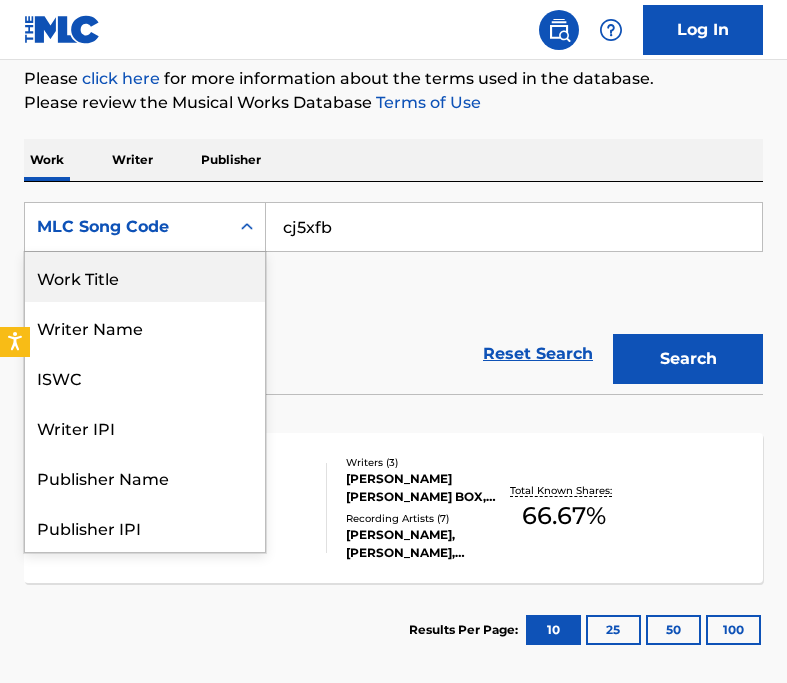 click on "Work Title" at bounding box center [145, 277] 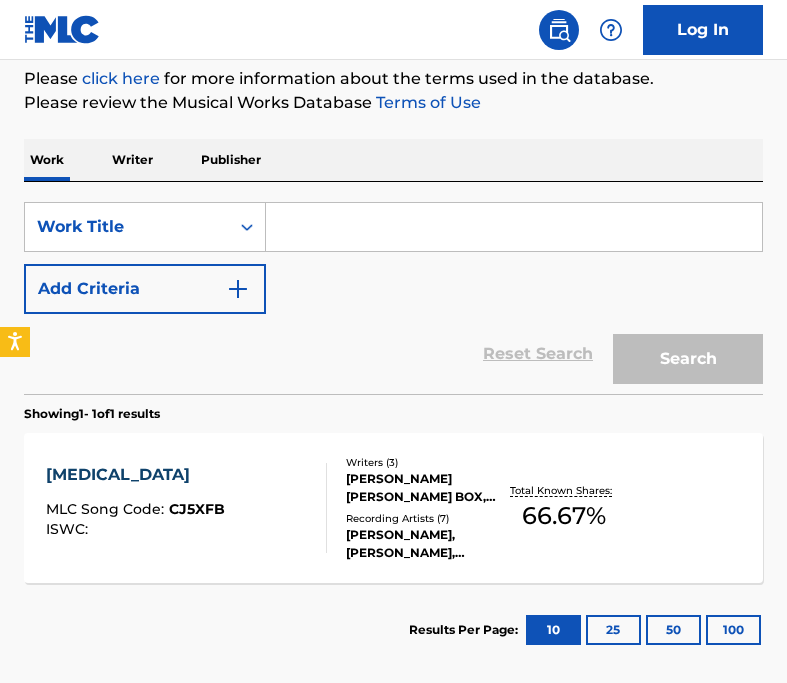 click at bounding box center (514, 227) 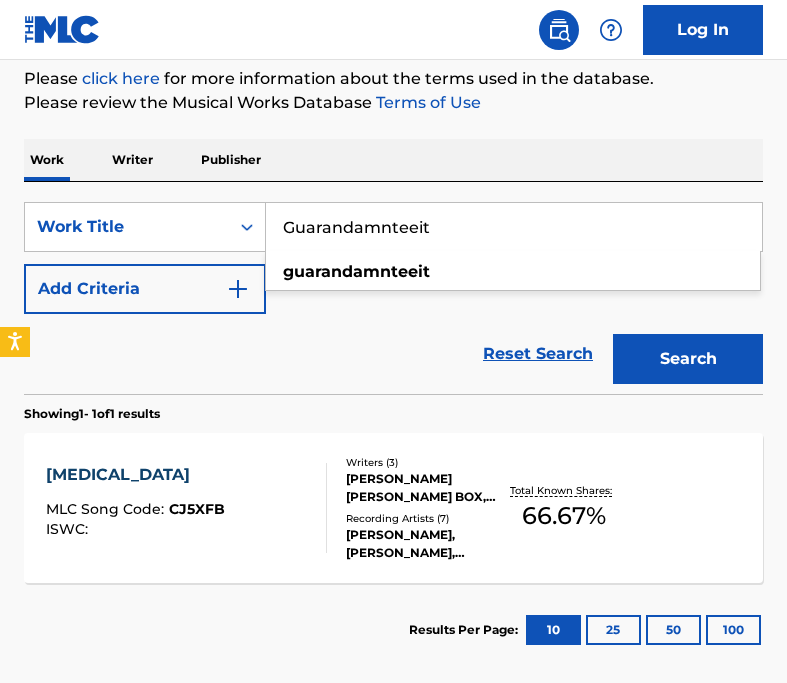 type on "Guarandamnteeit" 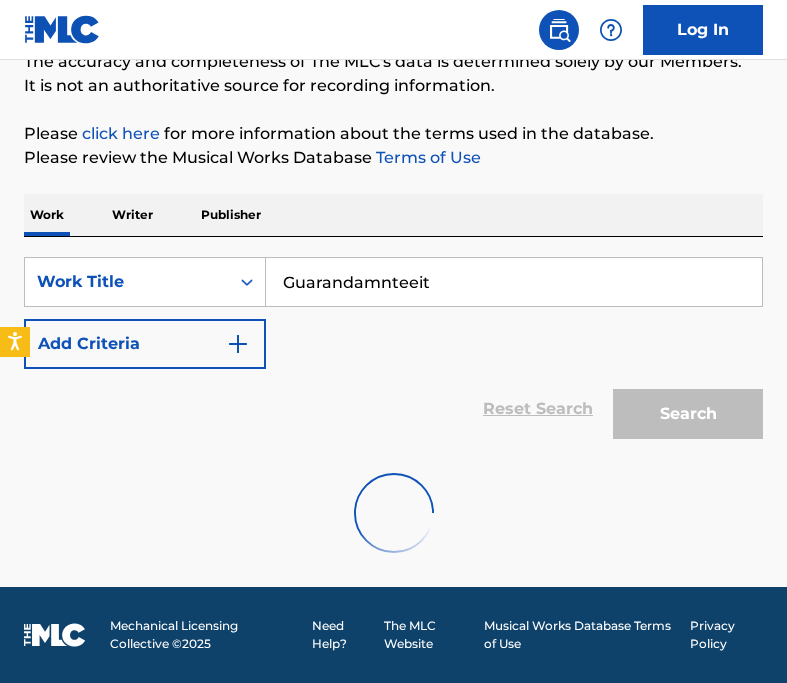 scroll, scrollTop: 233, scrollLeft: 0, axis: vertical 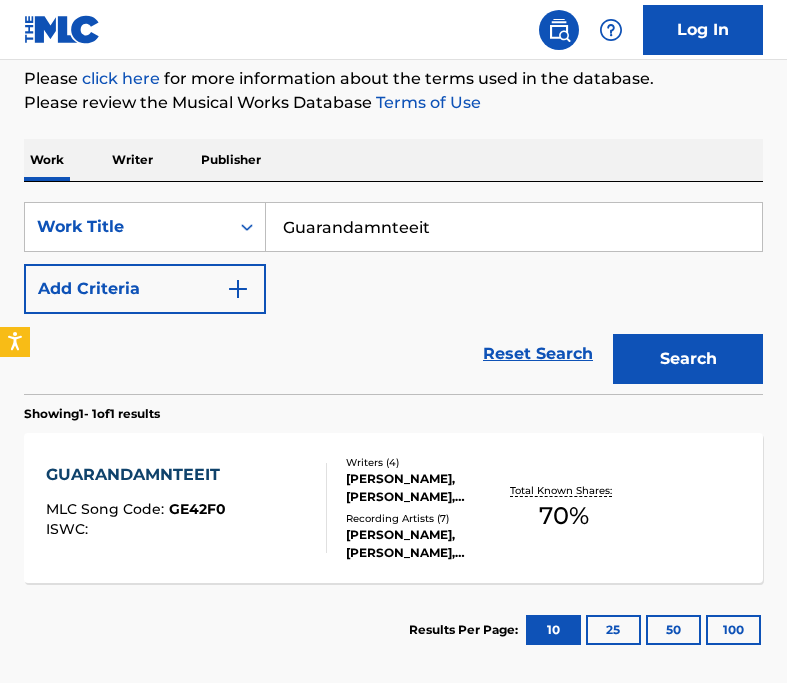 click on "GUARANDAMNTEEIT MLC Song Code : GE42F0 ISWC :" at bounding box center (186, 508) 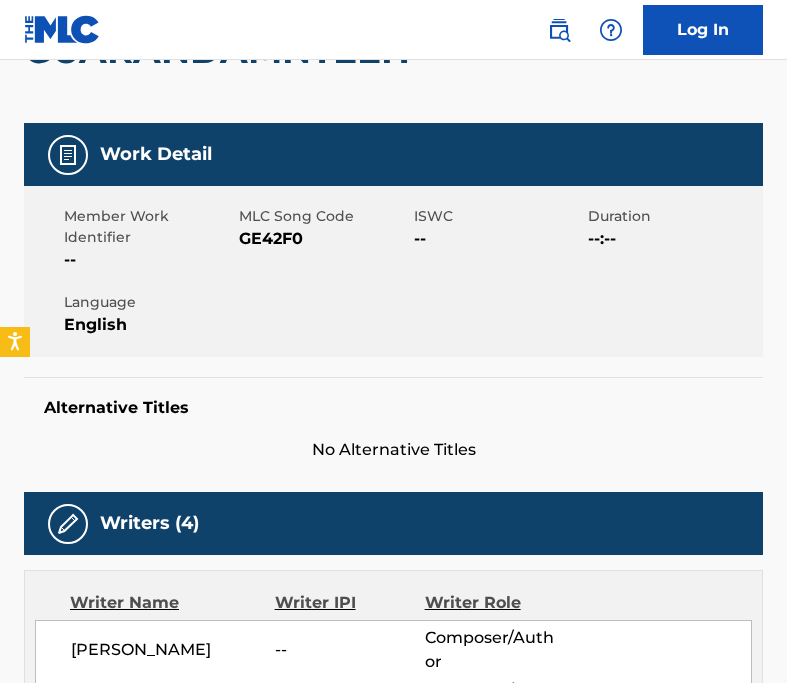 scroll, scrollTop: 231, scrollLeft: 0, axis: vertical 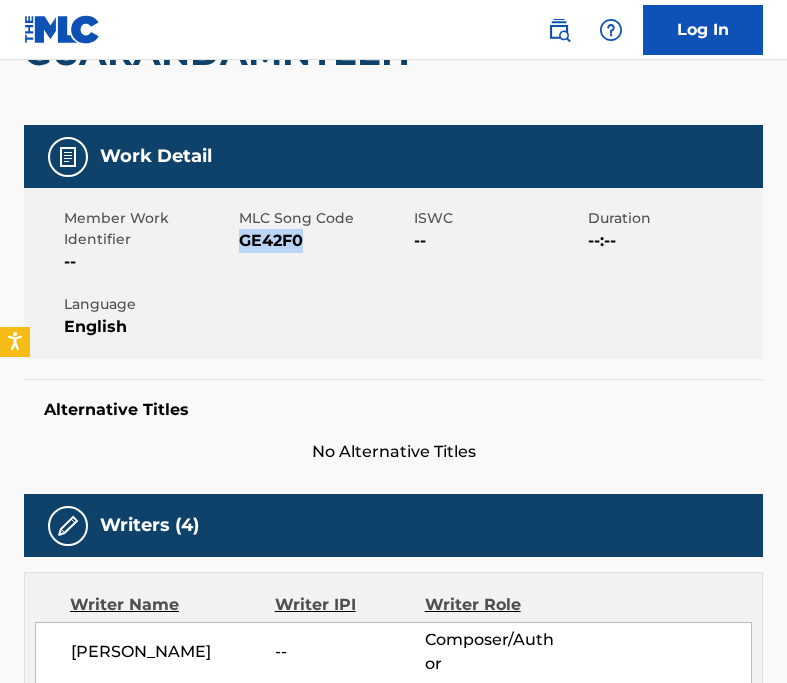 drag, startPoint x: 240, startPoint y: 242, endPoint x: 324, endPoint y: 241, distance: 84.00595 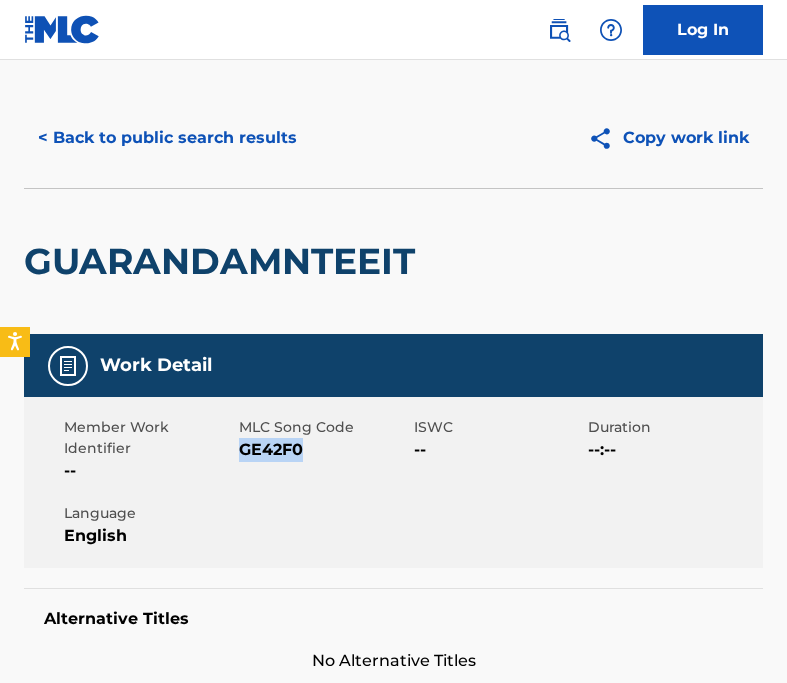 scroll, scrollTop: 0, scrollLeft: 0, axis: both 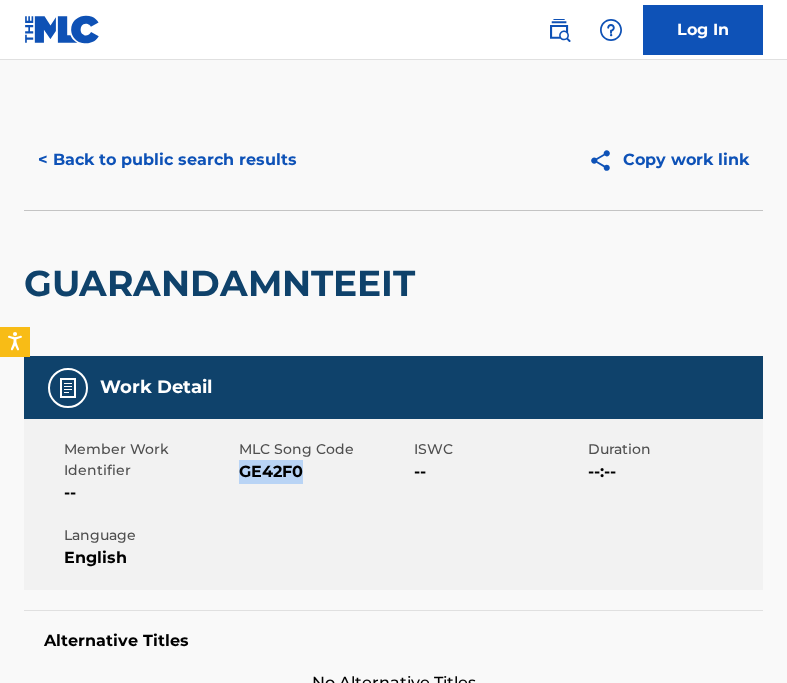 click on "< Back to public search results" at bounding box center [167, 160] 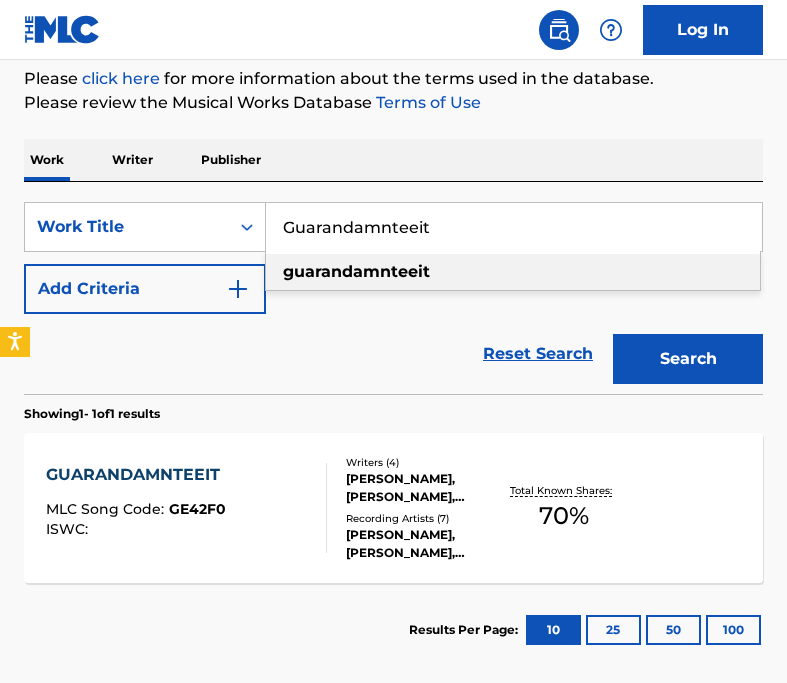drag, startPoint x: 442, startPoint y: 223, endPoint x: 266, endPoint y: 221, distance: 176.01137 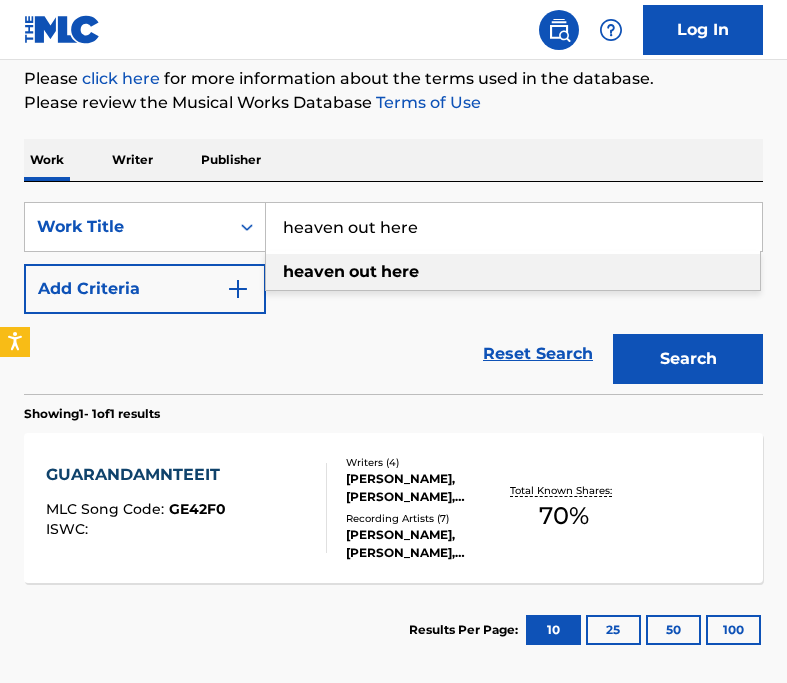 type on "heaven out here" 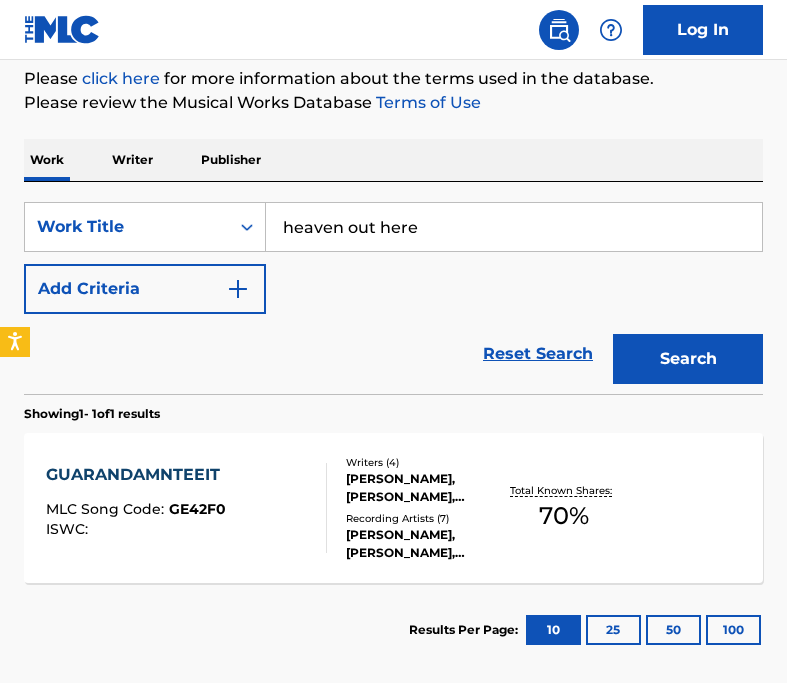 click on "Reset Search Search" at bounding box center (393, 354) 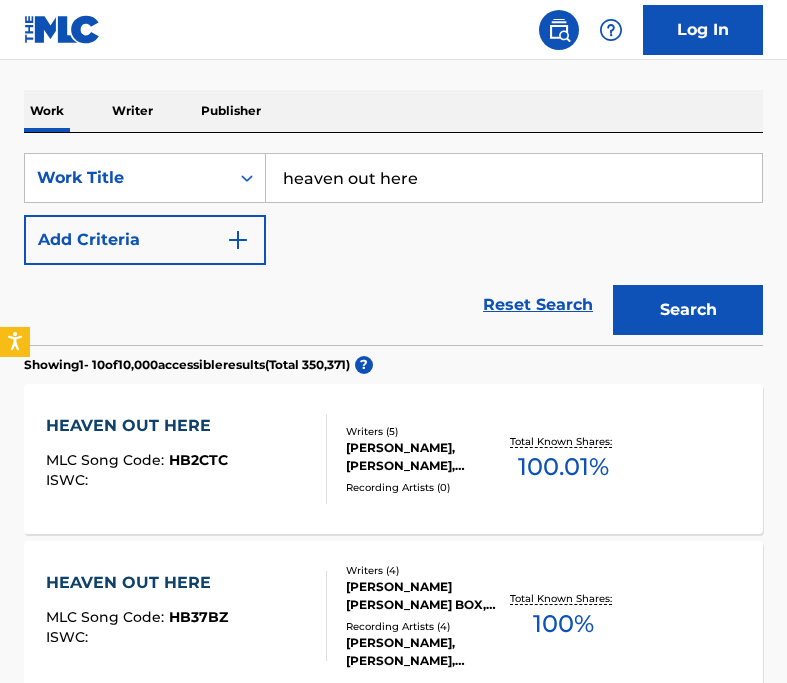 scroll, scrollTop: 287, scrollLeft: 0, axis: vertical 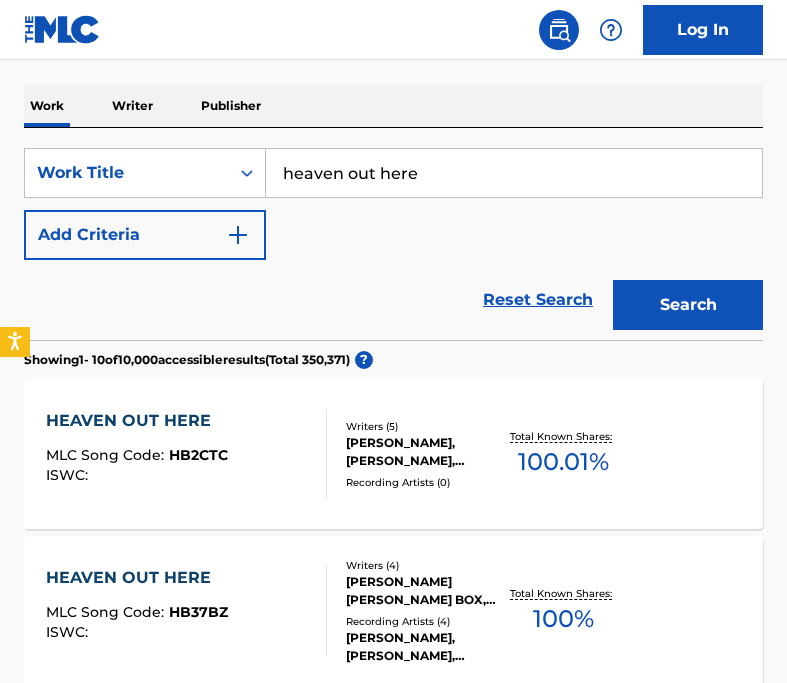 click at bounding box center (318, 611) 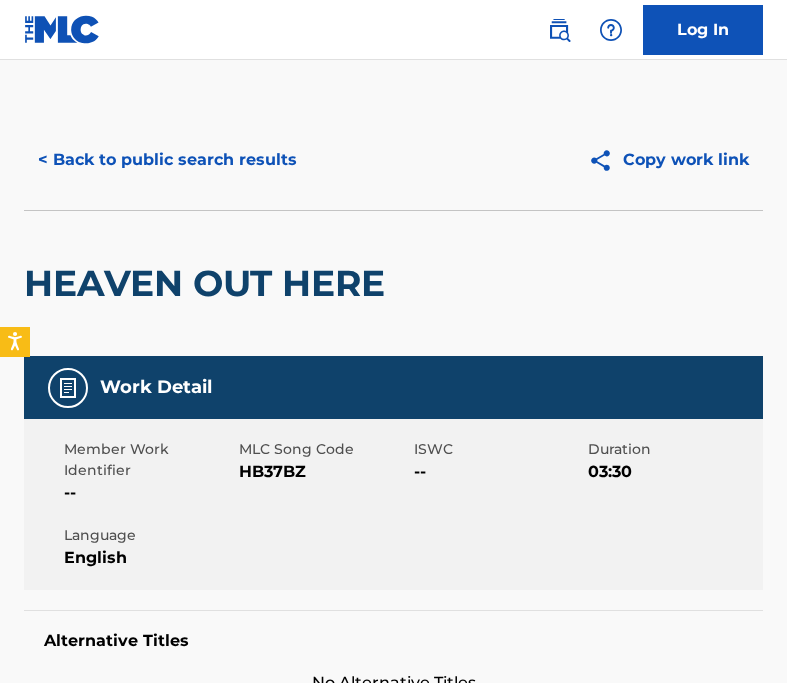 scroll, scrollTop: 7, scrollLeft: 0, axis: vertical 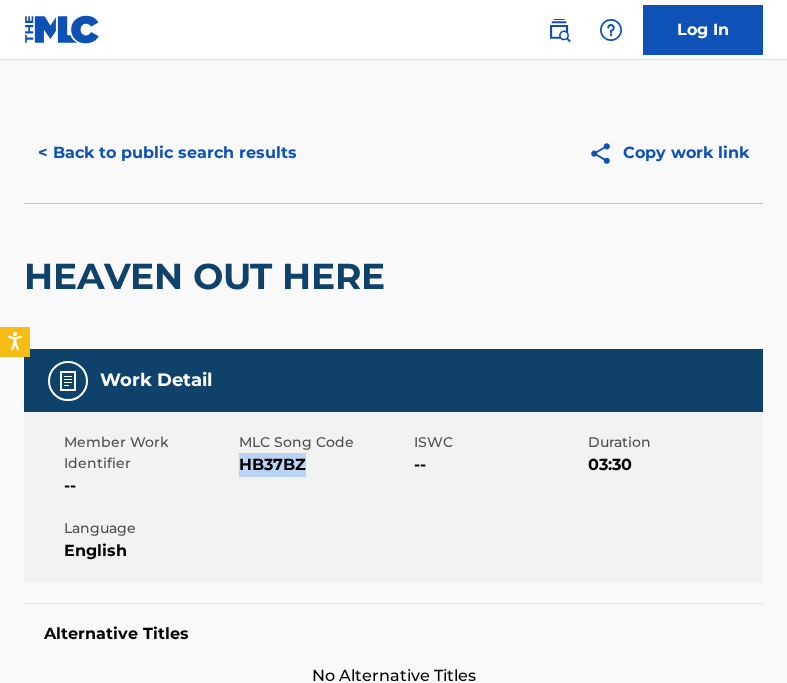 drag, startPoint x: 313, startPoint y: 463, endPoint x: 243, endPoint y: 463, distance: 70 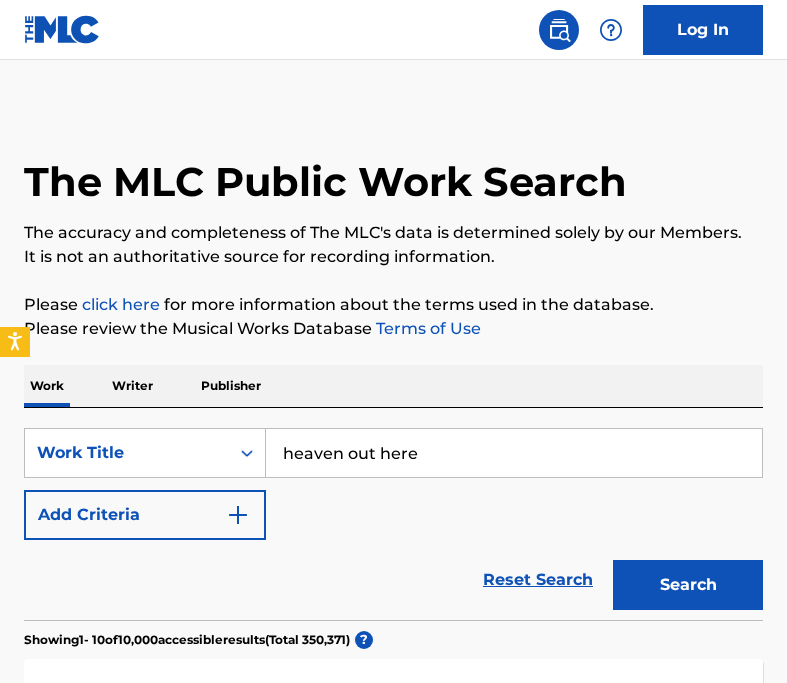 scroll, scrollTop: 287, scrollLeft: 0, axis: vertical 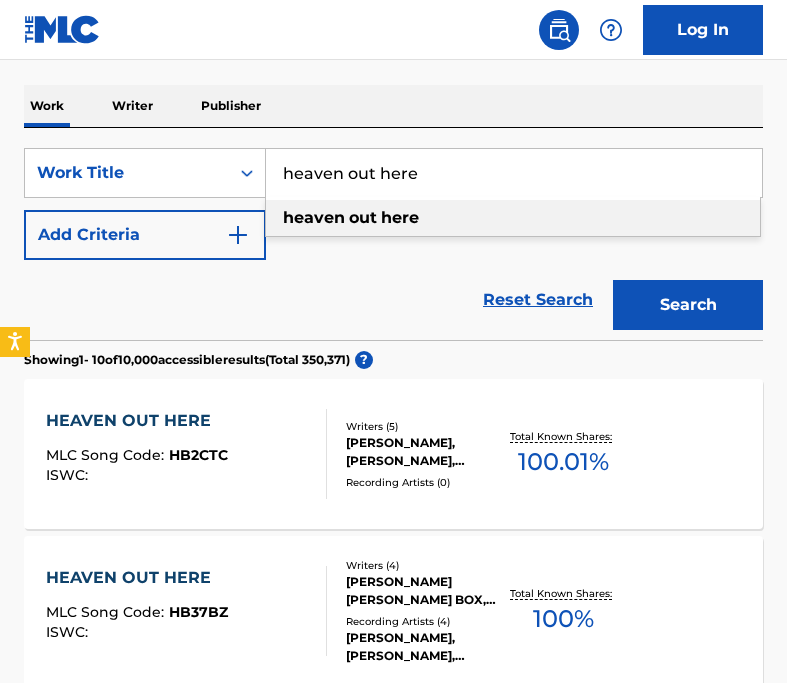 drag, startPoint x: 444, startPoint y: 175, endPoint x: 278, endPoint y: 174, distance: 166.003 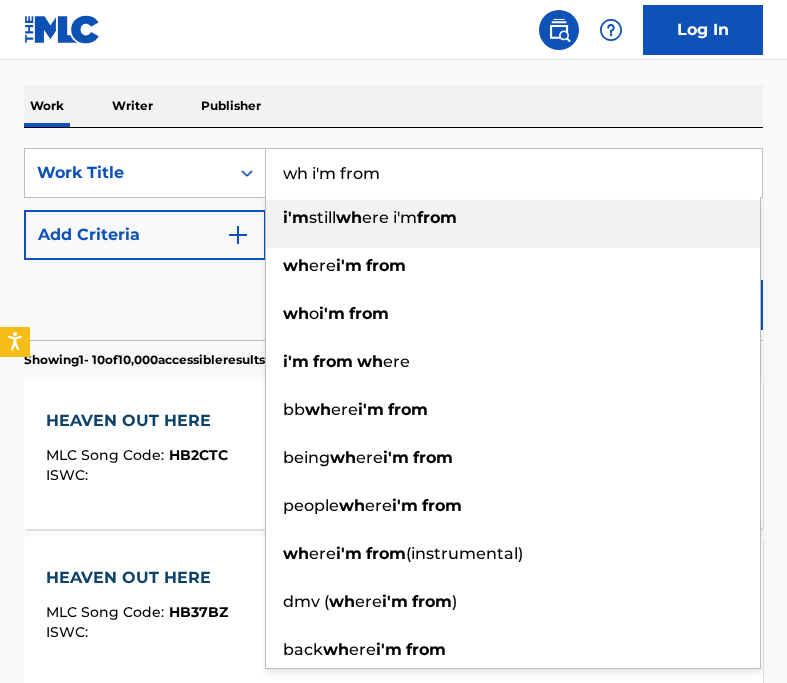 click on "Reset Search Search" at bounding box center (393, 300) 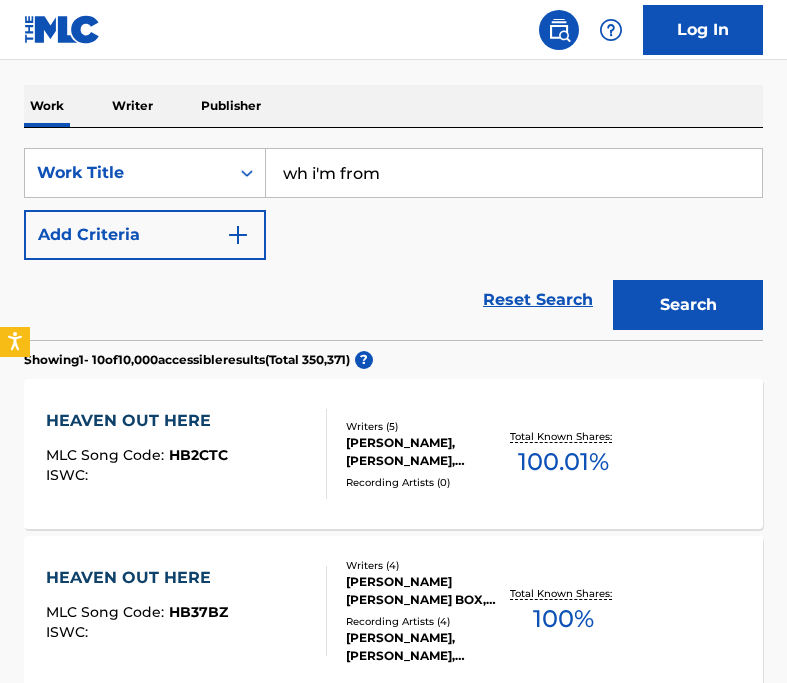 click on "wh i'm from" at bounding box center [514, 173] 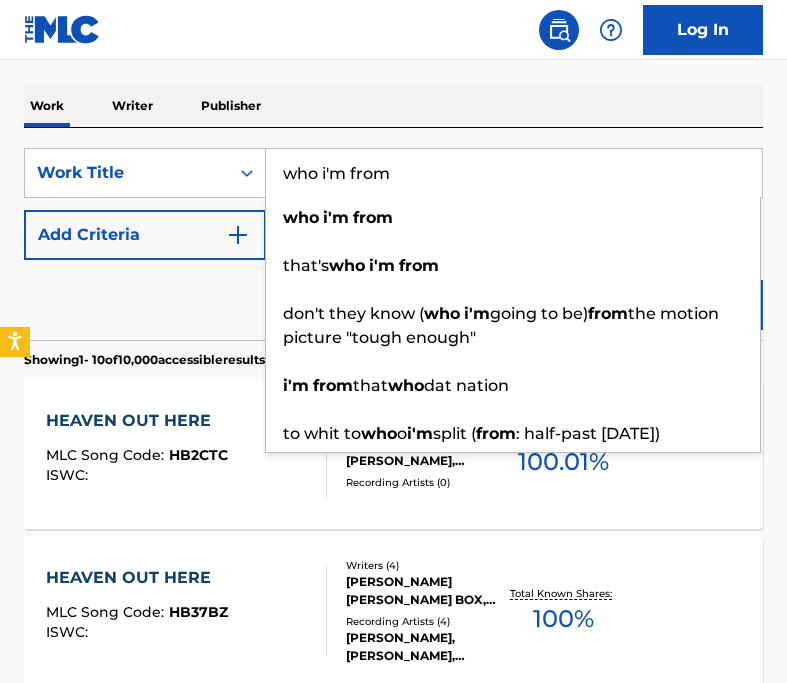 type on "who i'm from" 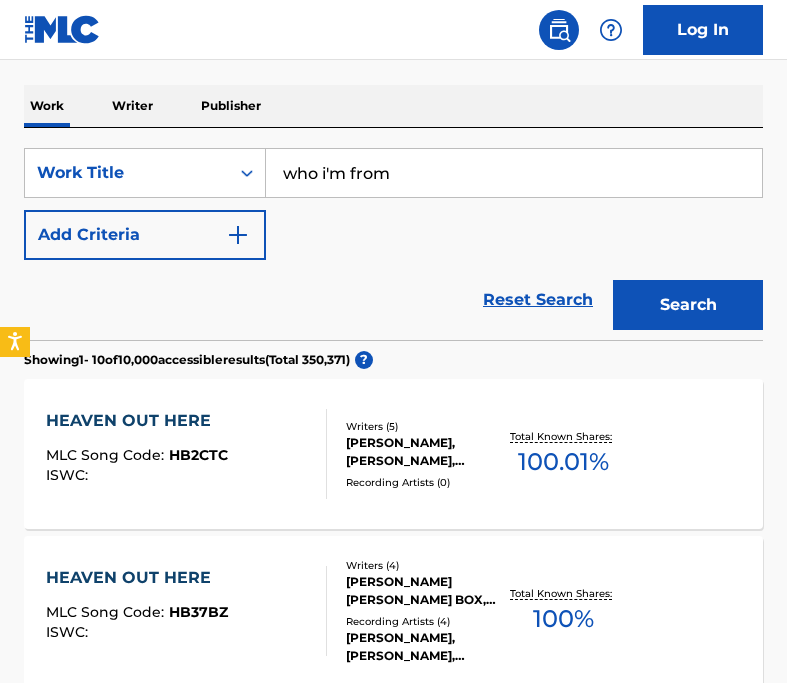 click on "Search" at bounding box center (688, 305) 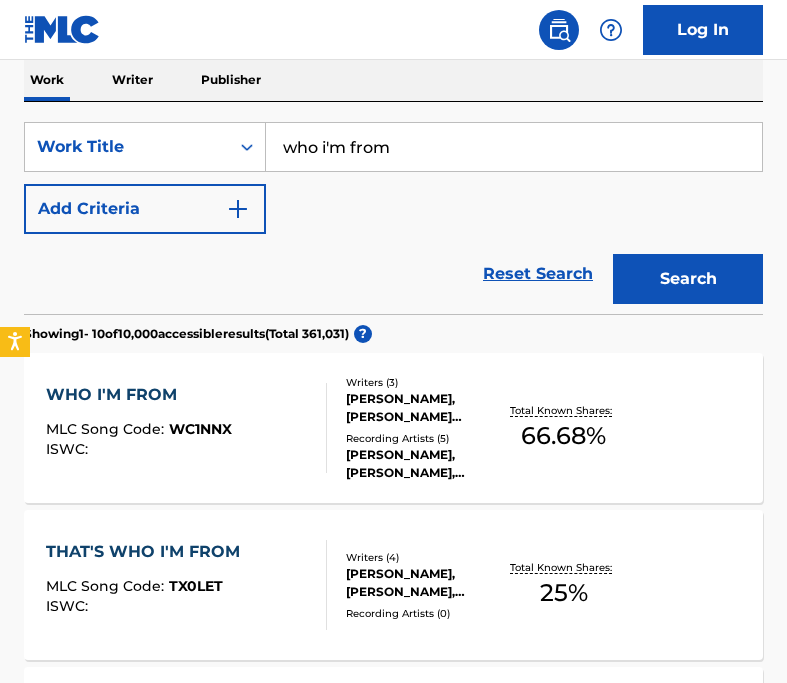 scroll, scrollTop: 314, scrollLeft: 0, axis: vertical 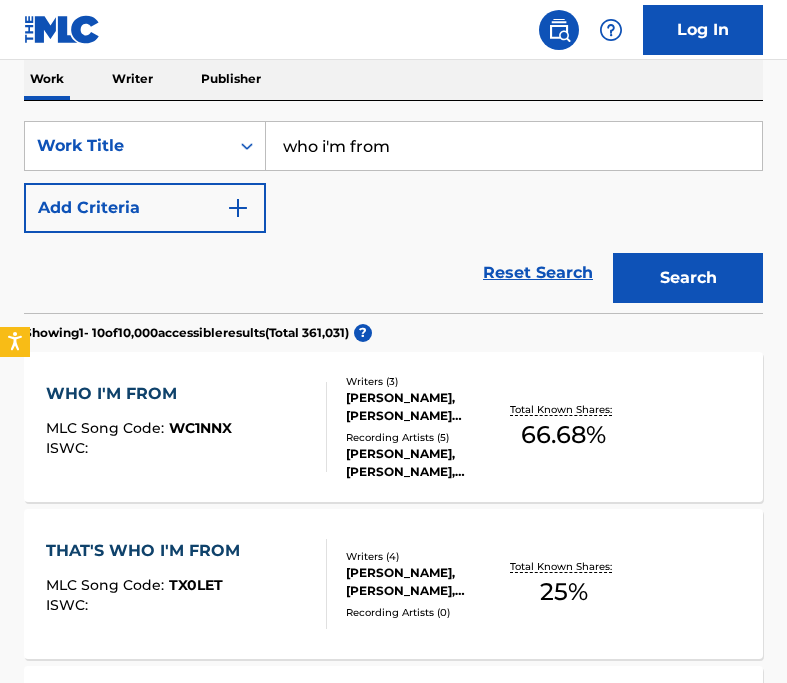 click on "WHO I'M FROM MLC Song Code : WC1NNX ISWC :" at bounding box center (186, 427) 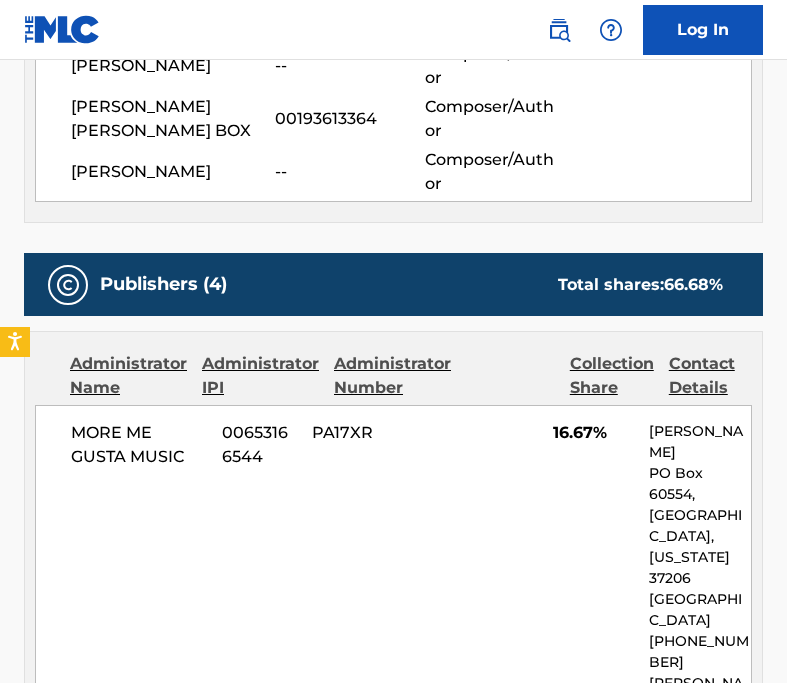 scroll, scrollTop: 0, scrollLeft: 0, axis: both 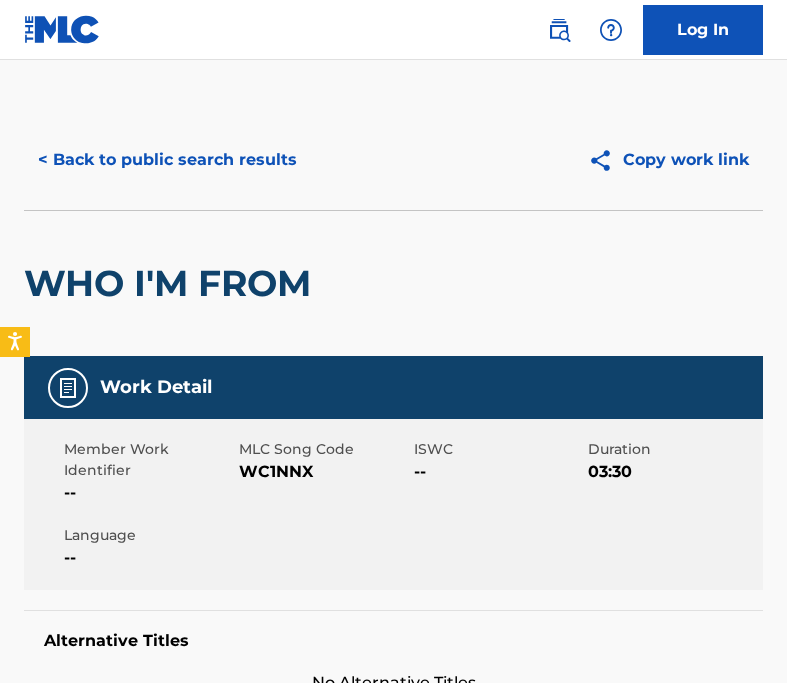click on "< Back to public search results" at bounding box center (167, 160) 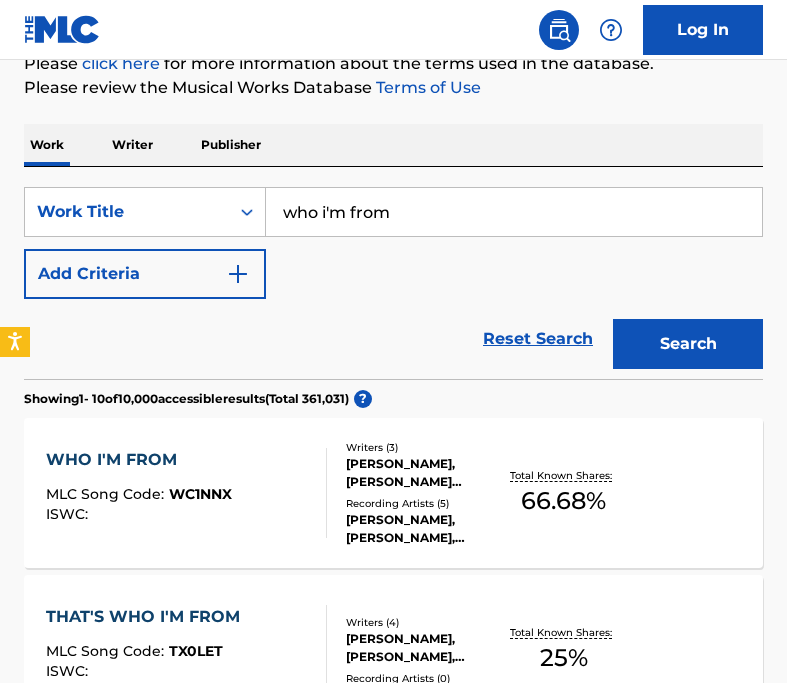scroll, scrollTop: 129, scrollLeft: 0, axis: vertical 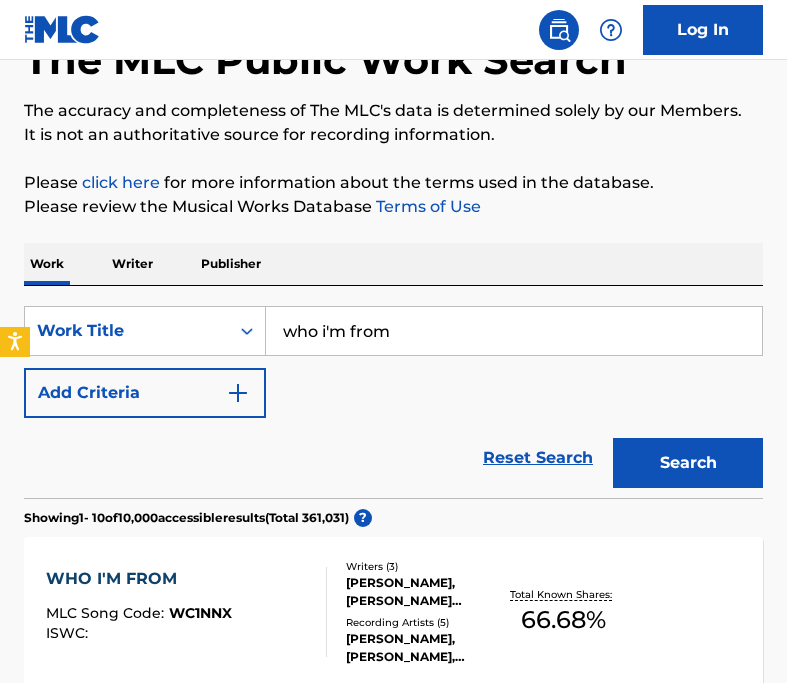 drag, startPoint x: 425, startPoint y: 322, endPoint x: 290, endPoint y: 323, distance: 135.00371 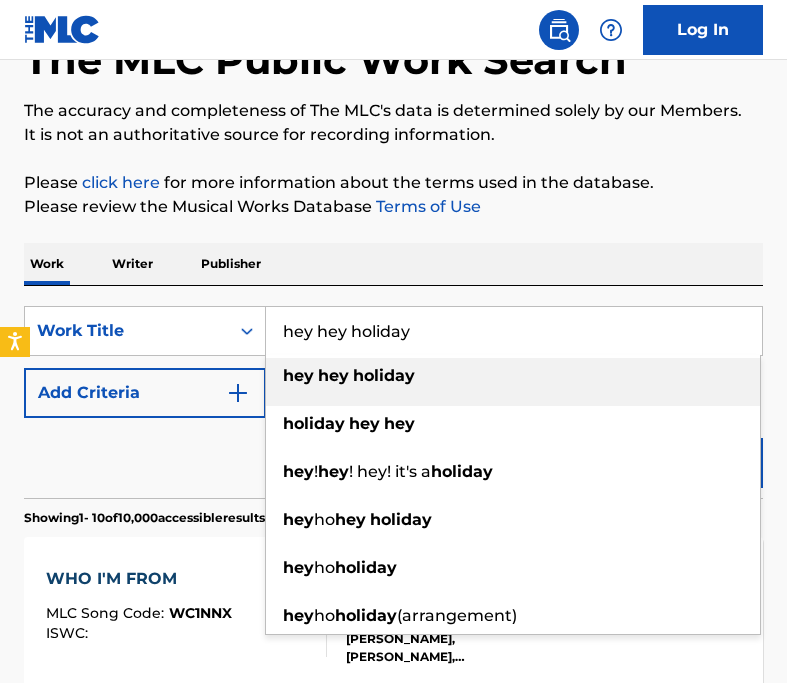 type on "hey hey holiday" 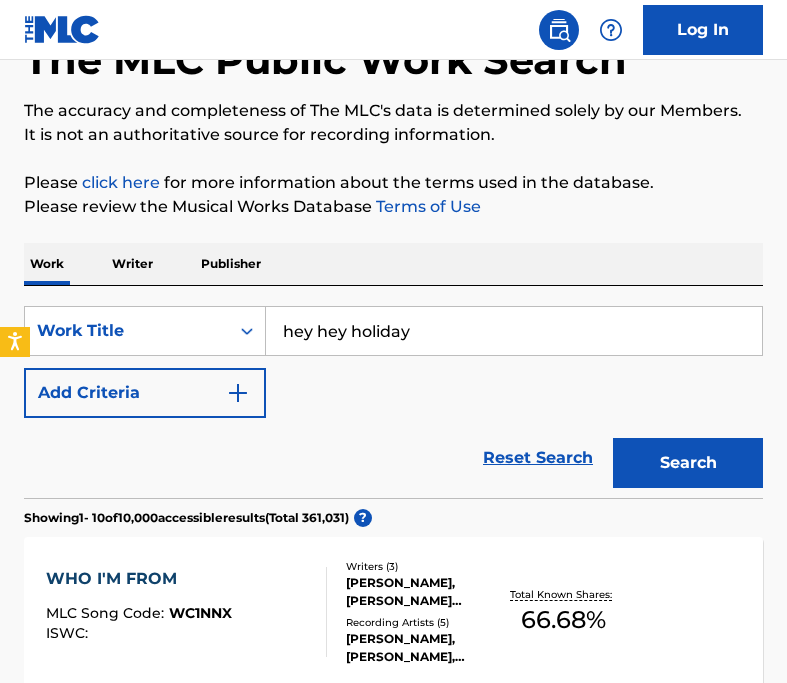 click on "Work Writer Publisher" at bounding box center [393, 264] 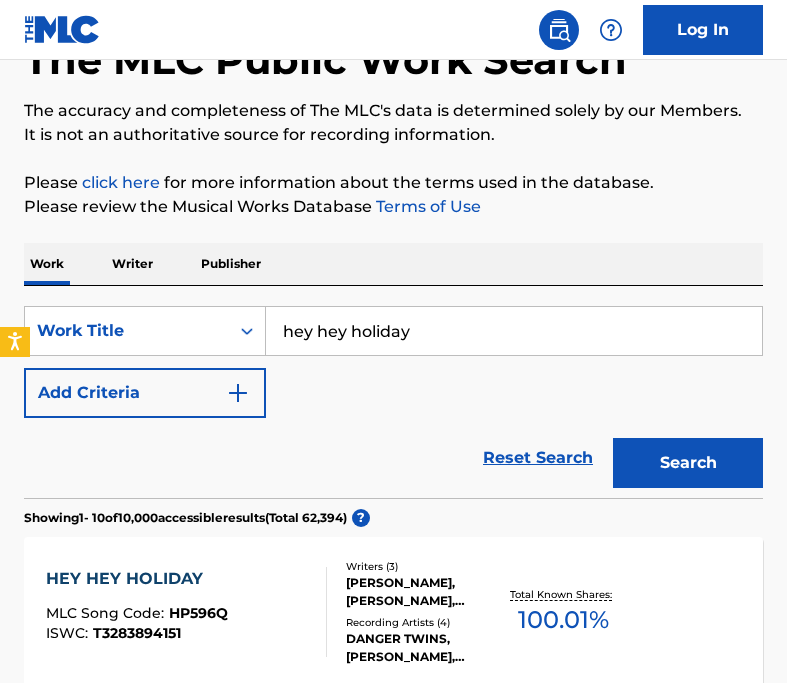 scroll, scrollTop: 179, scrollLeft: 0, axis: vertical 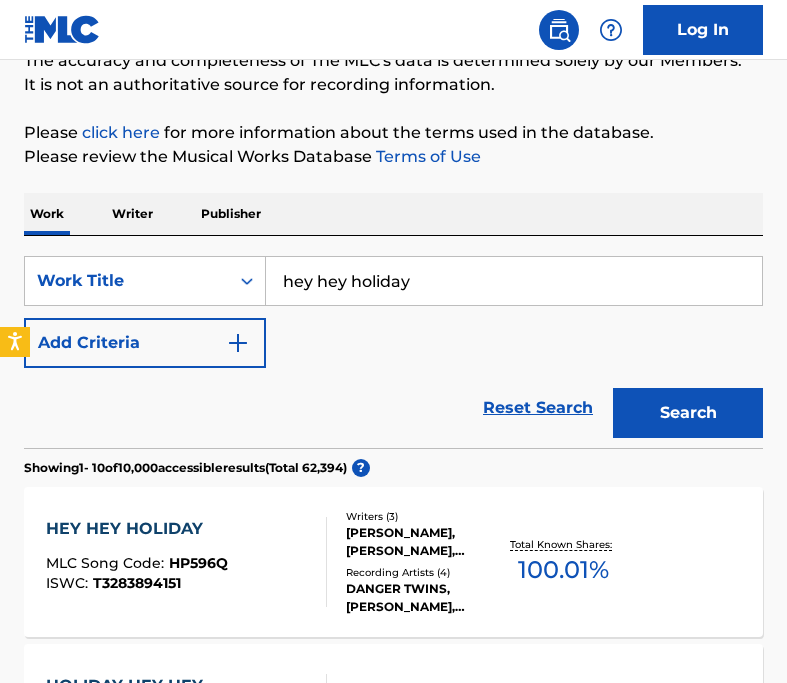 click on "HEY HEY HOLIDAY MLC Song Code : HP596Q ISWC : T3283894151" at bounding box center [186, 562] 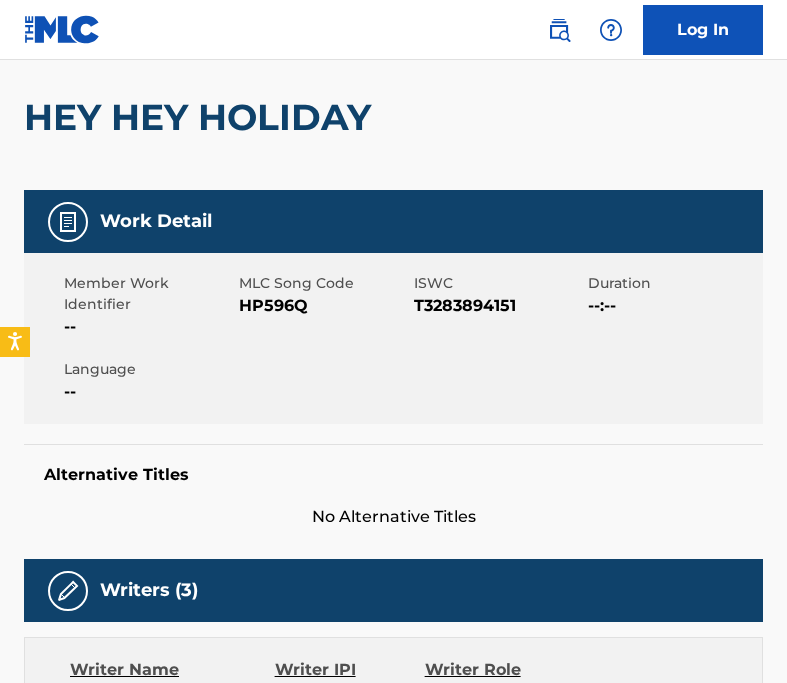 scroll, scrollTop: 0, scrollLeft: 0, axis: both 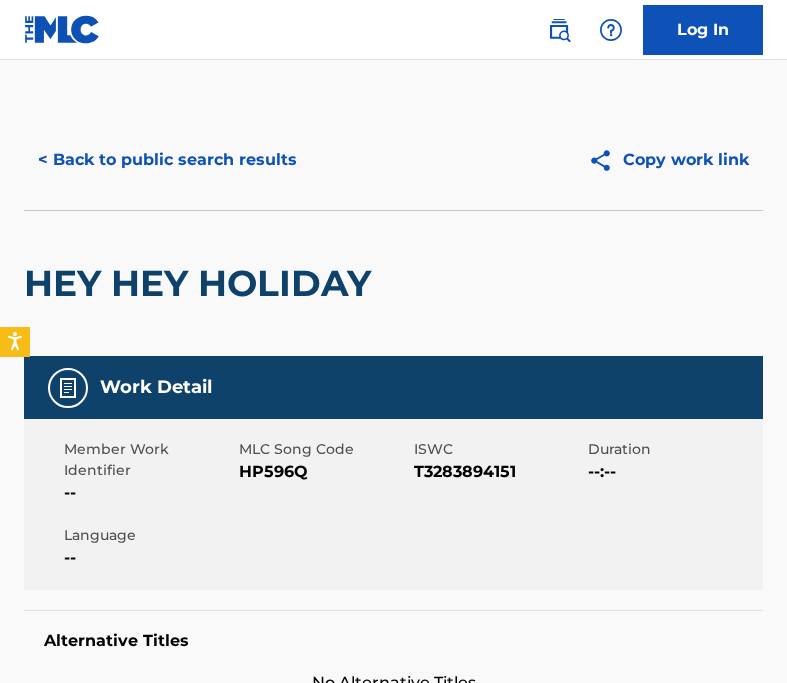 click on "< Back to public search results" at bounding box center [167, 160] 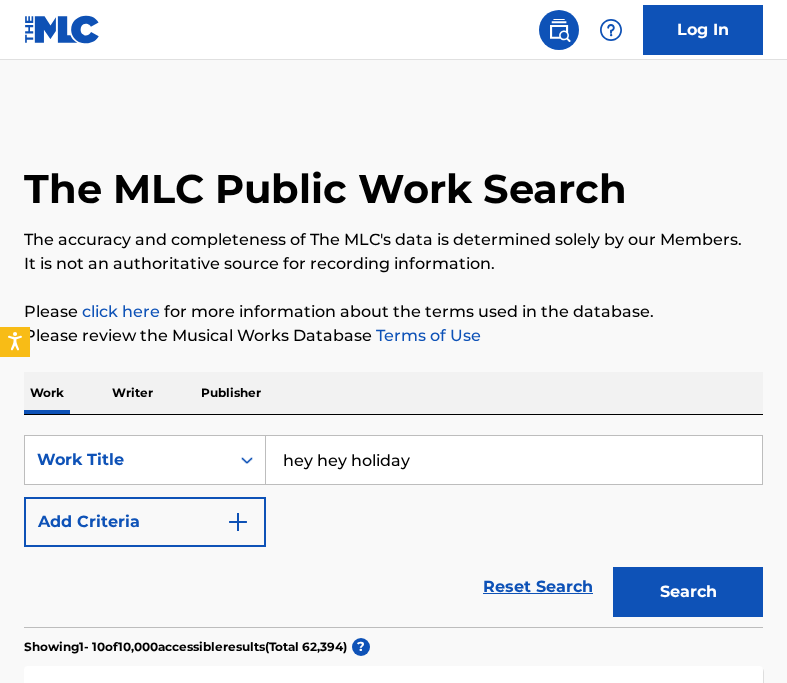 scroll, scrollTop: 179, scrollLeft: 0, axis: vertical 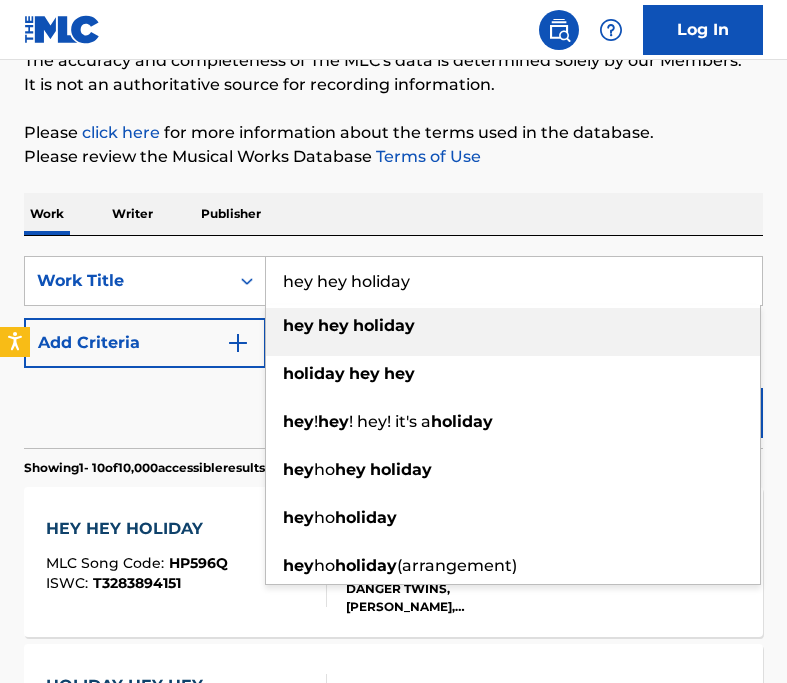 drag, startPoint x: 420, startPoint y: 285, endPoint x: 279, endPoint y: 281, distance: 141.05673 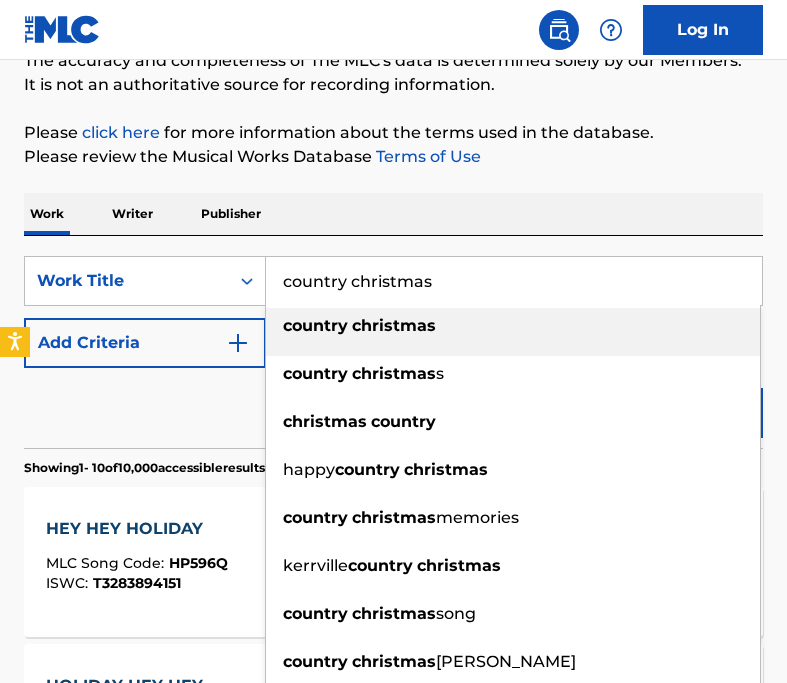 type on "country christmas" 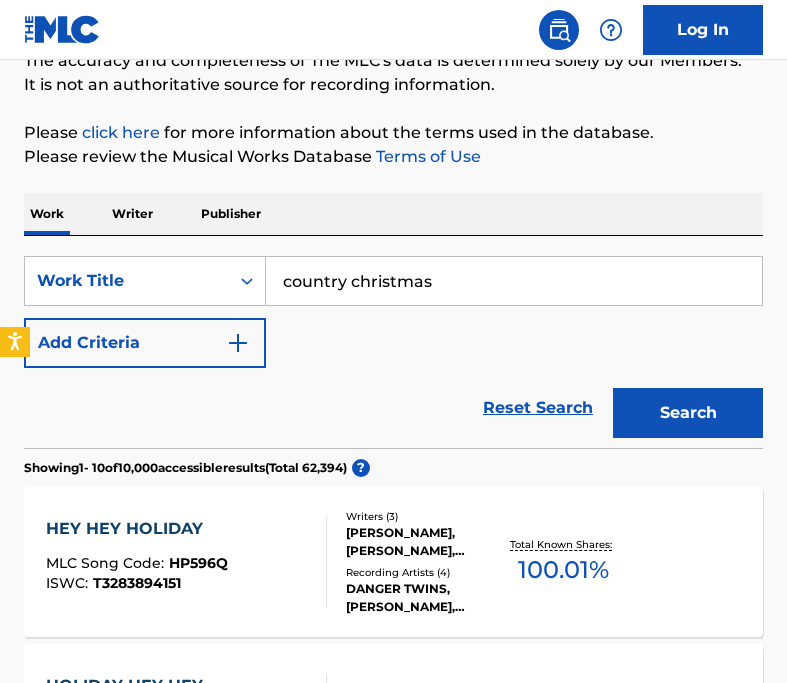 click on "Search" at bounding box center [688, 413] 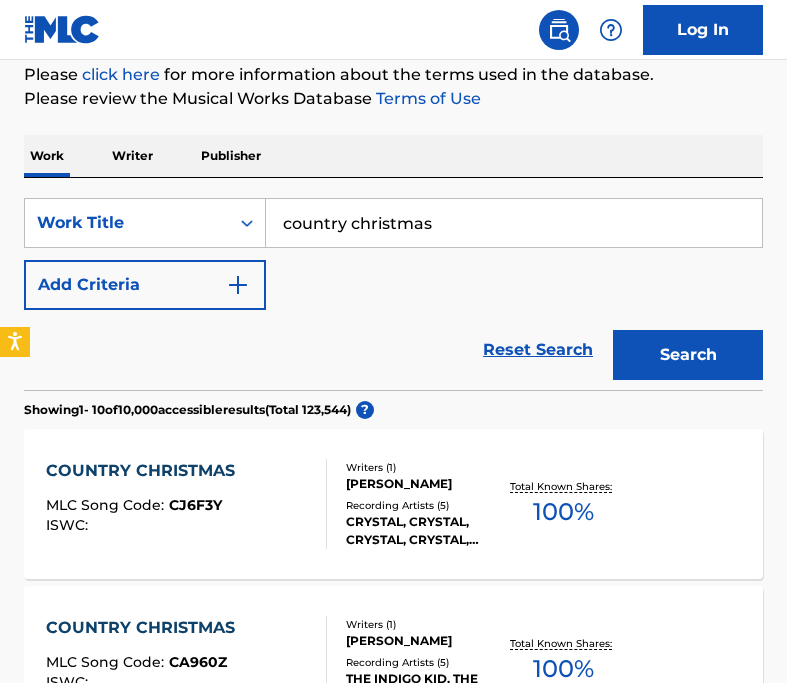scroll, scrollTop: 102, scrollLeft: 0, axis: vertical 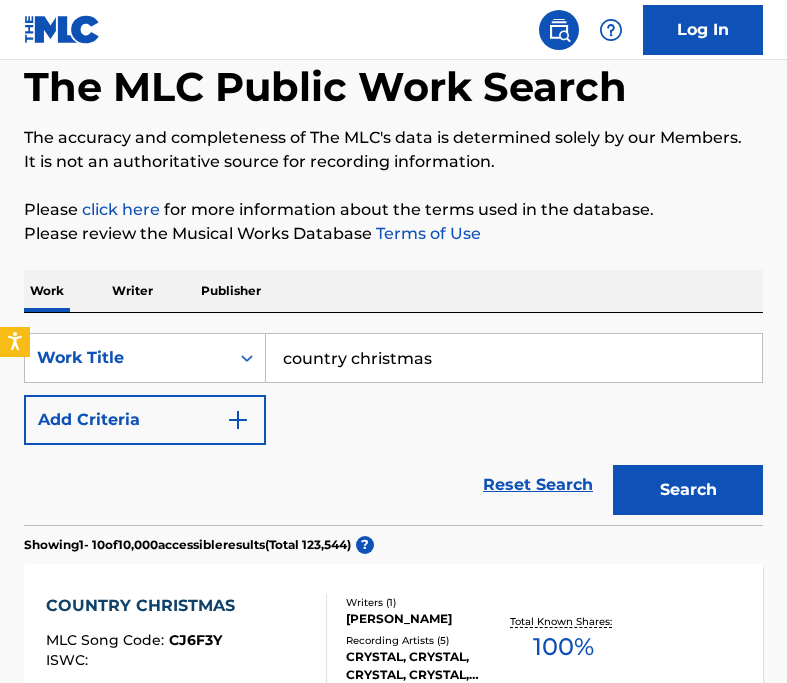 click on "Add Criteria" at bounding box center [145, 420] 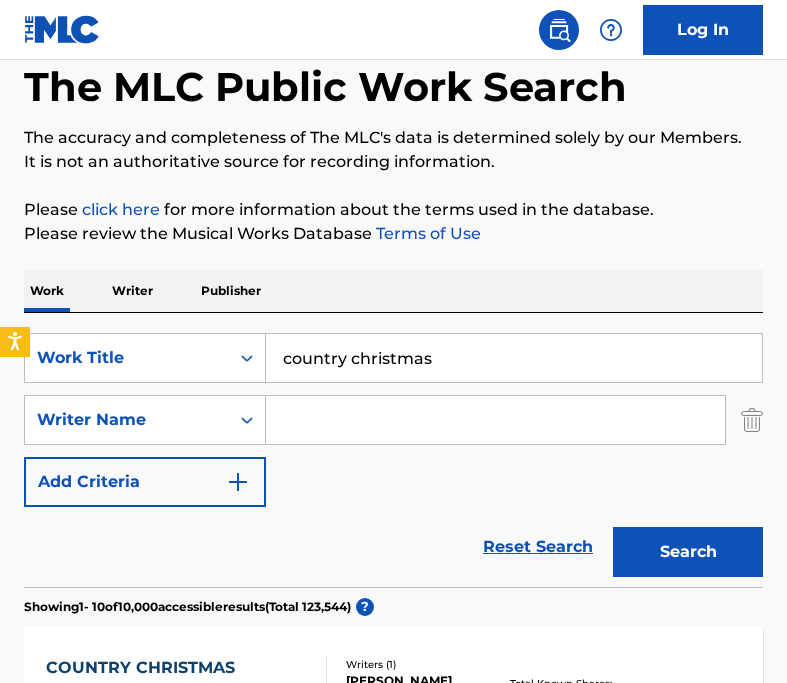 click at bounding box center (495, 420) 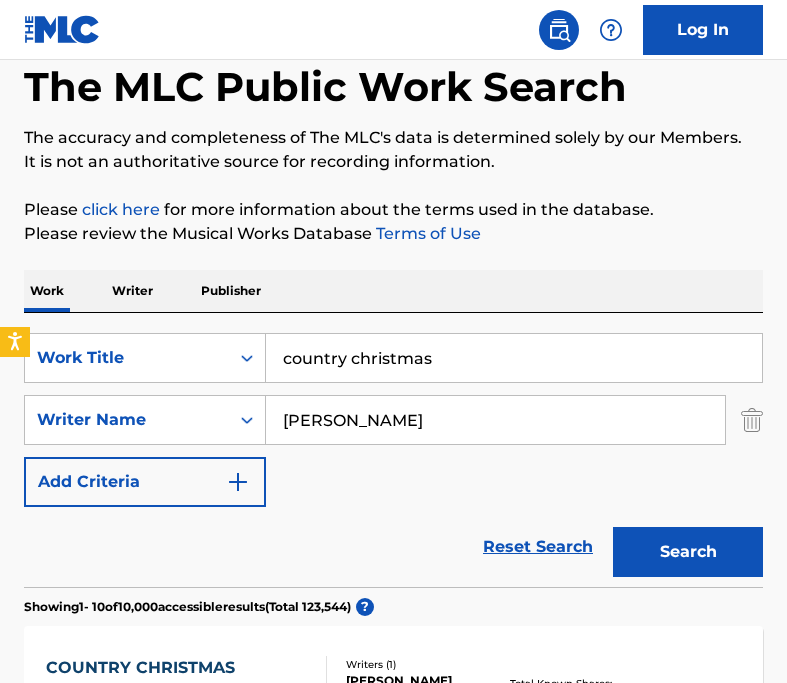 type on "amy" 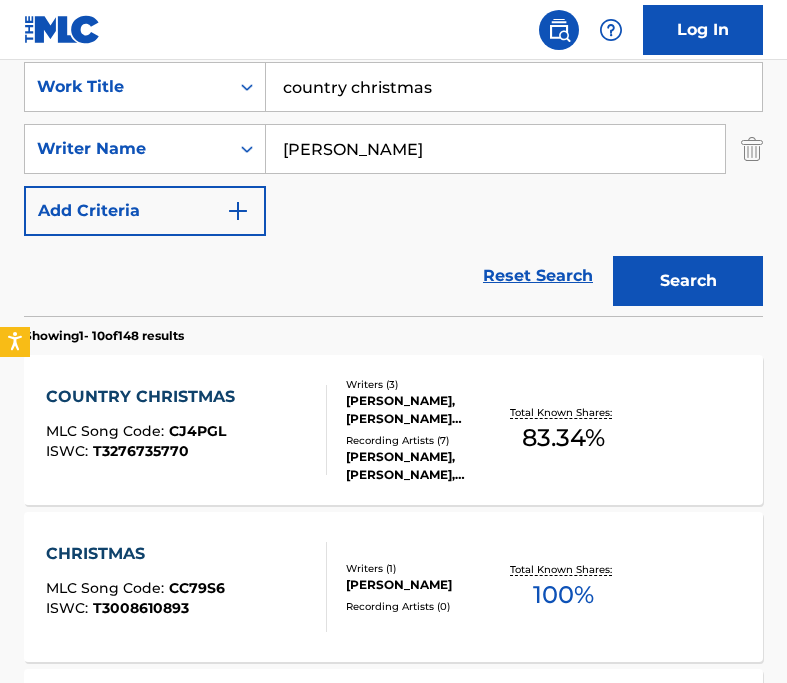 scroll, scrollTop: 397, scrollLeft: 0, axis: vertical 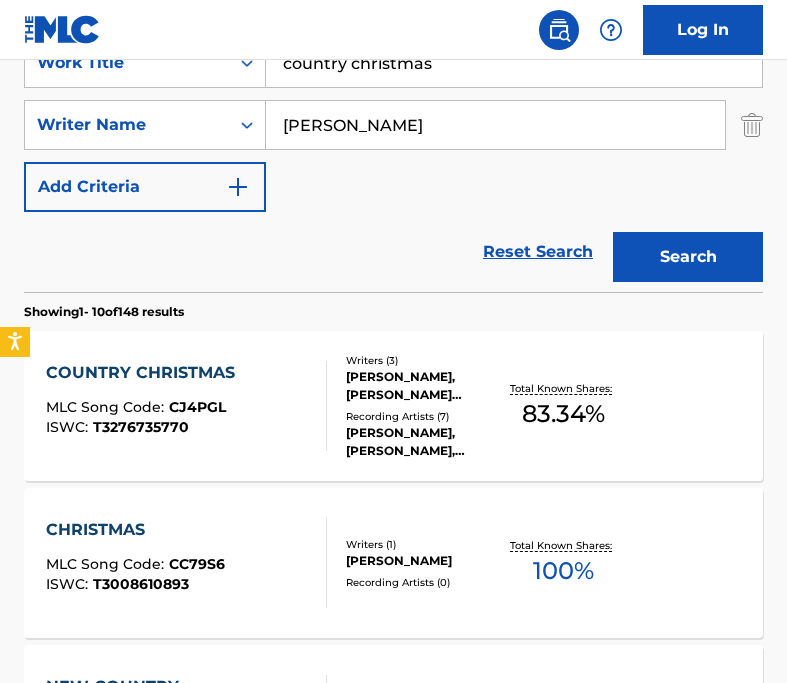 click on "COUNTRY CHRISTMAS MLC Song Code : CJ4PGL ISWC : T3276735770" at bounding box center [186, 406] 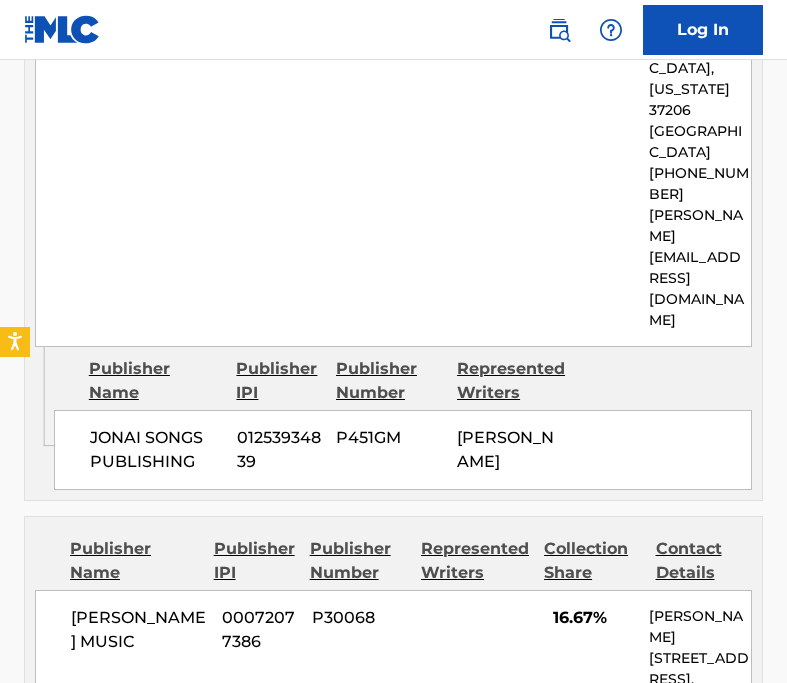 scroll, scrollTop: 1828, scrollLeft: 0, axis: vertical 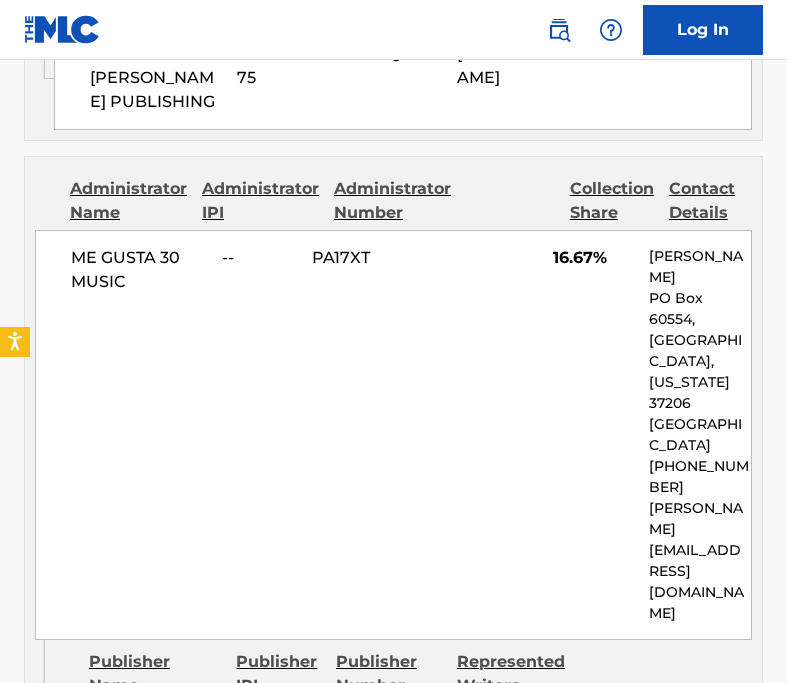 click on "01253934839" at bounding box center [279, 743] 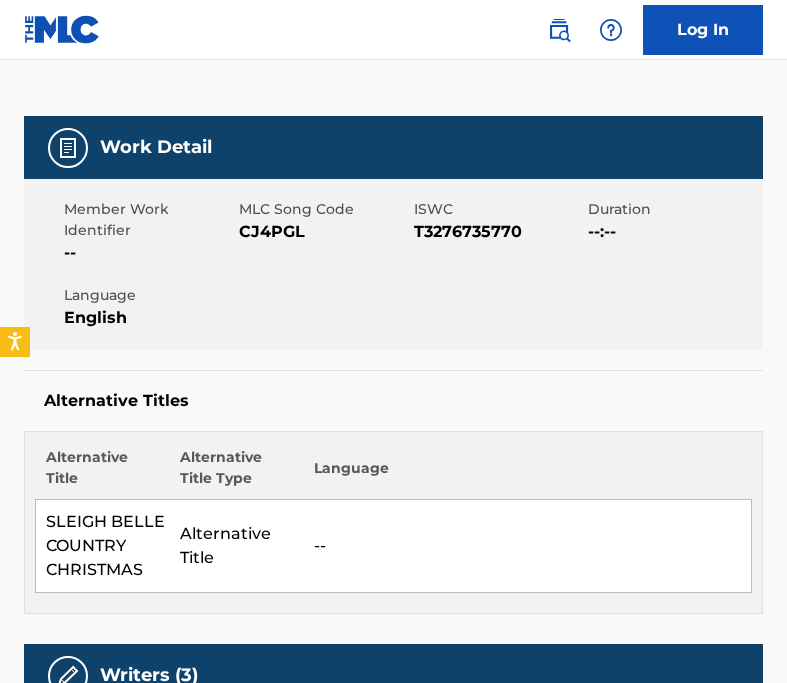 scroll, scrollTop: 0, scrollLeft: 0, axis: both 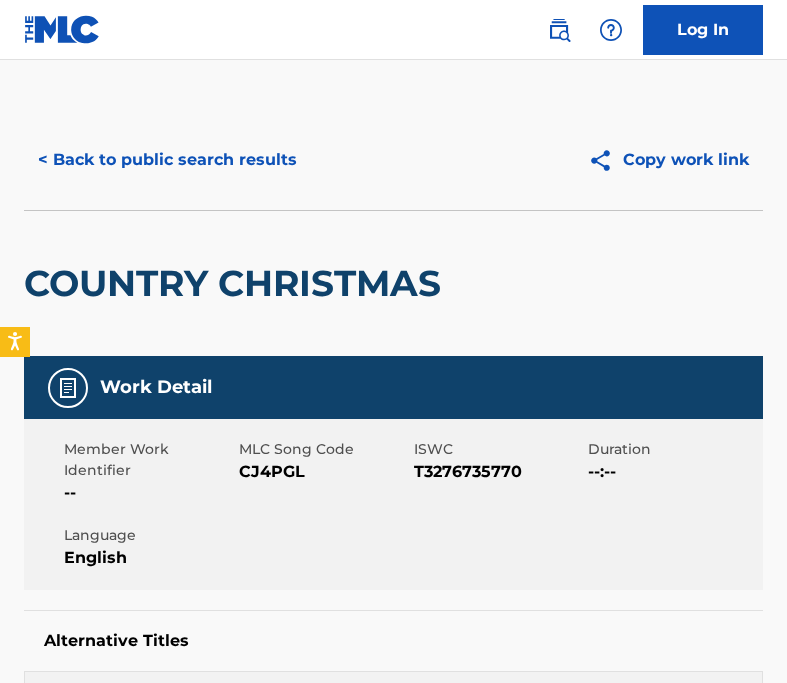 click on "< Back to public search results" at bounding box center (167, 160) 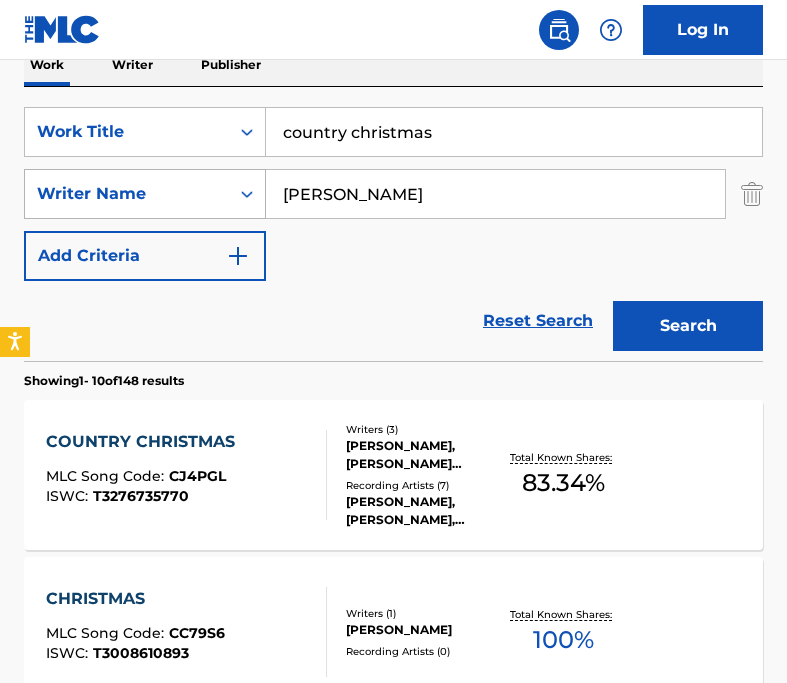 scroll, scrollTop: 326, scrollLeft: 0, axis: vertical 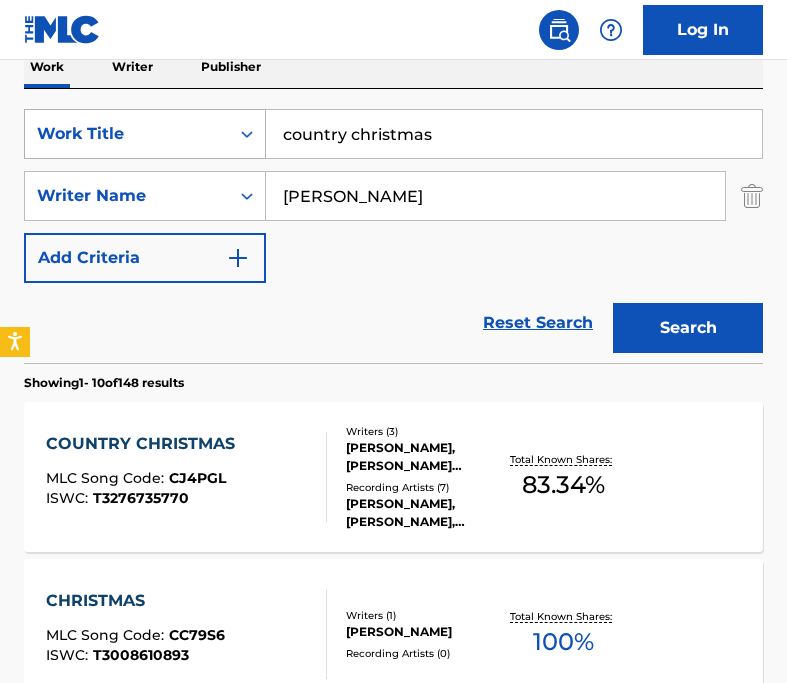 click on "Work Title" at bounding box center [127, 134] 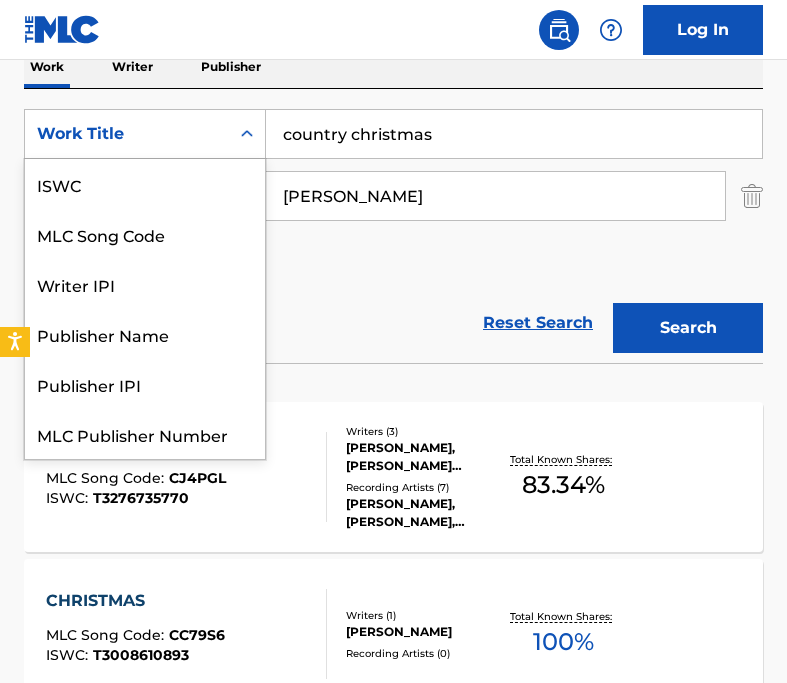 scroll, scrollTop: 50, scrollLeft: 0, axis: vertical 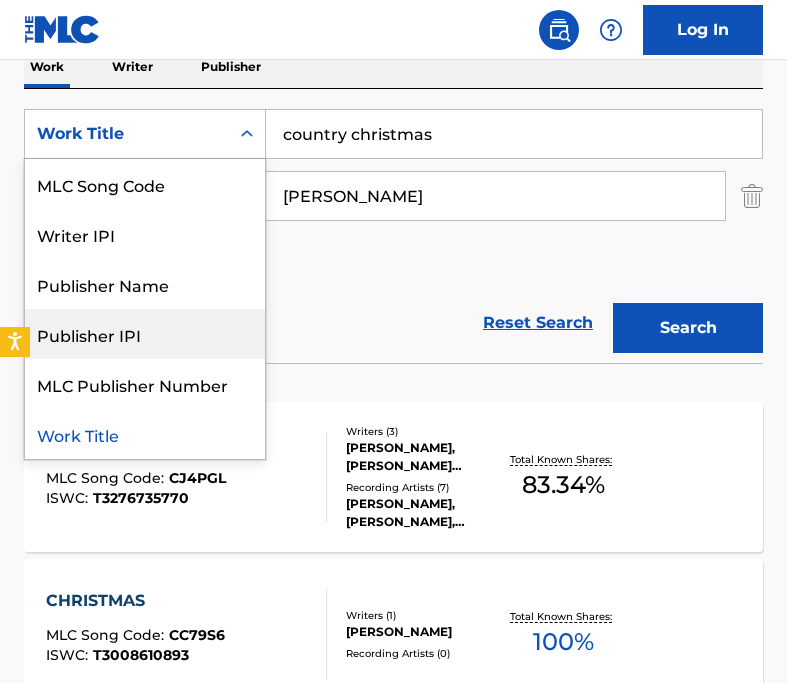 click on "Publisher IPI" at bounding box center [145, 334] 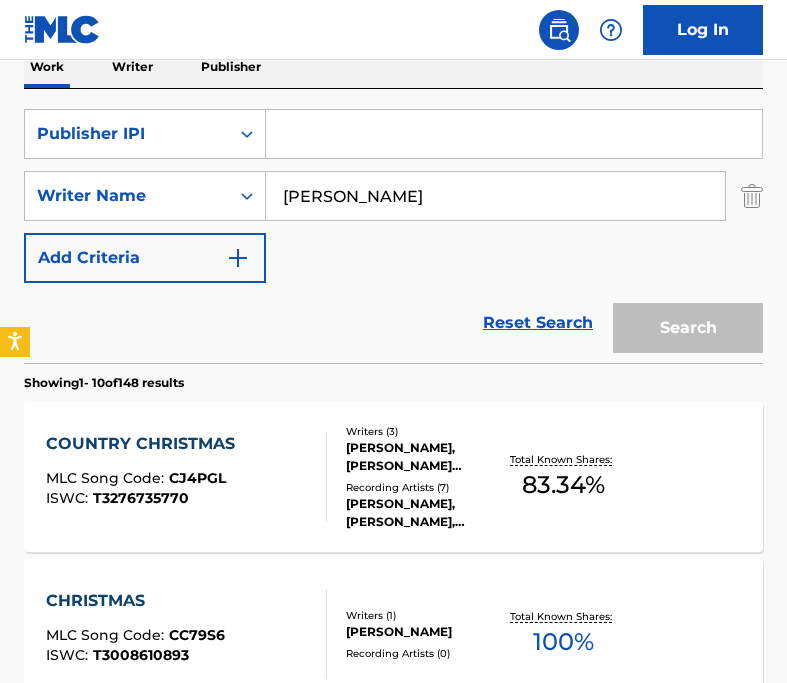 click at bounding box center (514, 134) 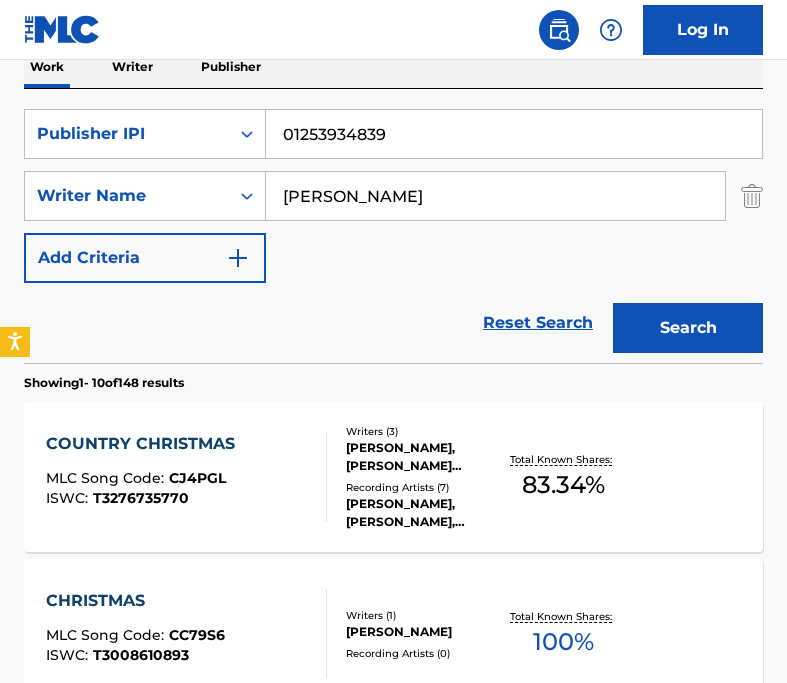 type on "01253934839" 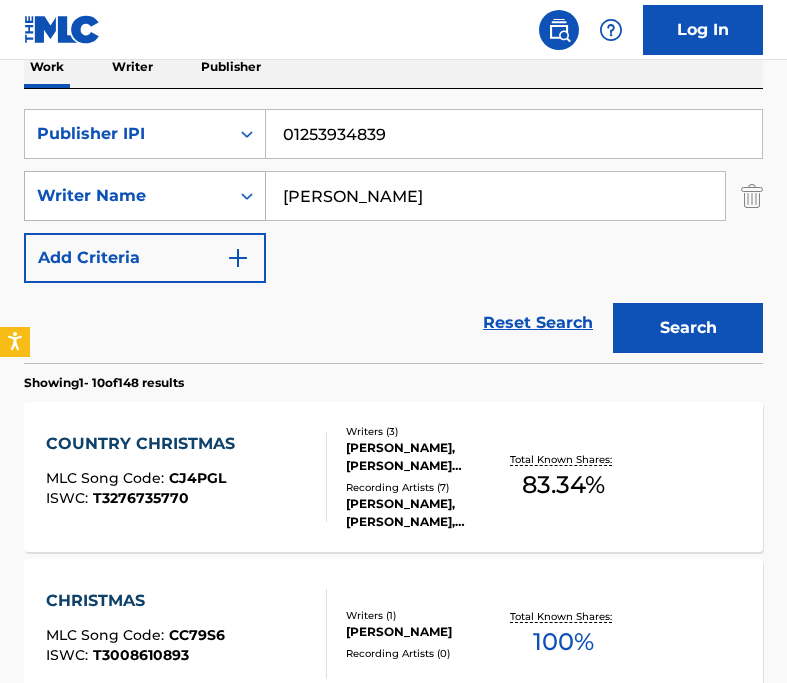 drag, startPoint x: 347, startPoint y: 192, endPoint x: 225, endPoint y: 192, distance: 122 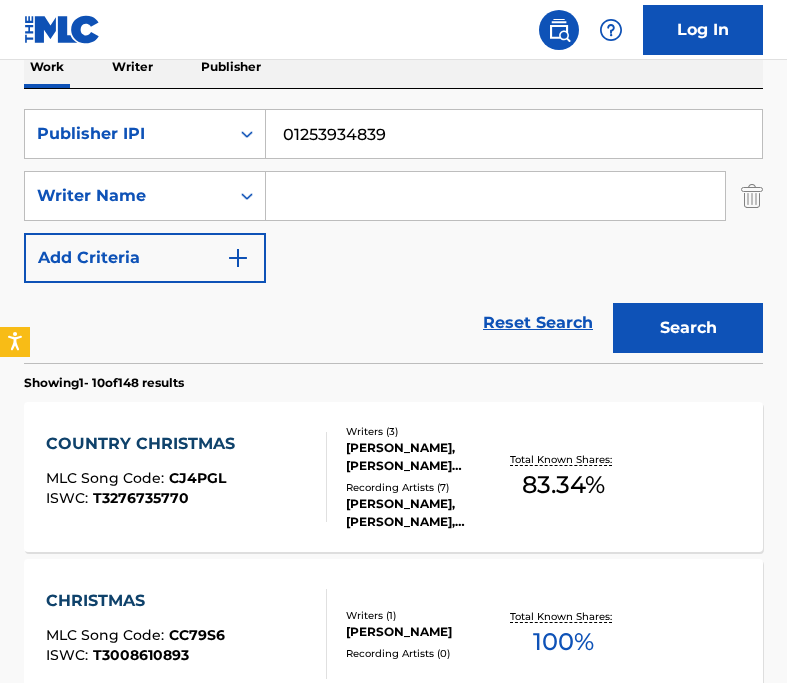 type 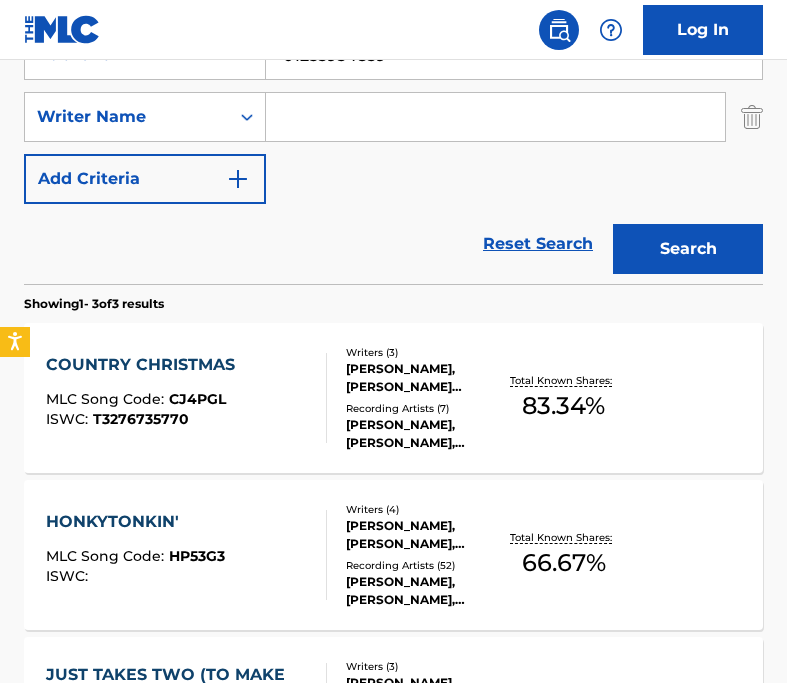 scroll, scrollTop: 250, scrollLeft: 0, axis: vertical 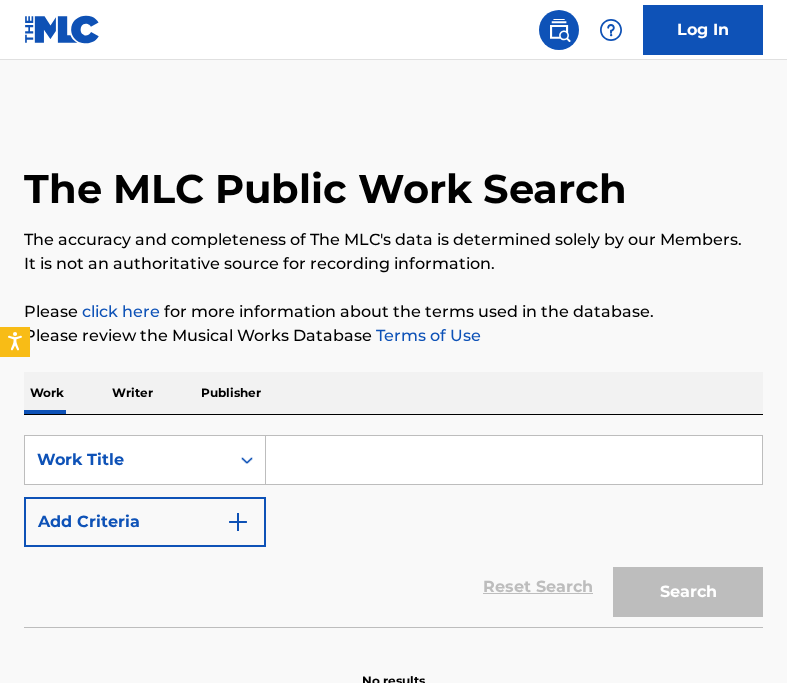 click at bounding box center (514, 460) 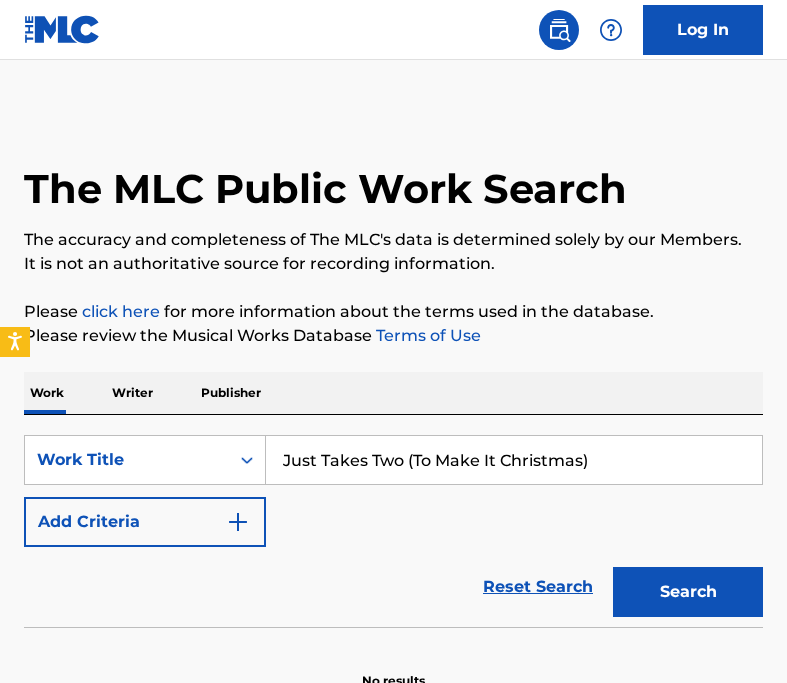 type on "Just Takes Two (To Make It Christmas)" 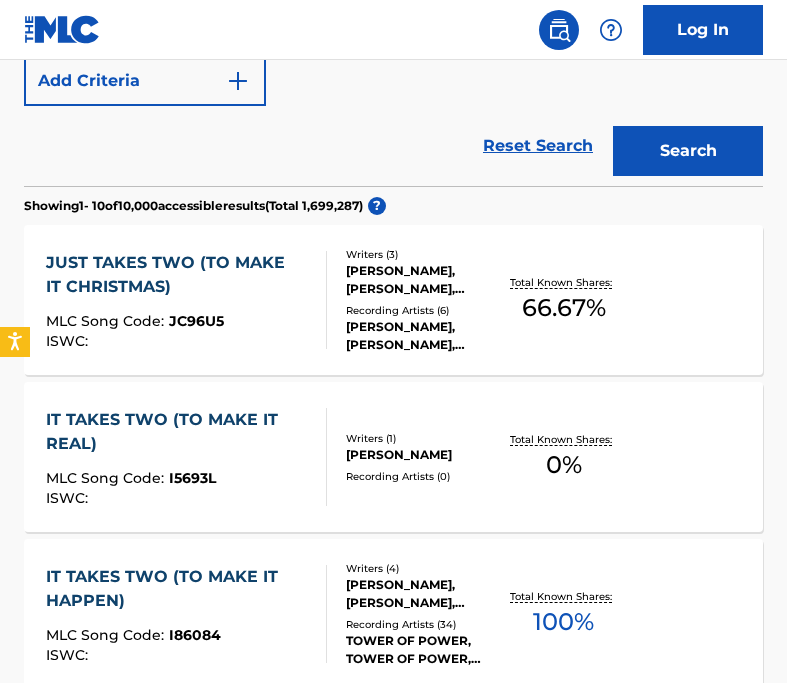 scroll, scrollTop: 513, scrollLeft: 0, axis: vertical 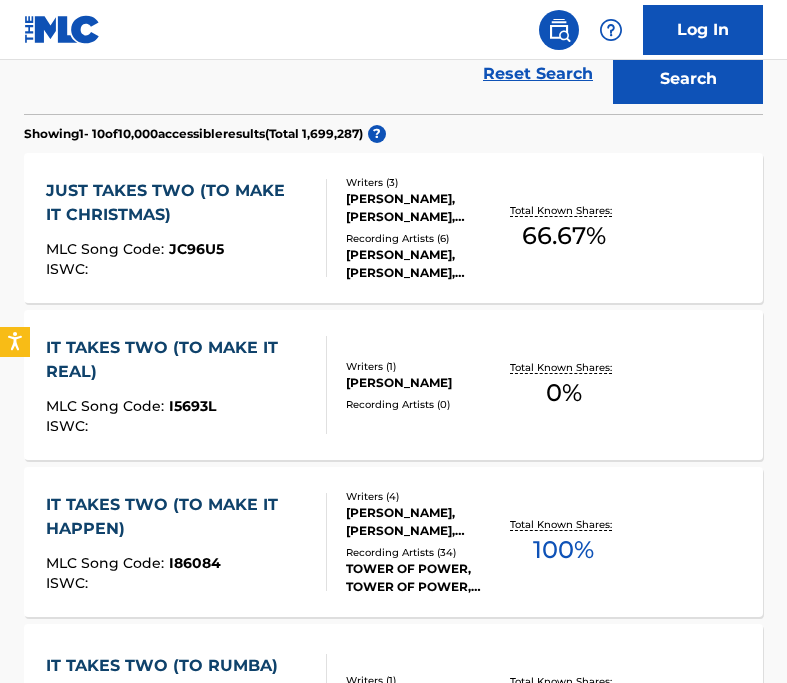 click on "JUST TAKES TWO (TO MAKE IT CHRISTMAS) MLC Song Code : JC96U5 ISWC : Writers ( 3 ) [PERSON_NAME], [PERSON_NAME], [PERSON_NAME] Recording Artists ( 6 ) [PERSON_NAME], [PERSON_NAME], [PERSON_NAME], [PERSON_NAME], [PERSON_NAME] Total Known Shares: 66.67 %" at bounding box center [393, 228] 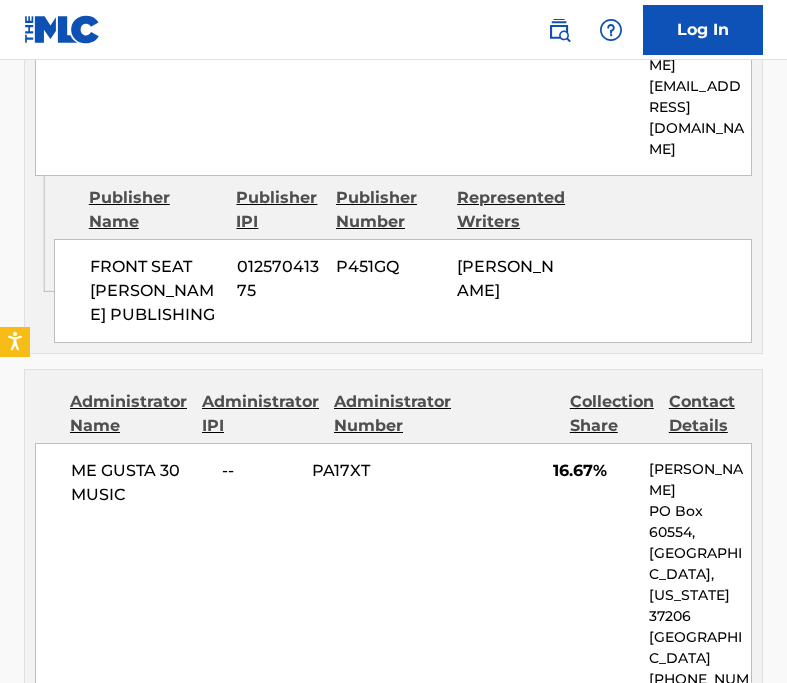 scroll, scrollTop: 1435, scrollLeft: 0, axis: vertical 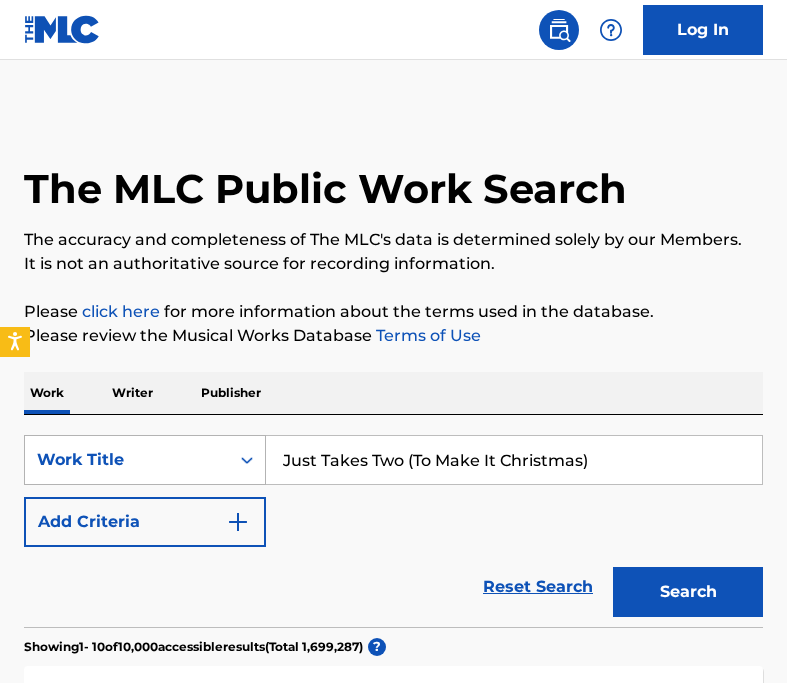 drag, startPoint x: 599, startPoint y: 449, endPoint x: 251, endPoint y: 441, distance: 348.09195 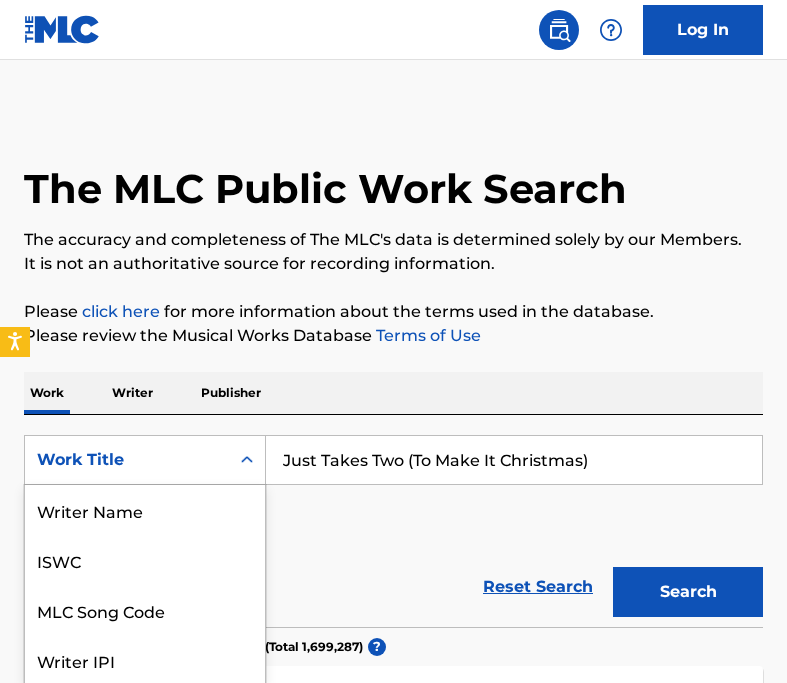 click on "Work Title selected, 8 of 8. 8 results available. Use Up and Down to choose options, press Enter to select the currently focused option, press Escape to exit the menu, press Tab to select the option and exit the menu. Work Title Writer Name ISWC MLC Song Code Writer IPI Publisher Name Publisher IPI MLC Publisher Number Work Title" at bounding box center (145, 460) 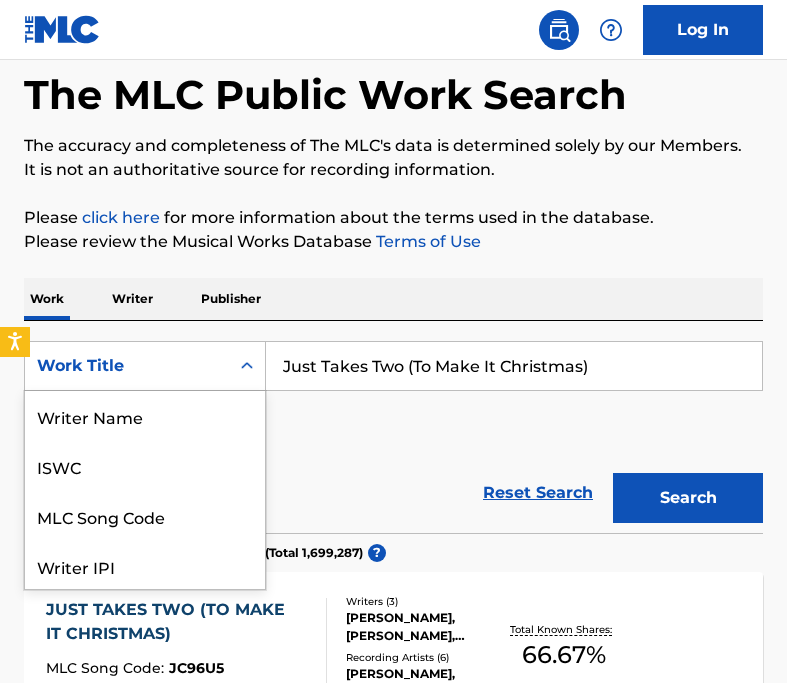 scroll, scrollTop: 100, scrollLeft: 0, axis: vertical 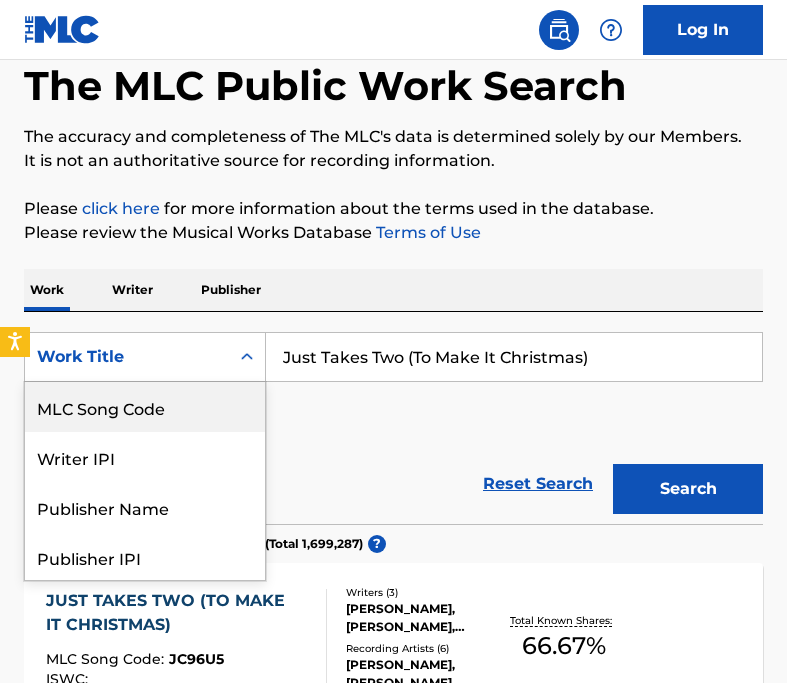 click on "MLC Song Code" at bounding box center (145, 407) 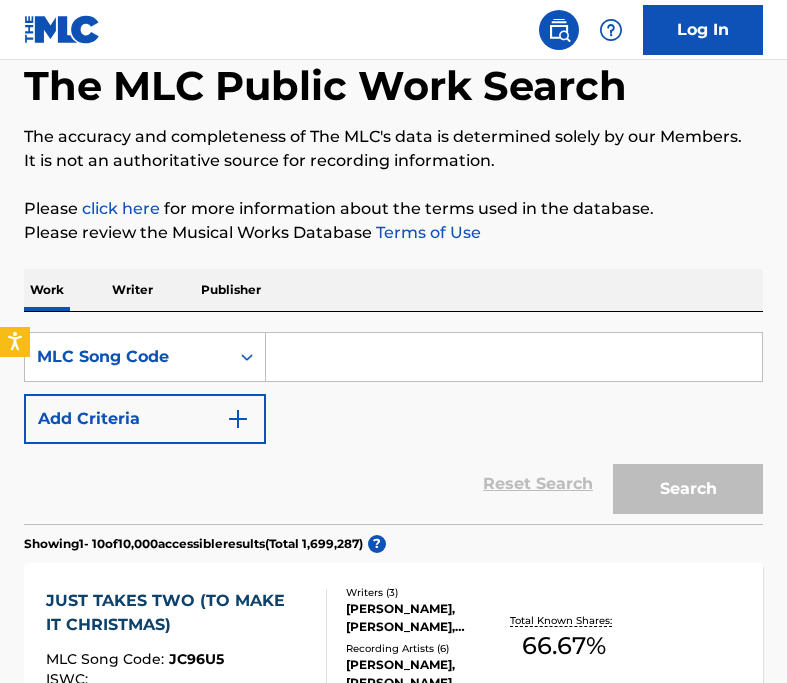 click at bounding box center (514, 357) 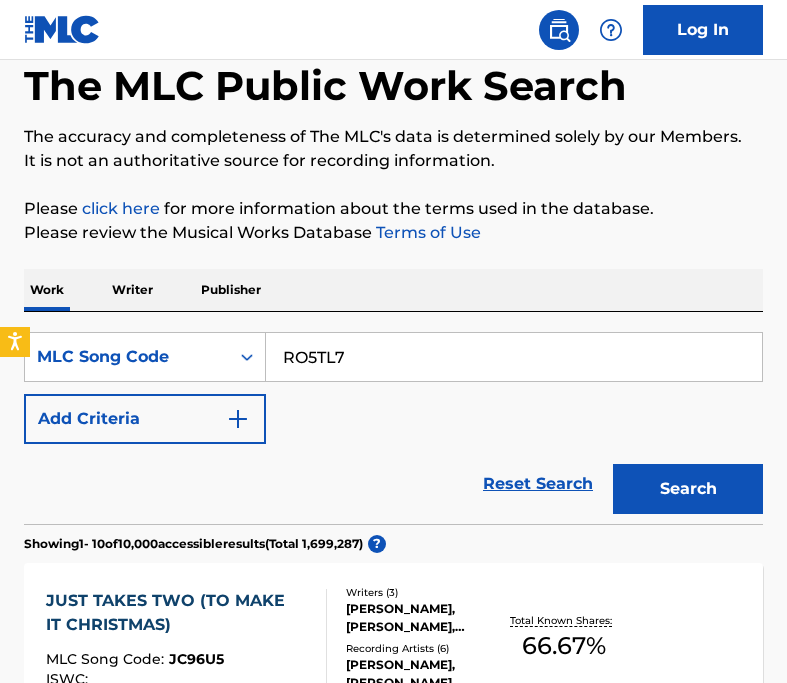 type on "RO5TL7" 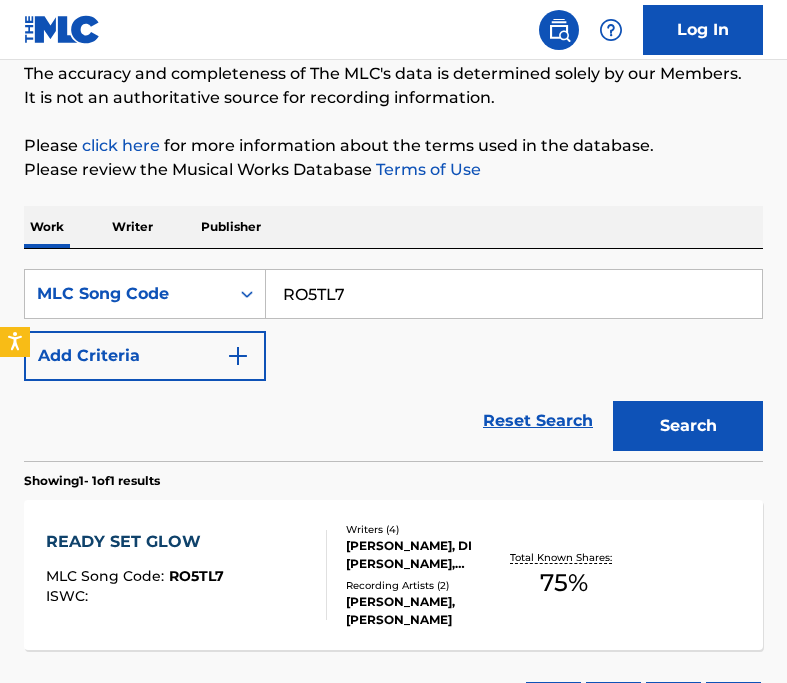 scroll, scrollTop: 199, scrollLeft: 0, axis: vertical 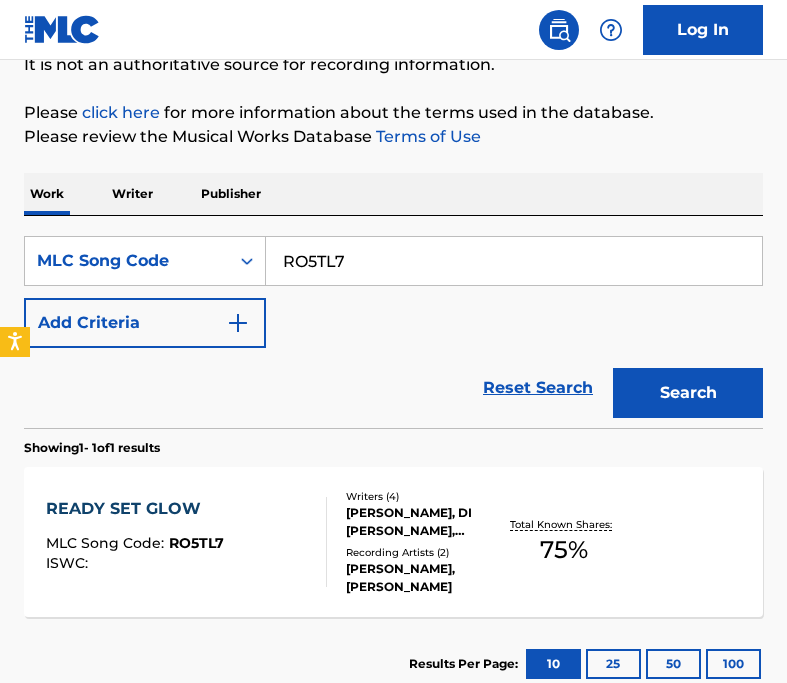 click on "READY SET GLOW MLC Song Code : RO5TL7 ISWC :" at bounding box center [186, 542] 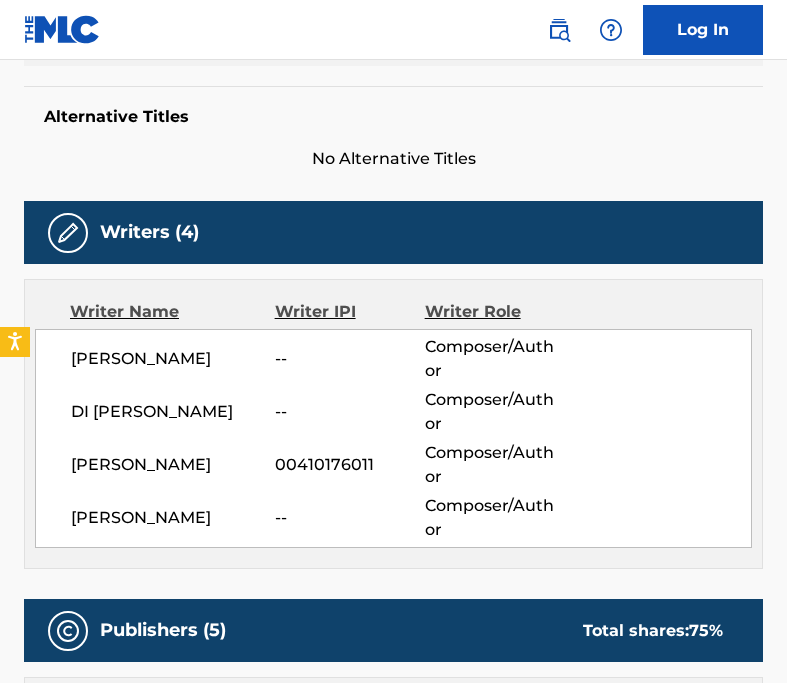 scroll, scrollTop: 0, scrollLeft: 0, axis: both 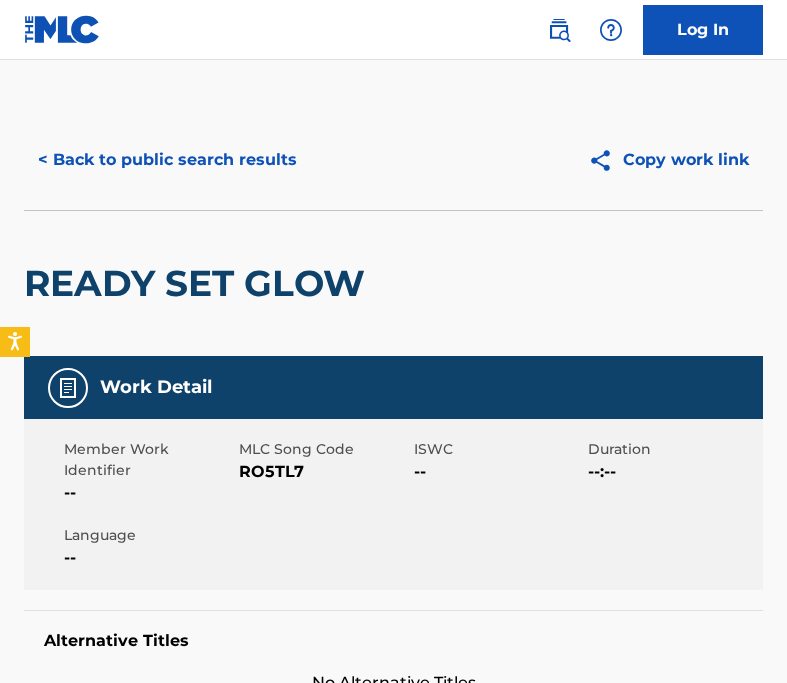 click on "< Back to public search results" at bounding box center [167, 160] 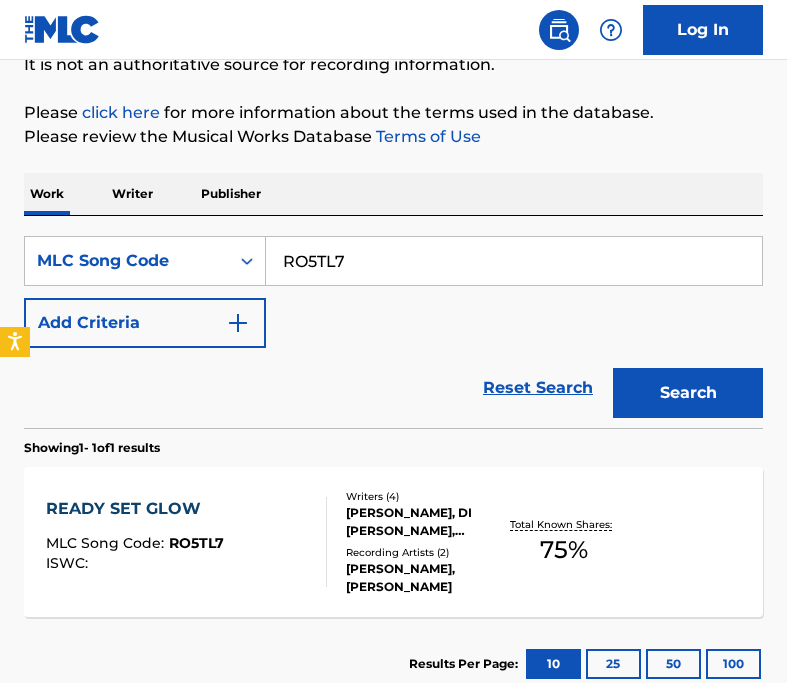 drag, startPoint x: 395, startPoint y: 259, endPoint x: 273, endPoint y: 259, distance: 122 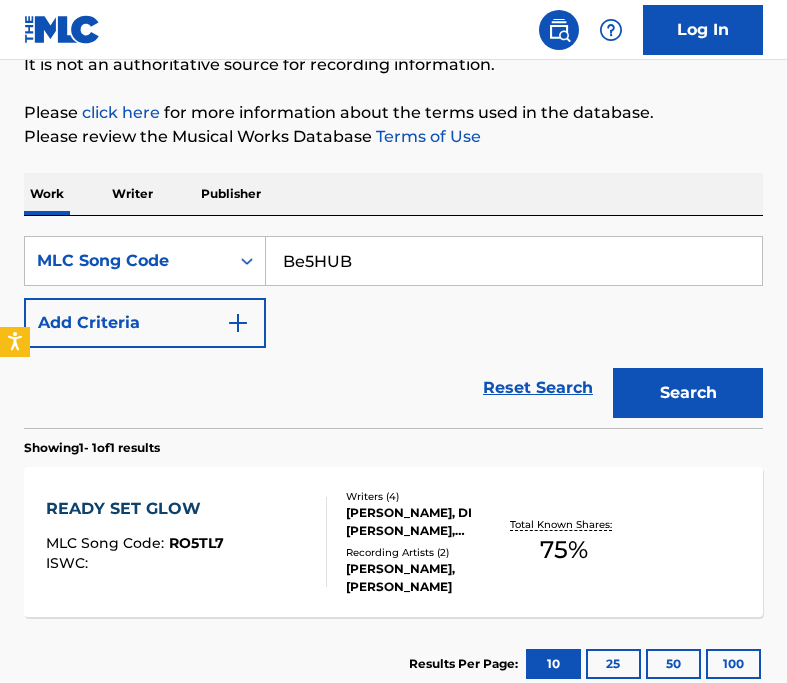 type on "Be5HUB" 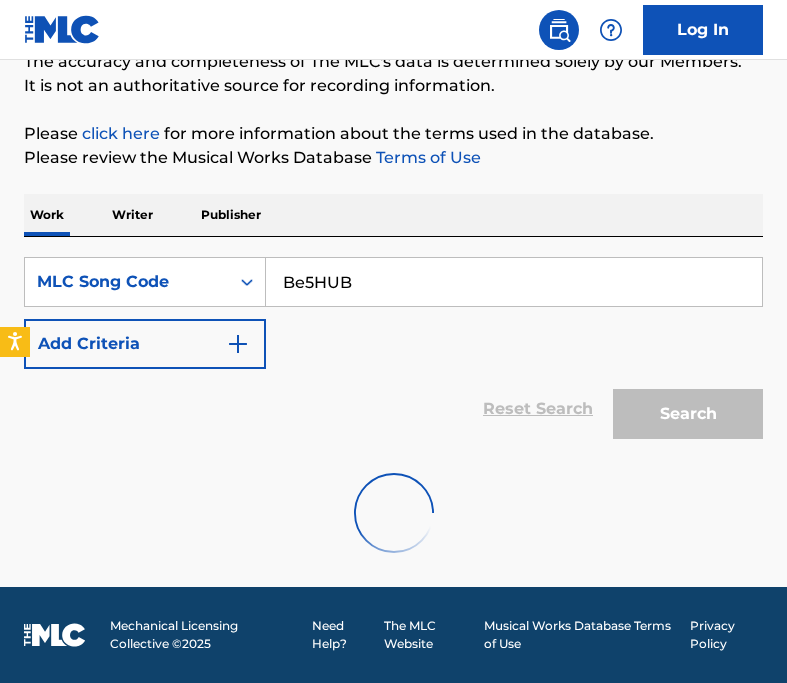 scroll, scrollTop: 199, scrollLeft: 0, axis: vertical 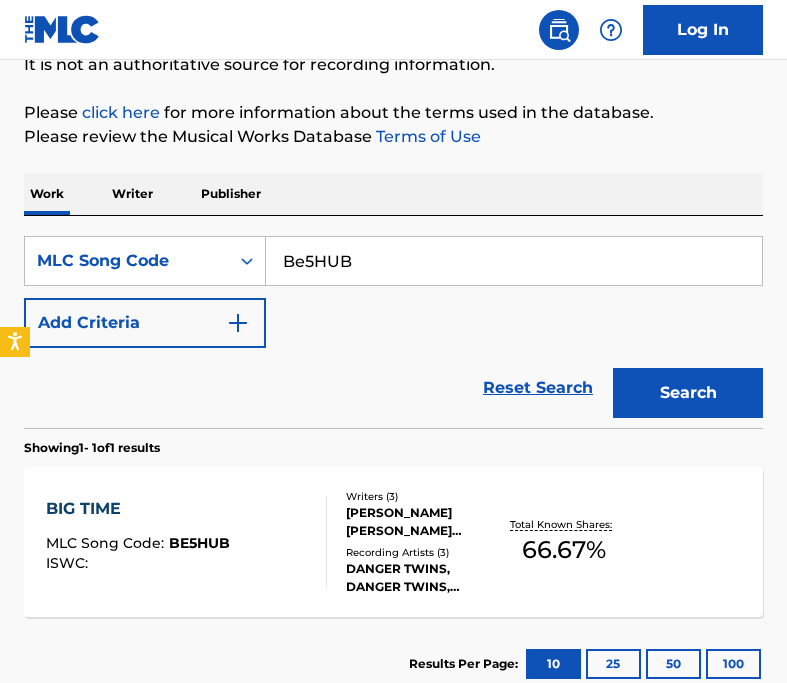 click on "BIG TIME MLC Song Code : BE5HUB ISWC : Writers ( 3 ) [PERSON_NAME] [PERSON_NAME] [PERSON_NAME], [PERSON_NAME] Recording Artists ( 3 ) DANGER TWINS, DANGER TWINS, DANGER TWINS Total Known Shares: 66.67 %" at bounding box center [393, 542] 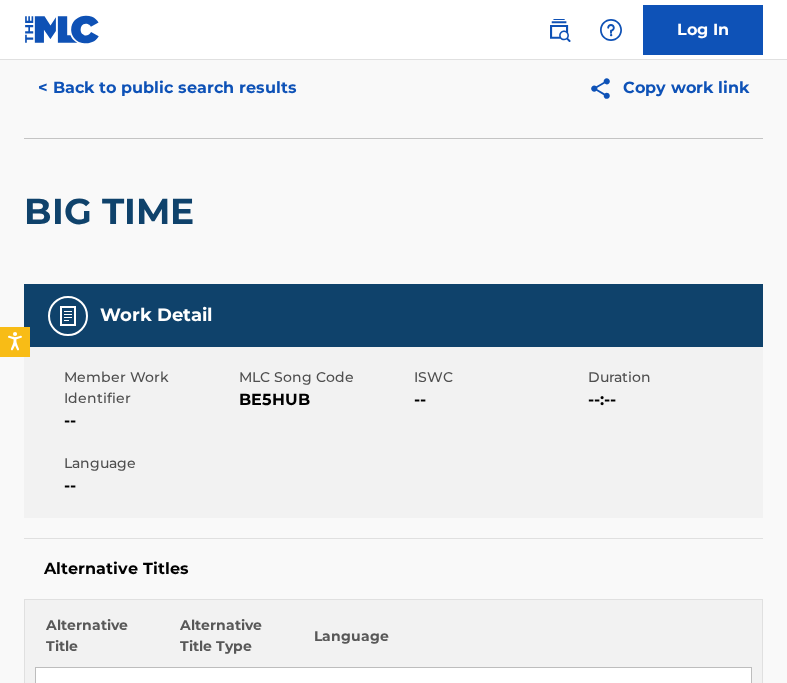 scroll, scrollTop: 0, scrollLeft: 0, axis: both 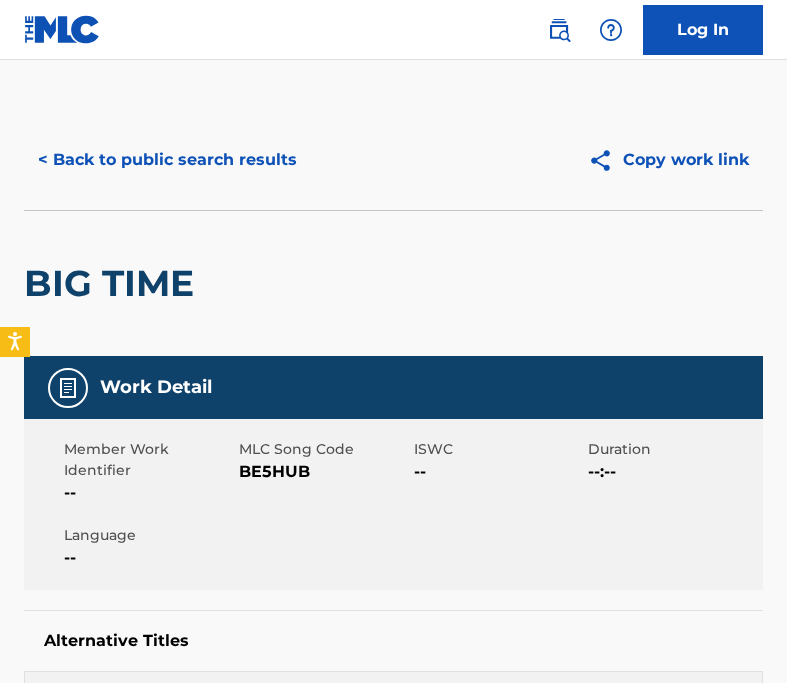 click on "< Back to public search results" at bounding box center [167, 160] 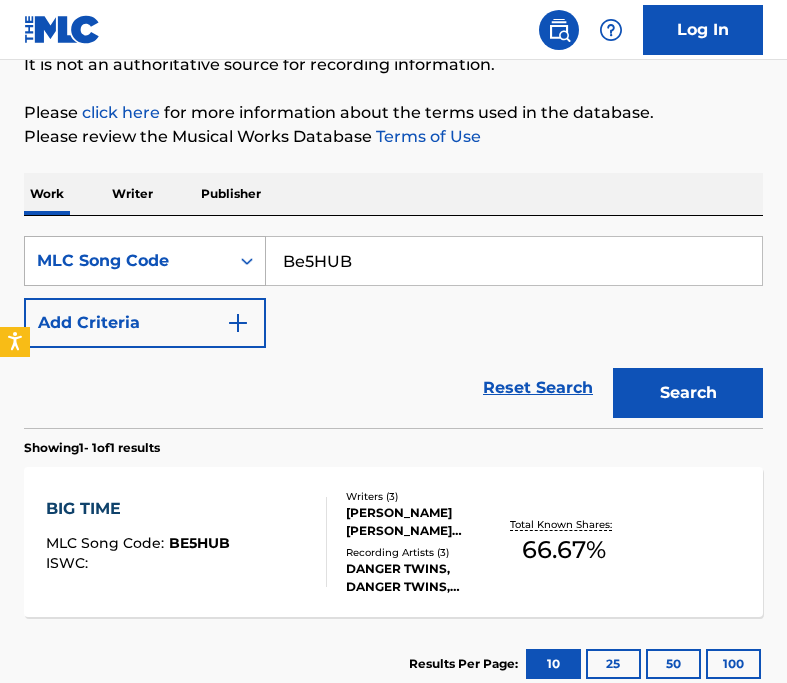 drag, startPoint x: 399, startPoint y: 271, endPoint x: 244, endPoint y: 269, distance: 155.01291 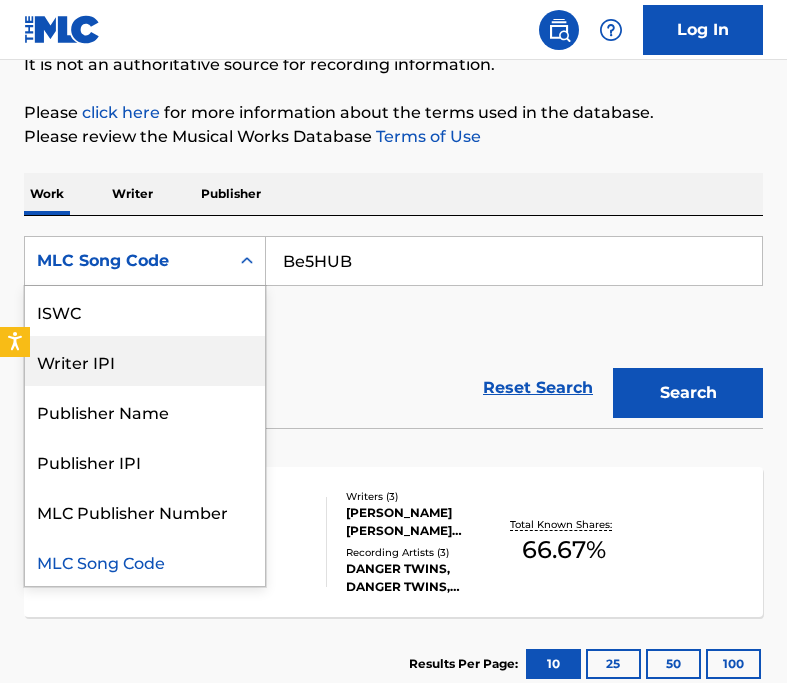 scroll, scrollTop: 0, scrollLeft: 0, axis: both 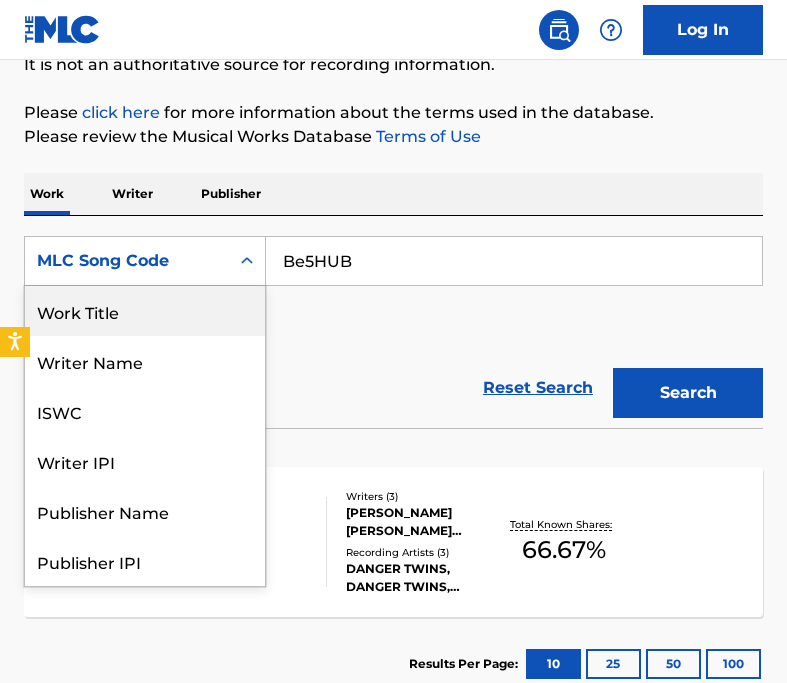 click on "Work Title" at bounding box center [145, 311] 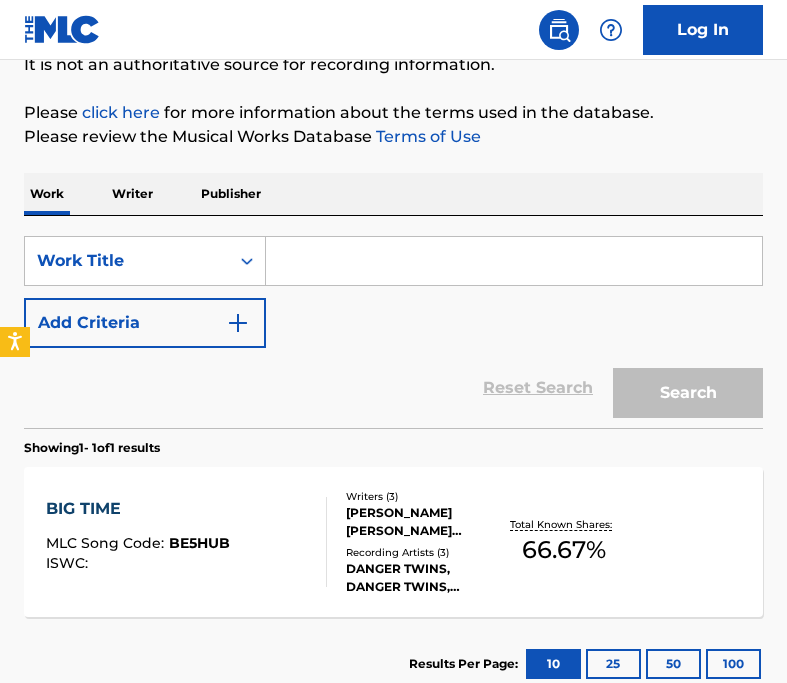 click at bounding box center [514, 261] 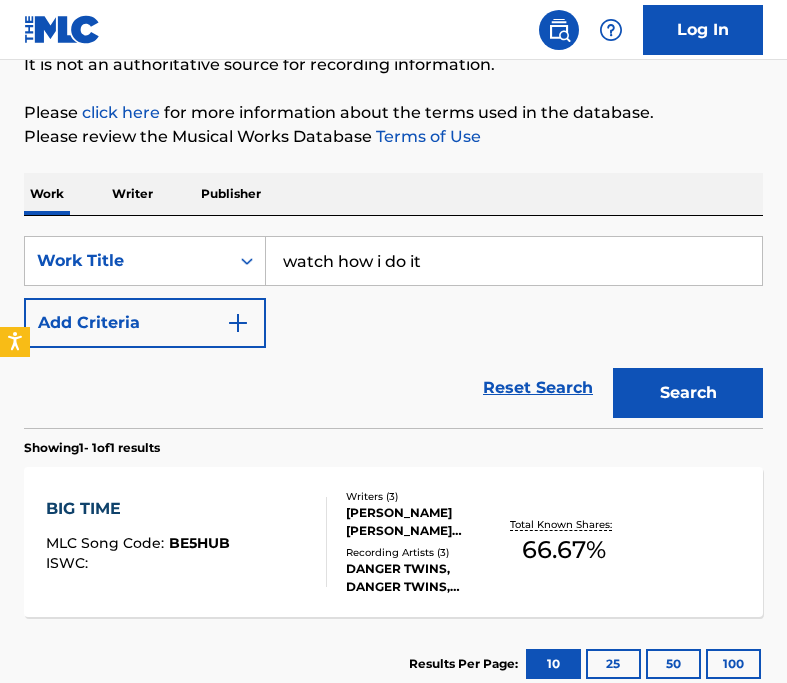 type on "watch how i do it" 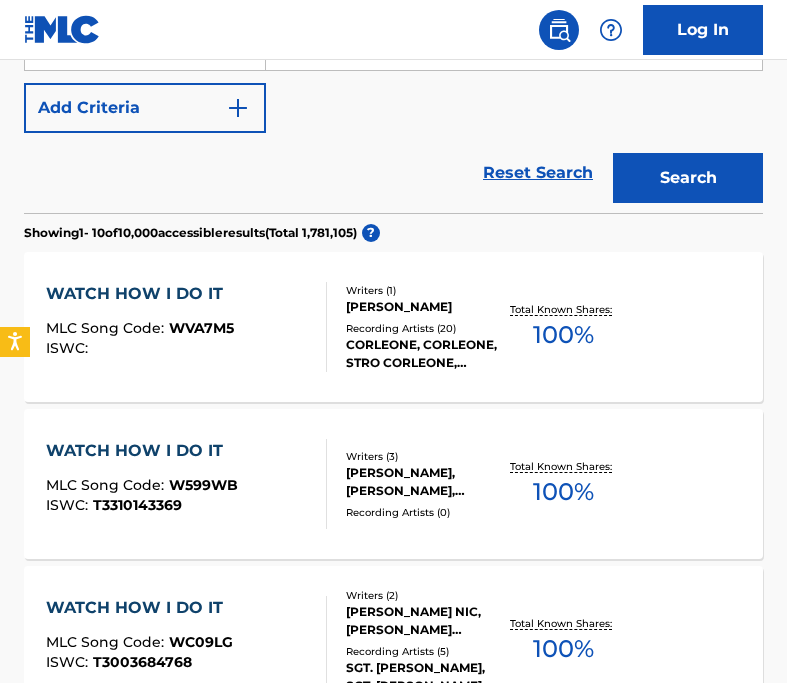 scroll, scrollTop: 507, scrollLeft: 0, axis: vertical 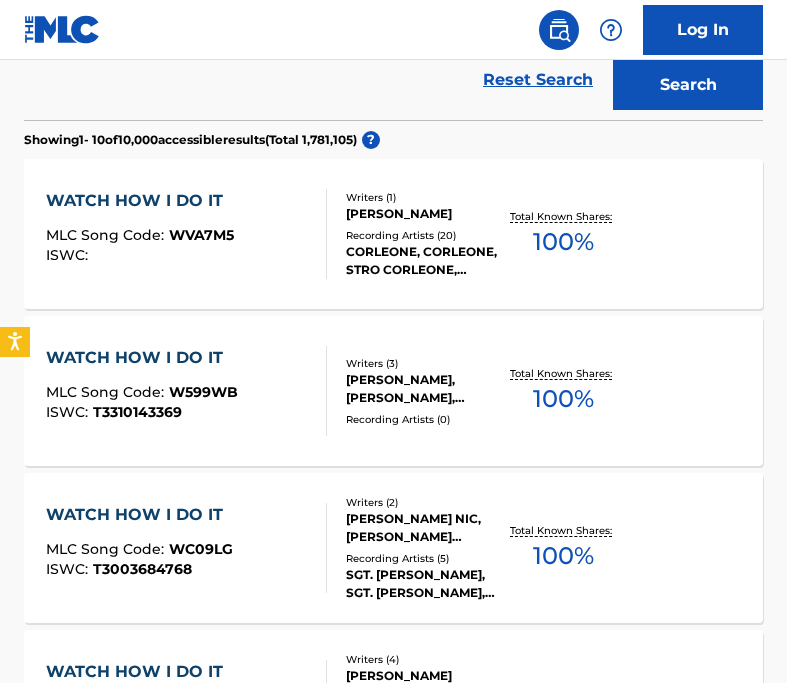 click on "WATCH HOW I DO IT MLC Song Code : W599WB ISWC : T3310143369" at bounding box center [186, 391] 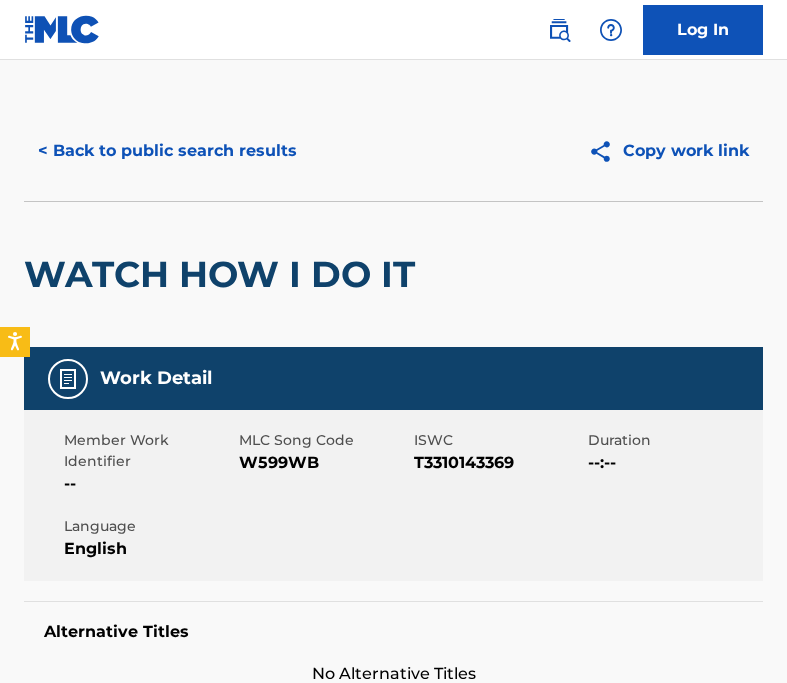 scroll, scrollTop: 0, scrollLeft: 0, axis: both 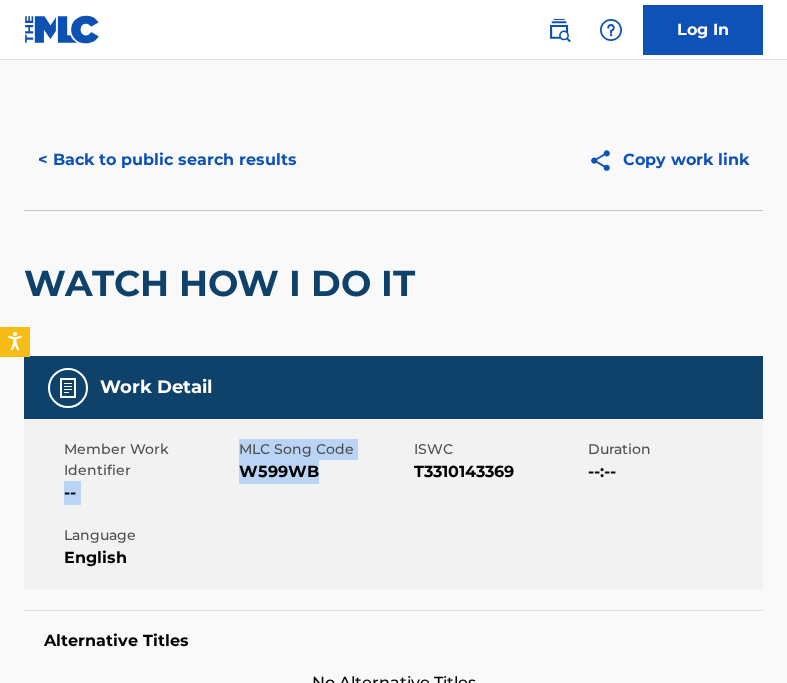 drag, startPoint x: 238, startPoint y: 471, endPoint x: 338, endPoint y: 472, distance: 100.005 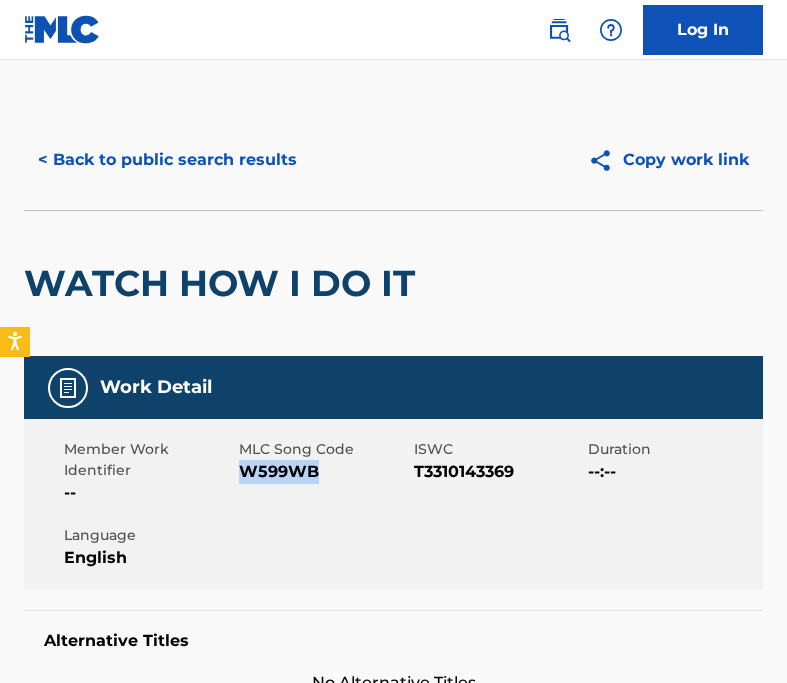drag, startPoint x: 334, startPoint y: 472, endPoint x: 237, endPoint y: 478, distance: 97.18539 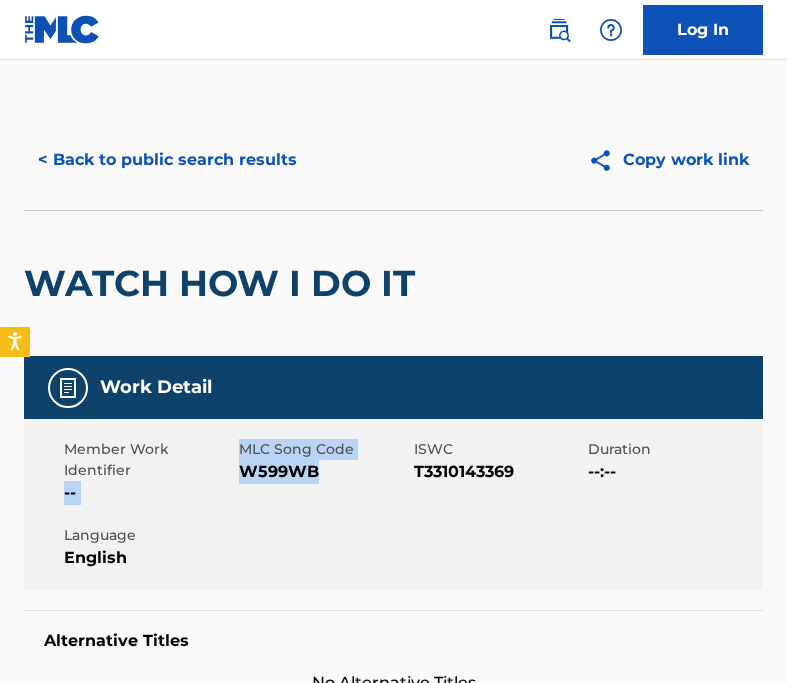 copy on "-- MLC Song Code W599WB" 